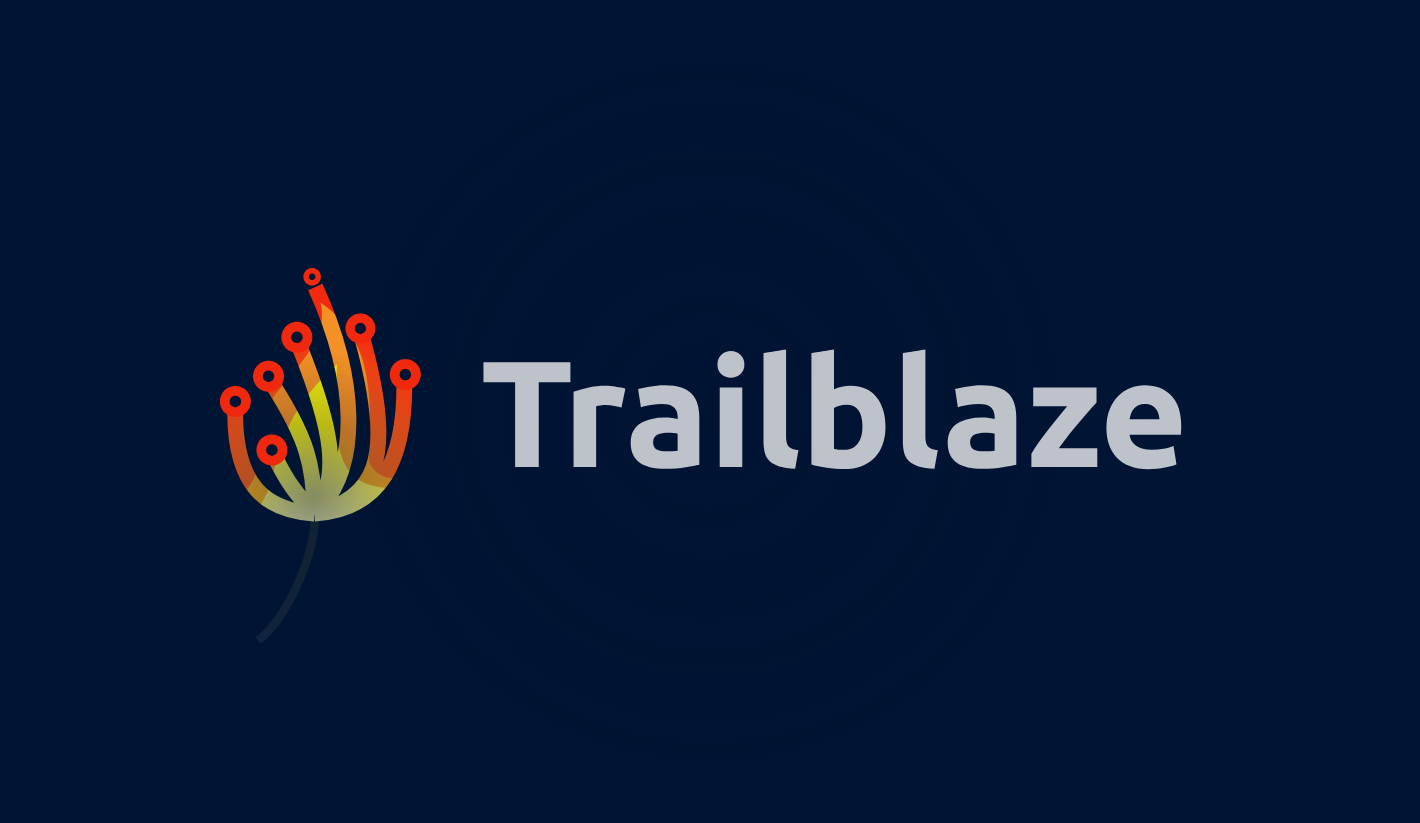 scroll, scrollTop: 0, scrollLeft: 0, axis: both 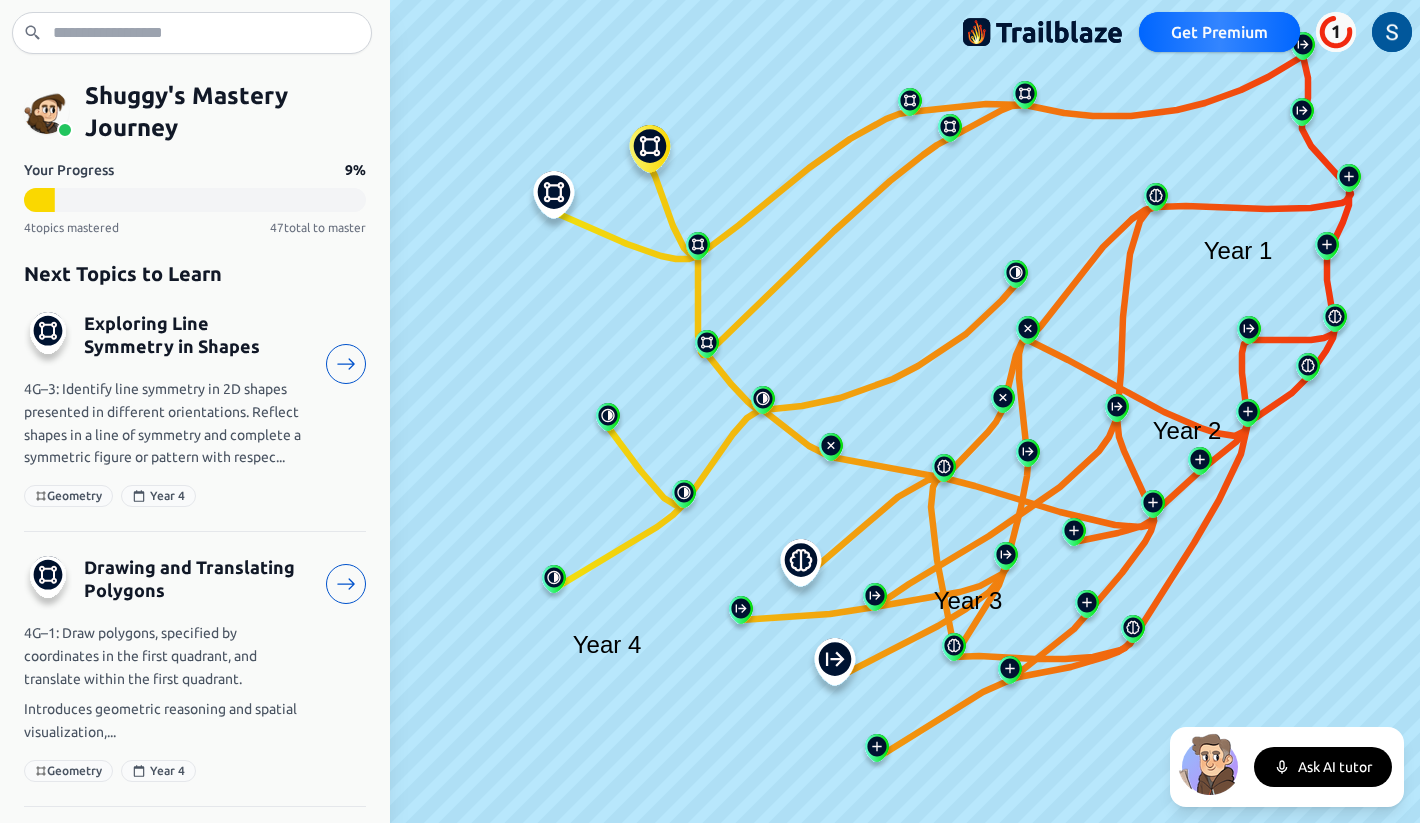 click at bounding box center [801, 569] 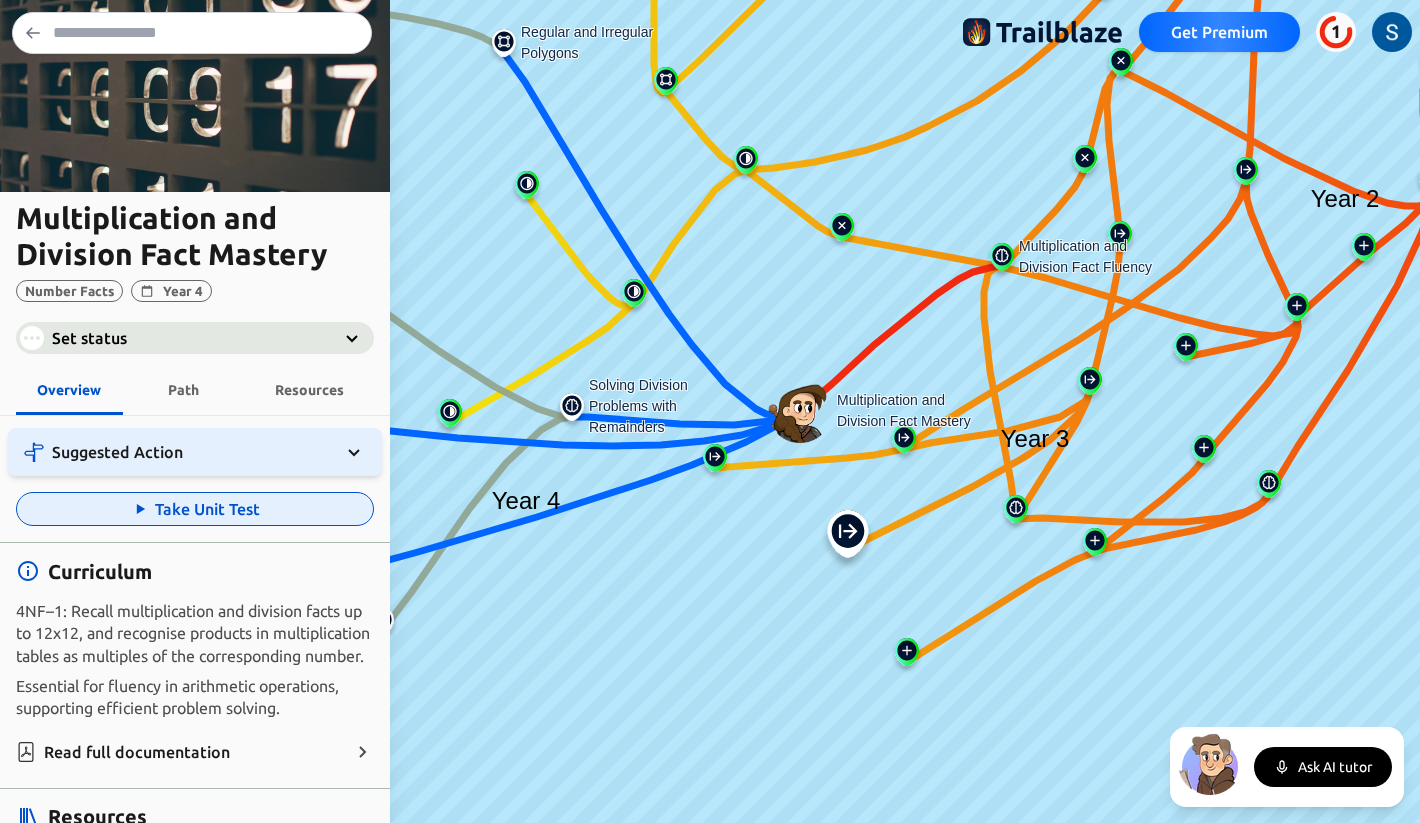 click on "Take Unit Test" at bounding box center (195, 509) 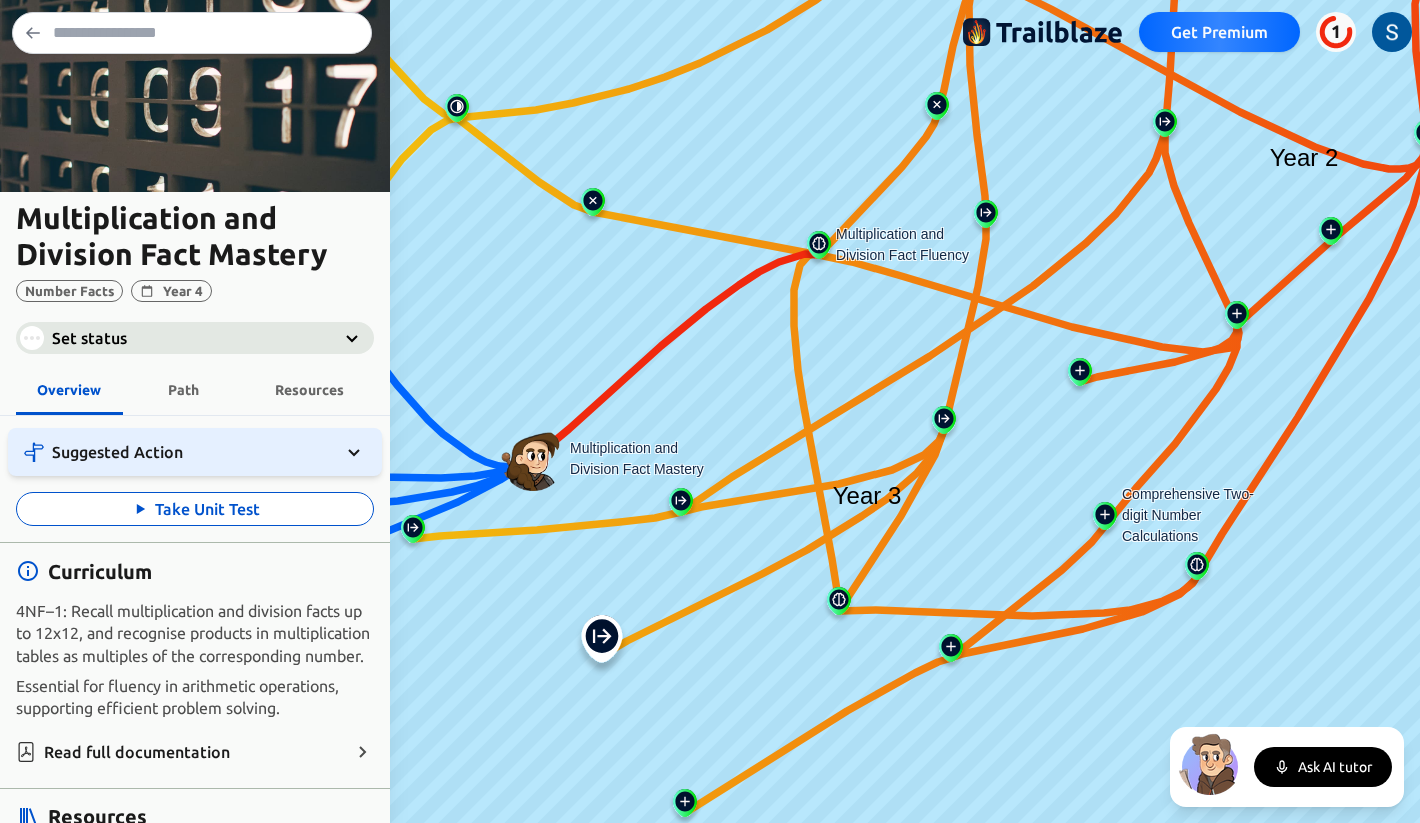 click at bounding box center (1105, 520) 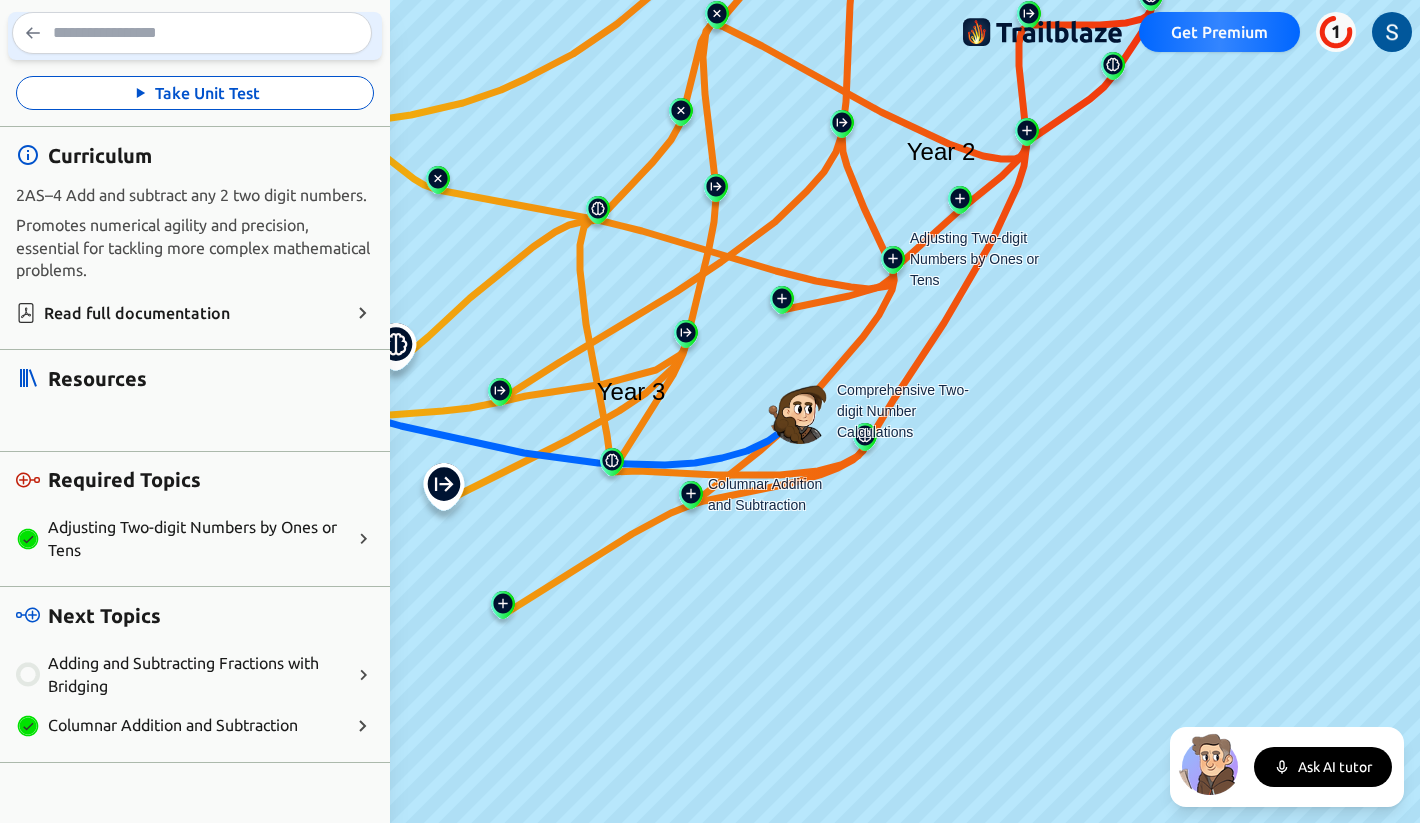 scroll, scrollTop: 0, scrollLeft: 0, axis: both 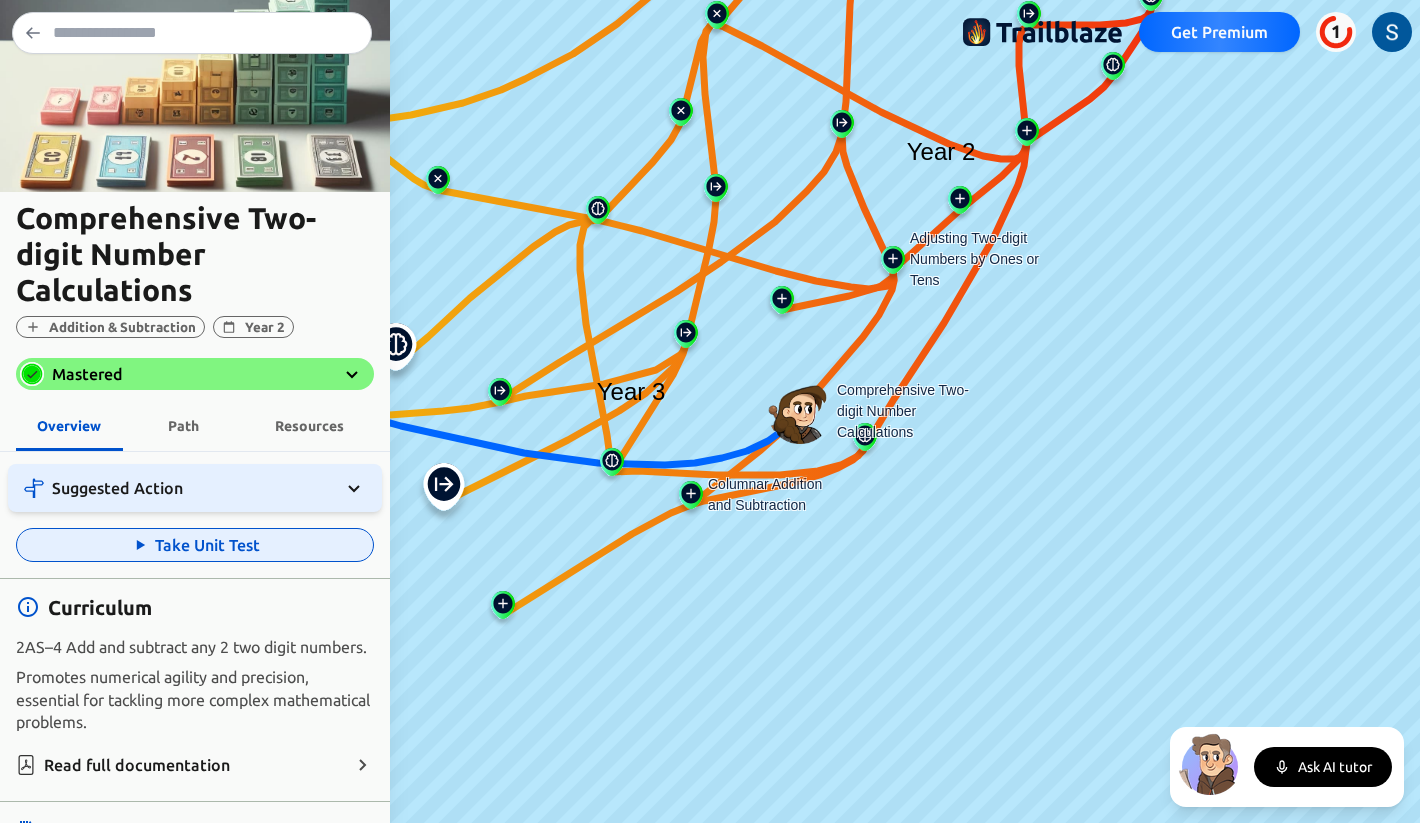 click on "Take Unit Test" at bounding box center [195, 545] 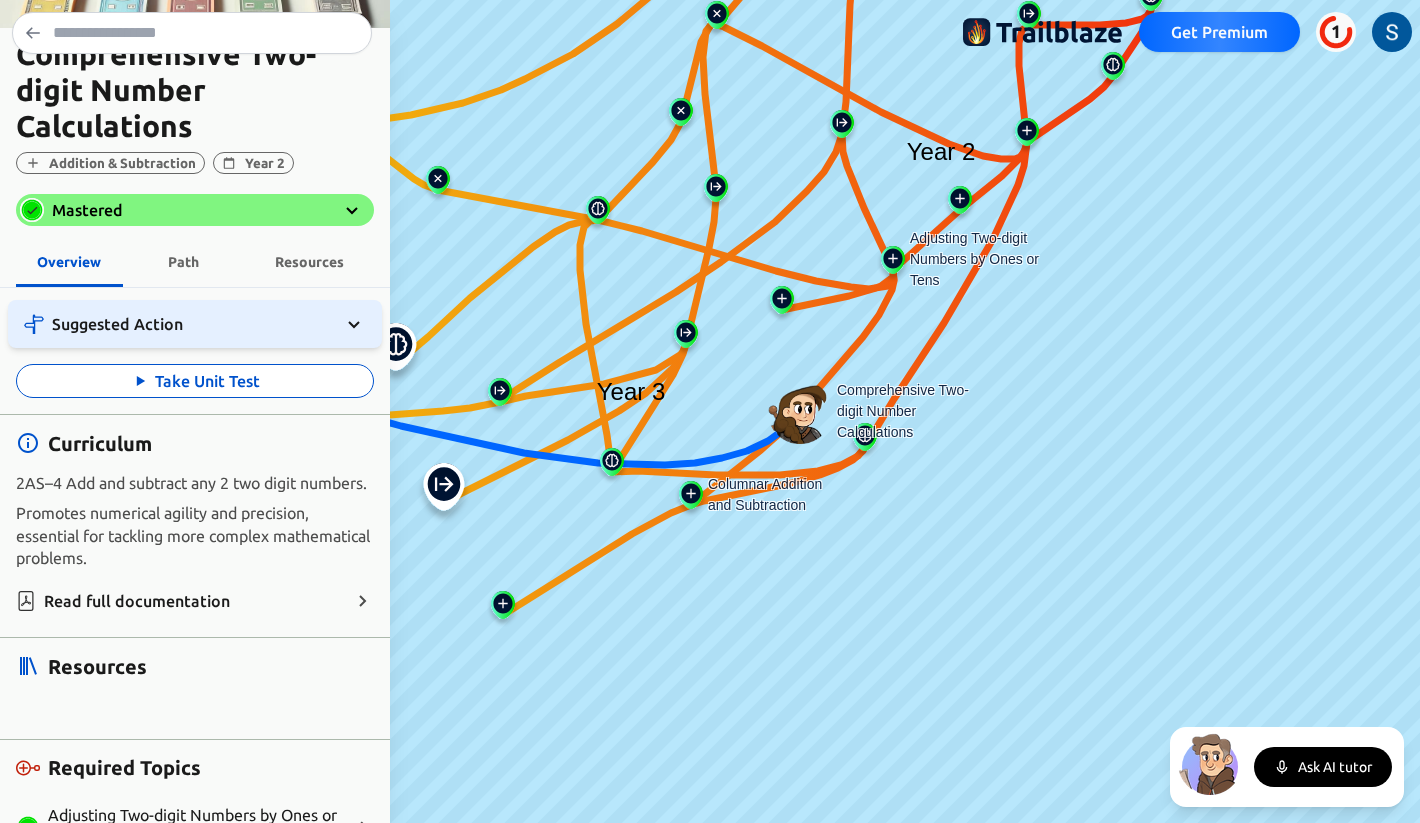scroll, scrollTop: 0, scrollLeft: 0, axis: both 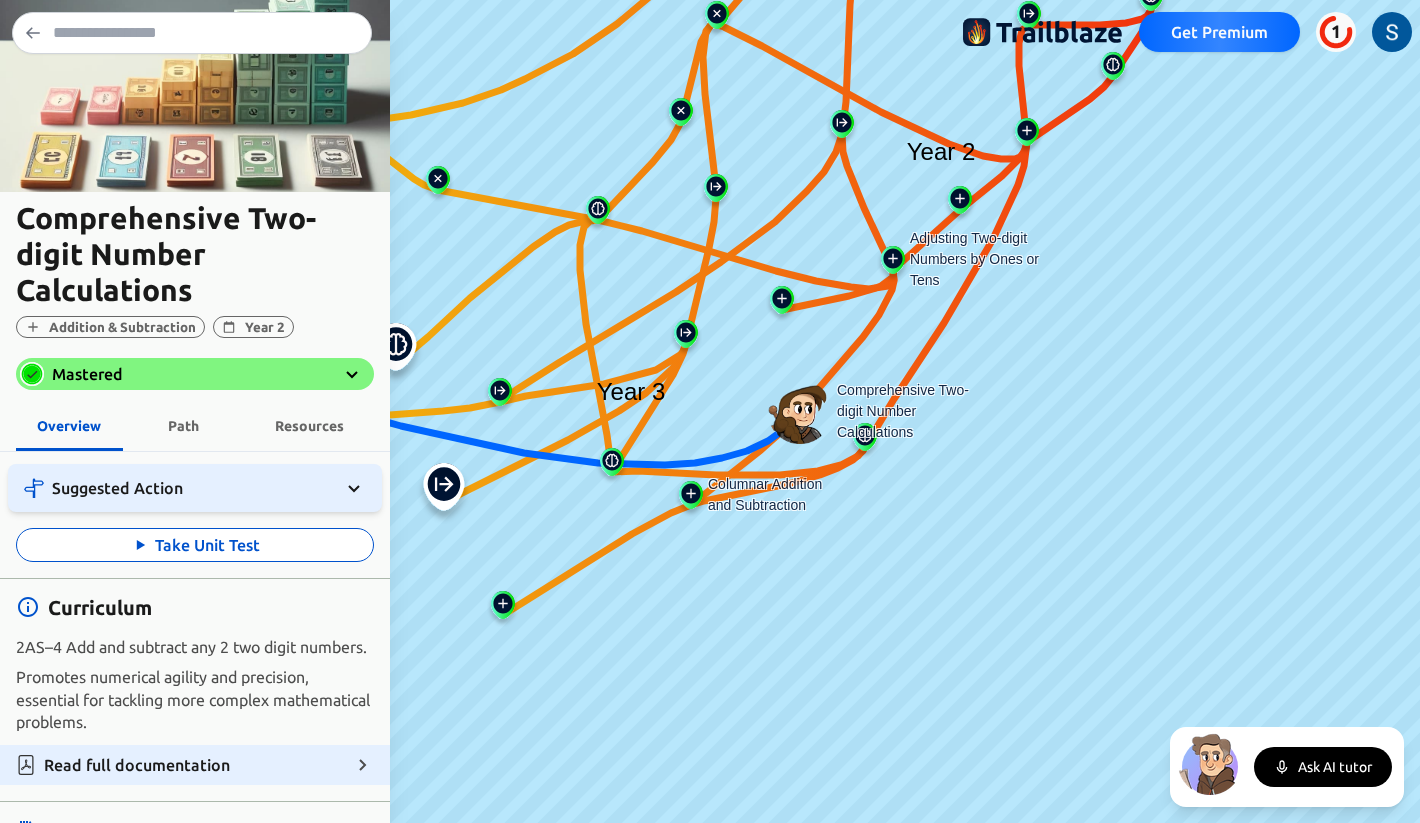 click on "Read full documentation" at bounding box center (195, 765) 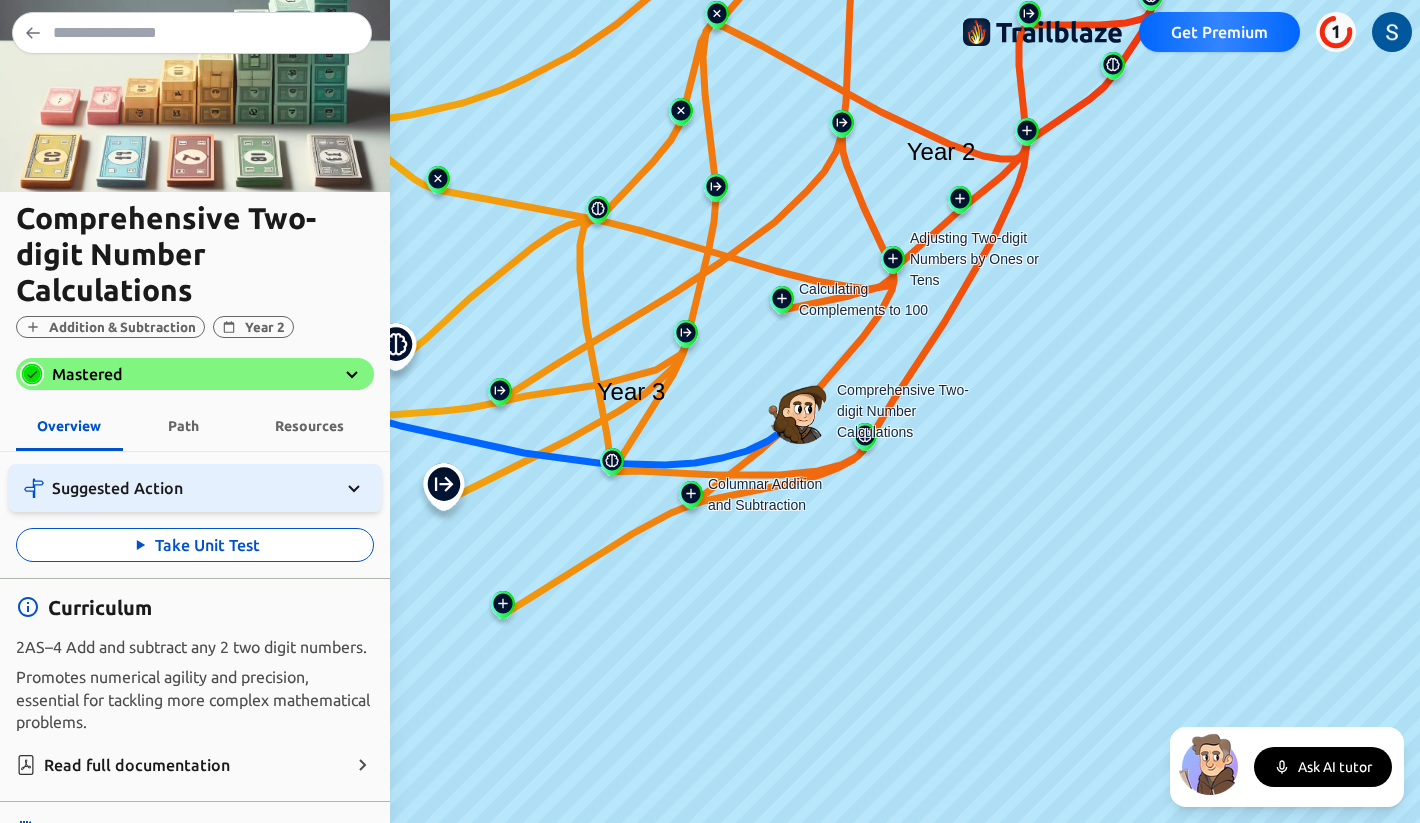 click at bounding box center [782, 304] 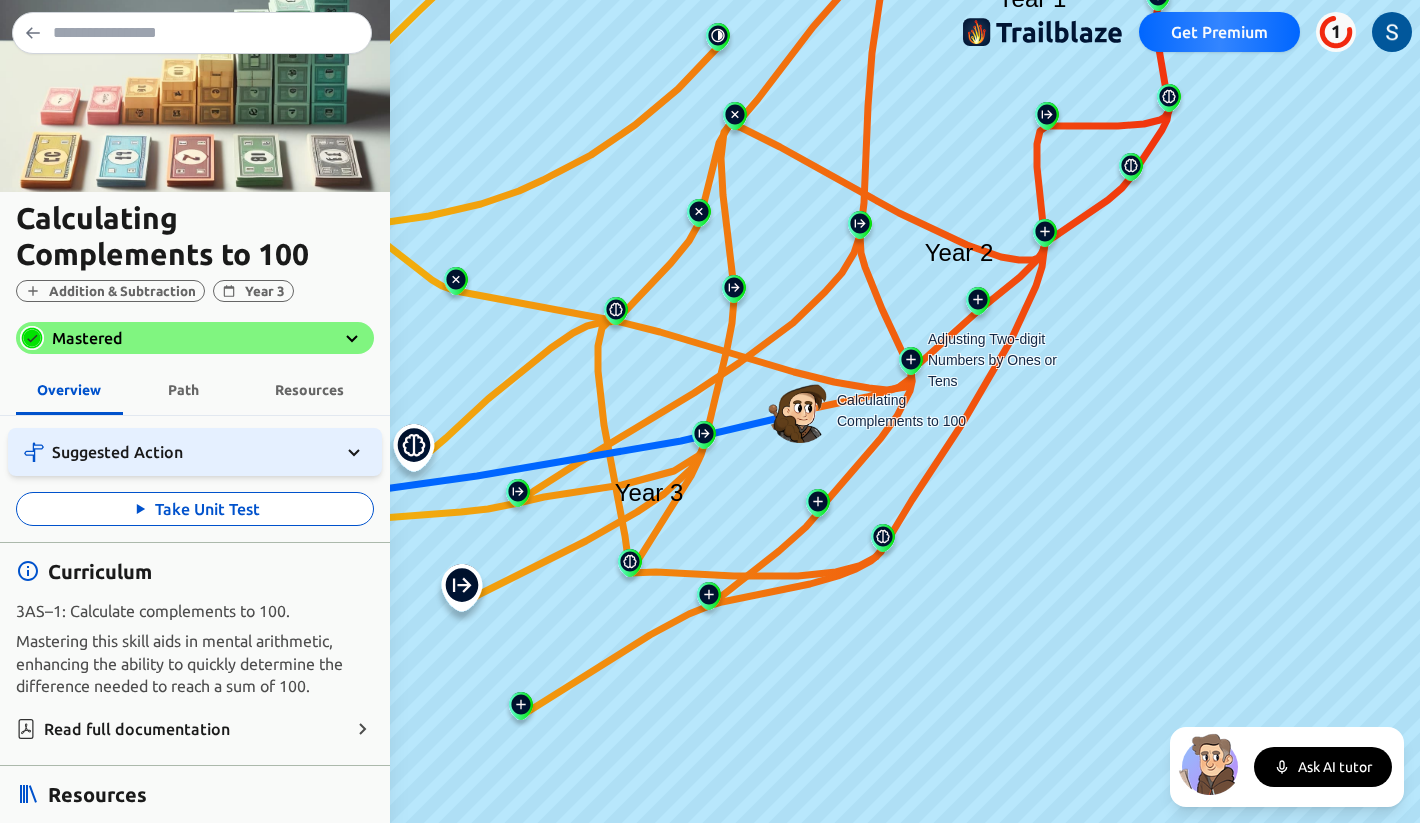 click at bounding box center [911, 365] 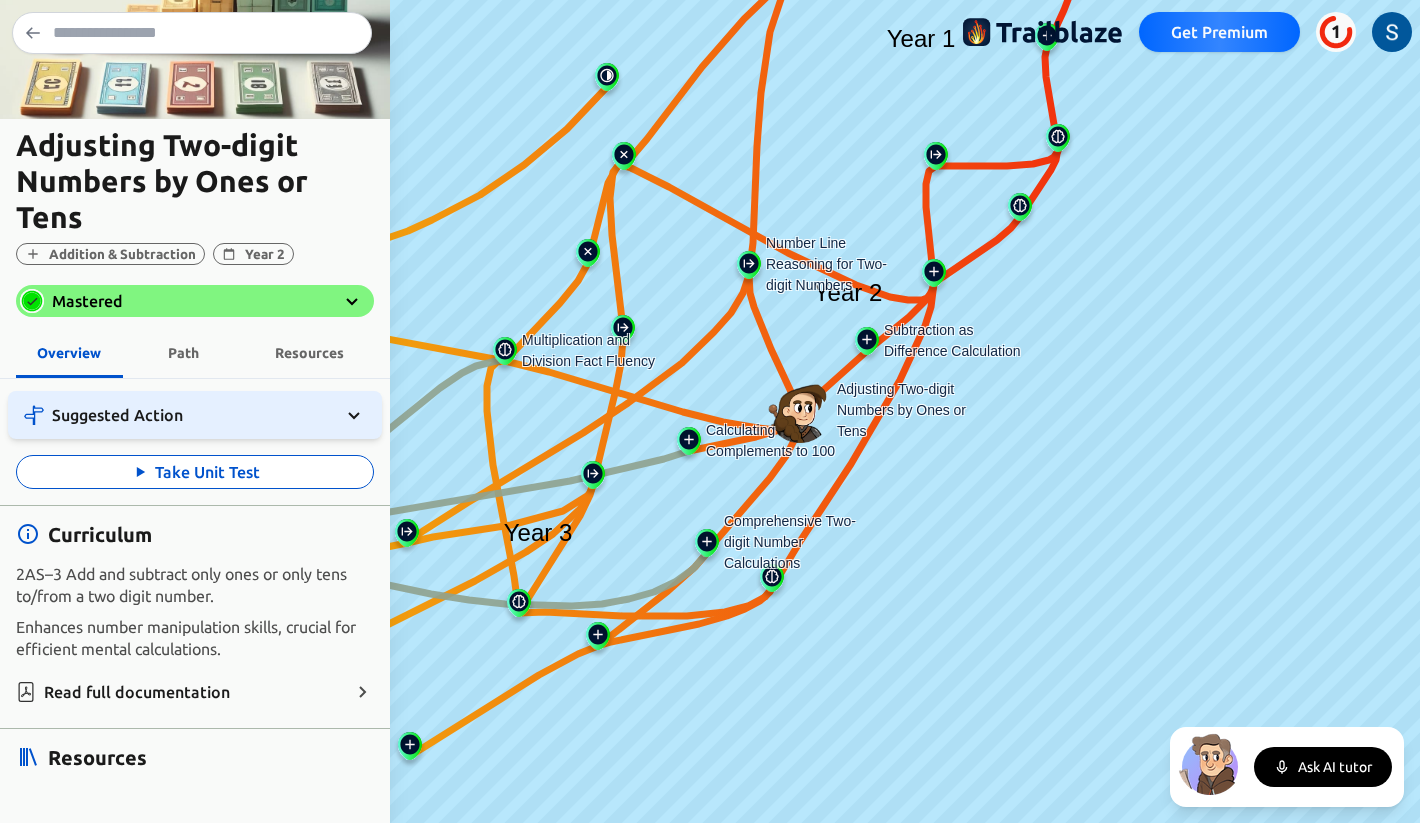 scroll, scrollTop: 91, scrollLeft: 0, axis: vertical 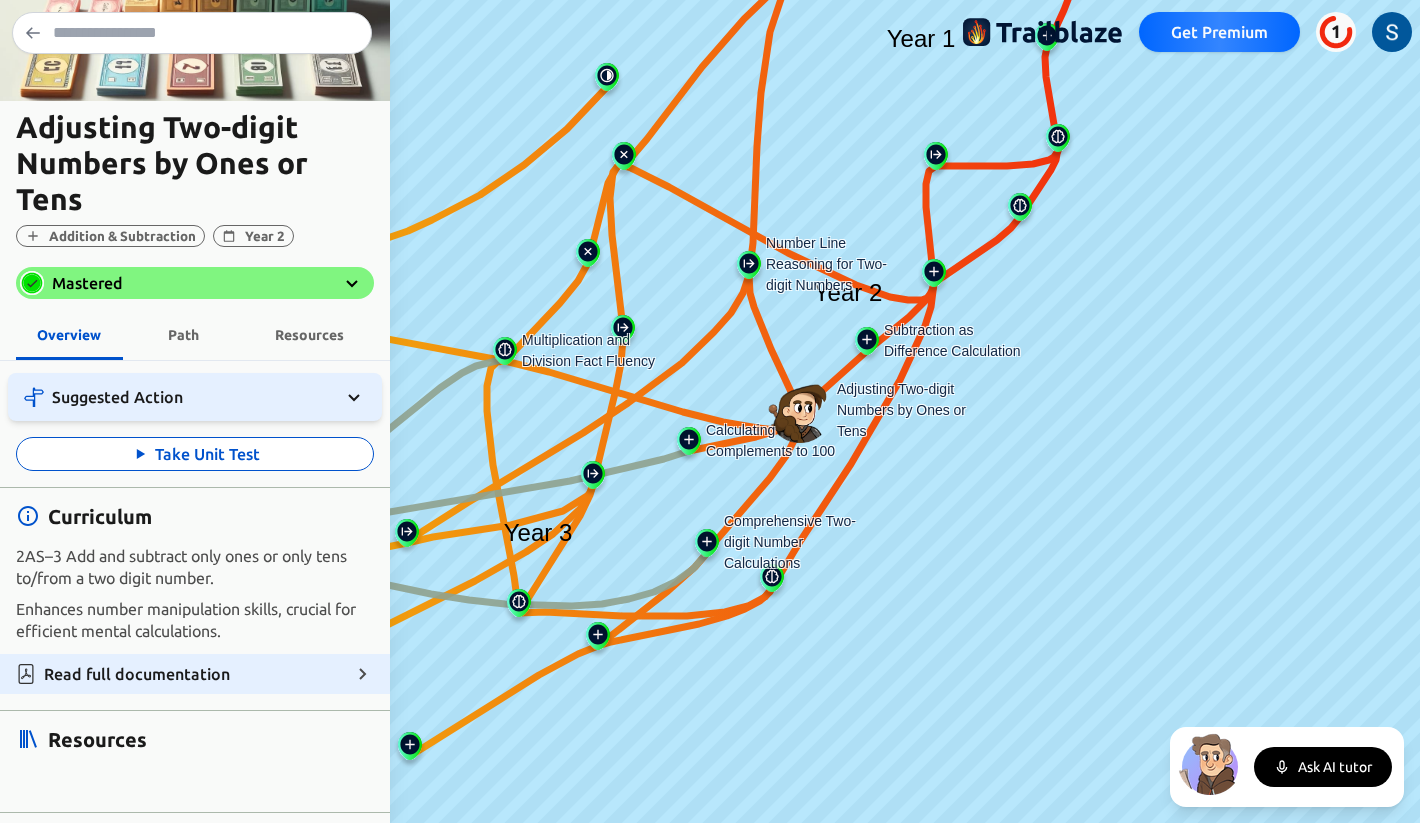 click on "Read full documentation" at bounding box center (137, 674) 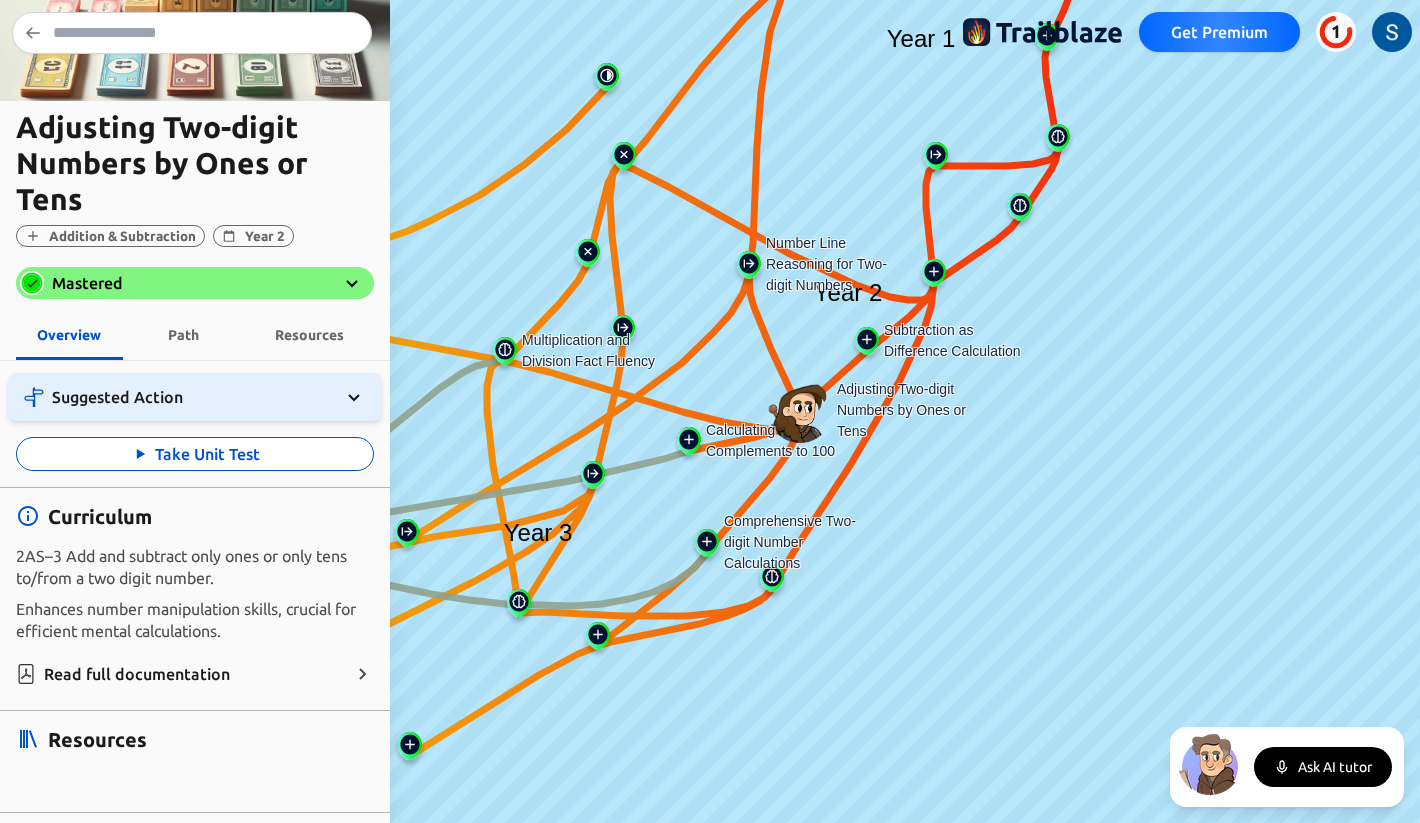 click on "We value your privacy        We use cookies to enhance your browsing experience, serve personalized ads or content, and analyze our traffic. By clicking "Accept All", you consent to our use of cookies.        Customize   Reject All   Accept All                    Customize Consent Preferences             We use cookies to help you navigate efficiently and perform certain functions. You will find detailed information about all cookies under each consent category below. The cookies that are categorized as "Necessary" are stored on your browser as they are essential for enabling the basic functionalities of the site. ...  Show more        Necessary Always Active Necessary cookies are required to enable the basic features of this site, such as providing secure log-in or adjusting your consent preferences. These cookies do not store any personally identifiable data. Cookie cookieyes-consent Duration 1 year Description Functional No cookies to display. Analytics Cookie fs_lua Duration 1 hour Cookie _ga" at bounding box center [710, 411] 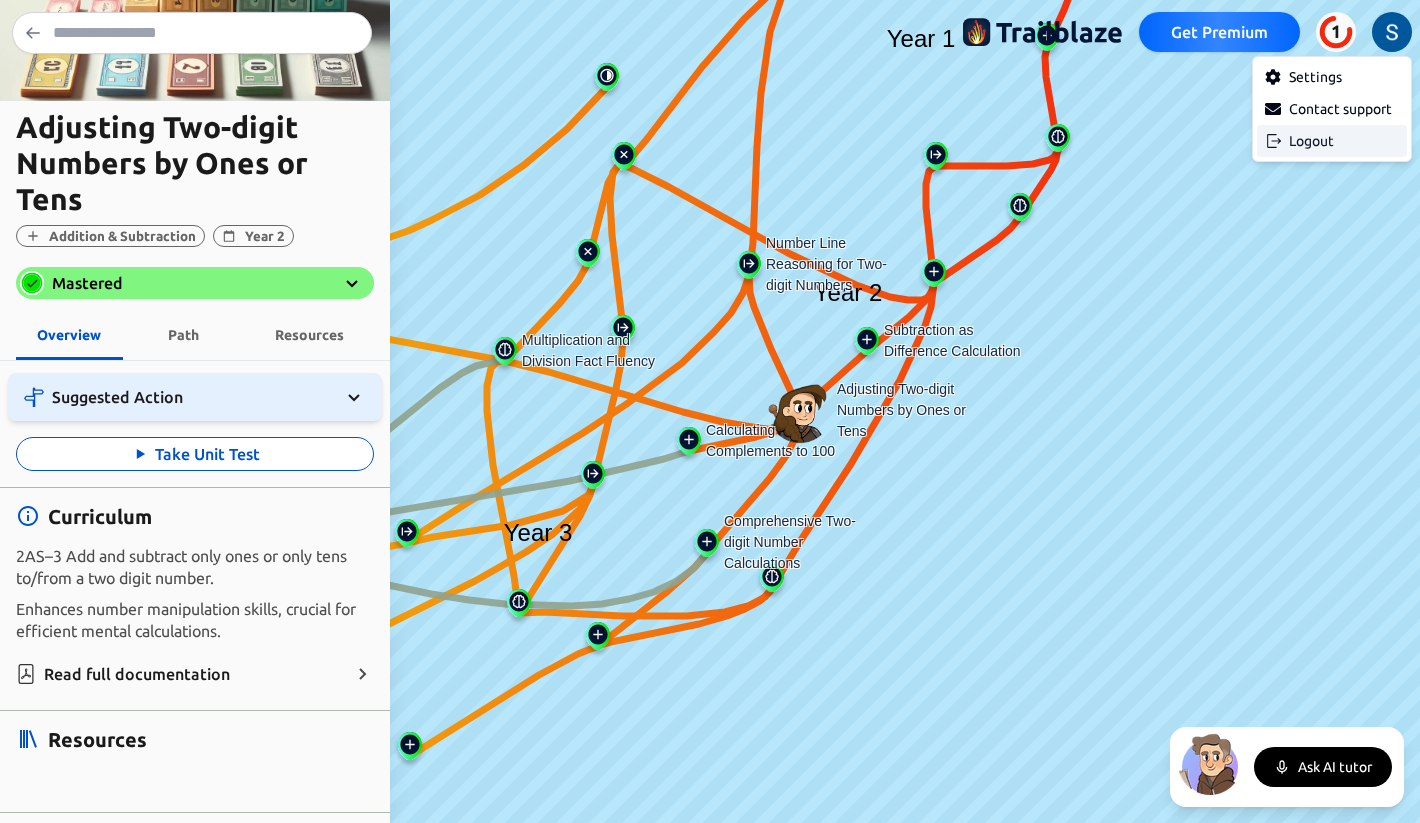 click on "Logout" at bounding box center (1332, 141) 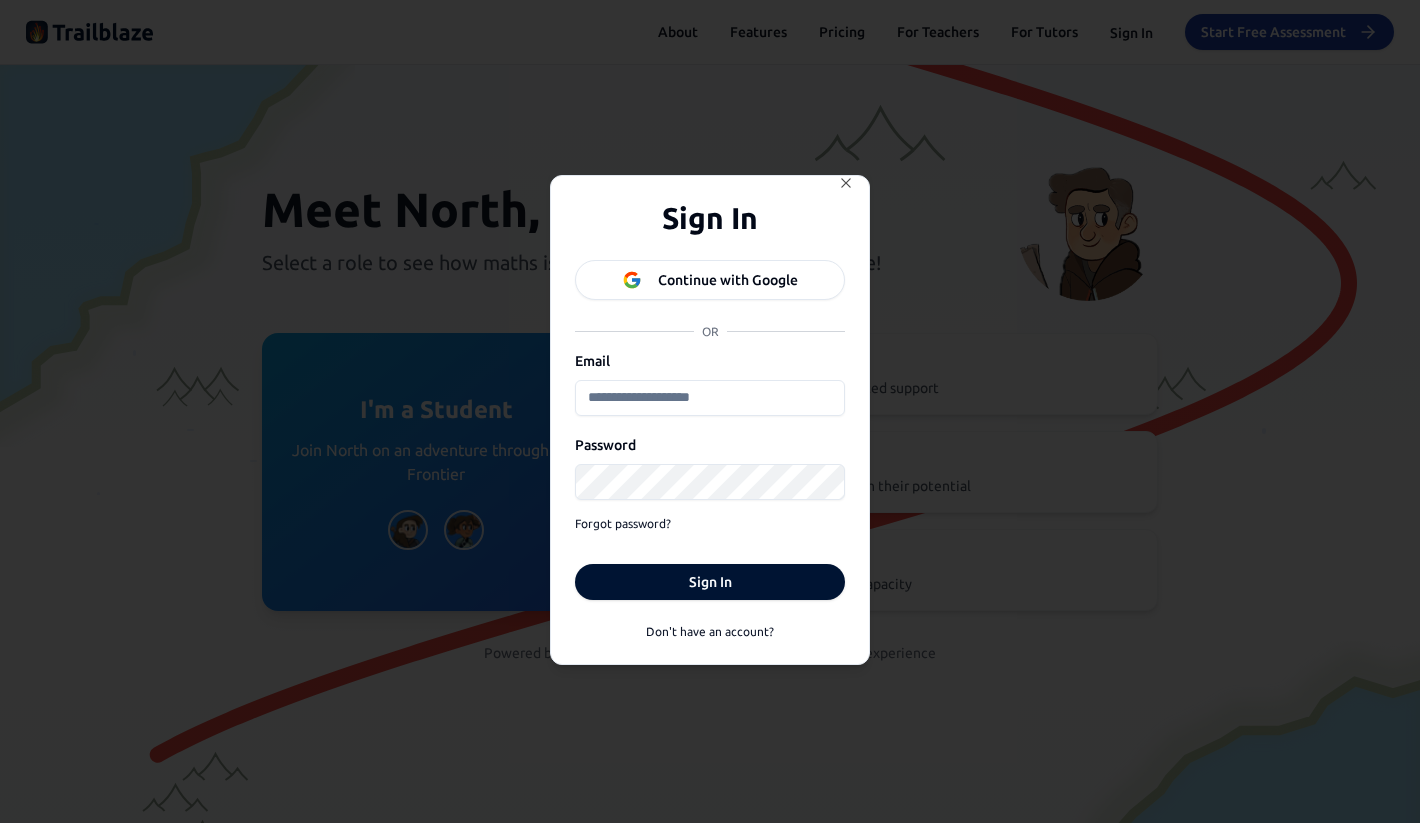scroll, scrollTop: 0, scrollLeft: 0, axis: both 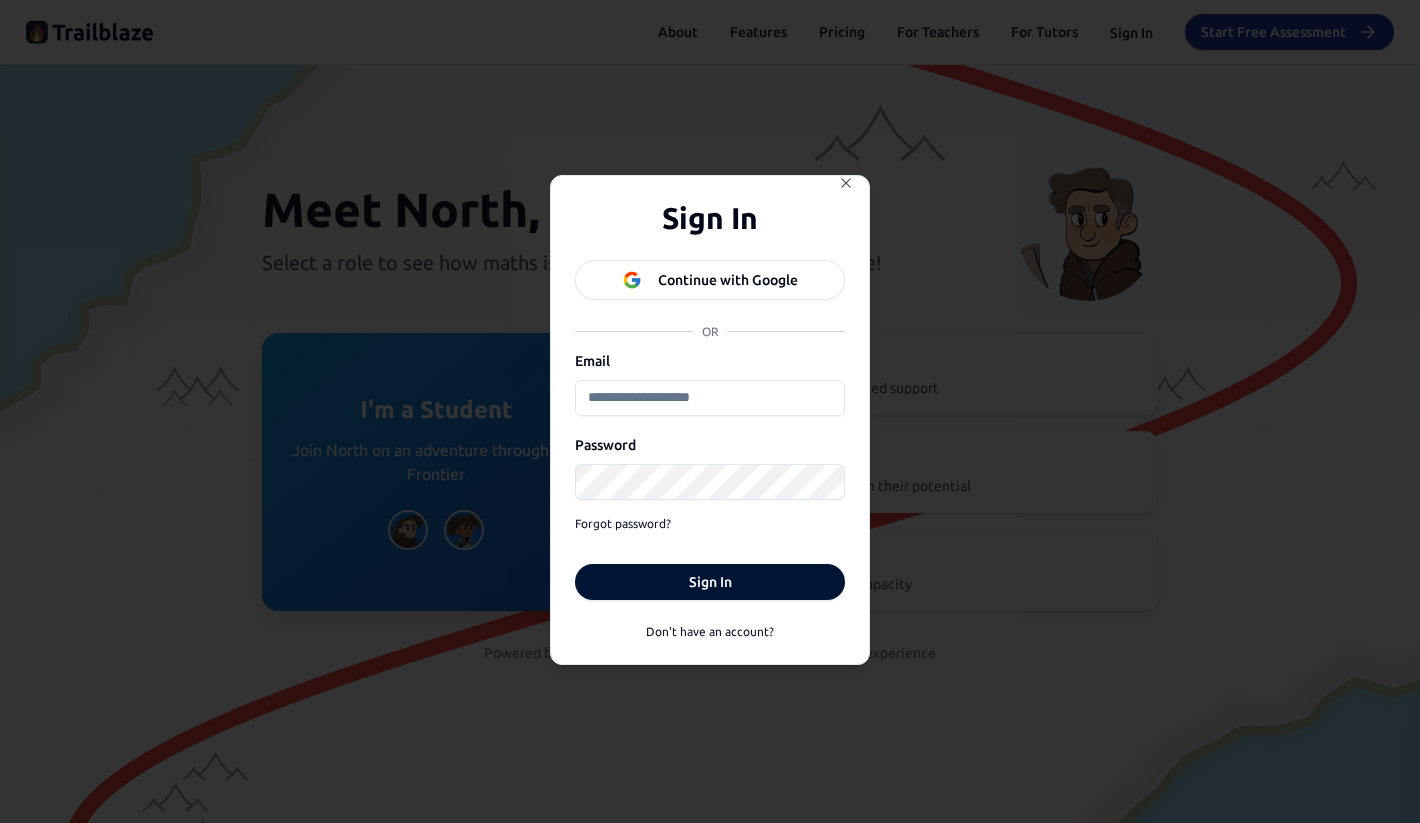 click on "Continue with Google" at bounding box center [728, 280] 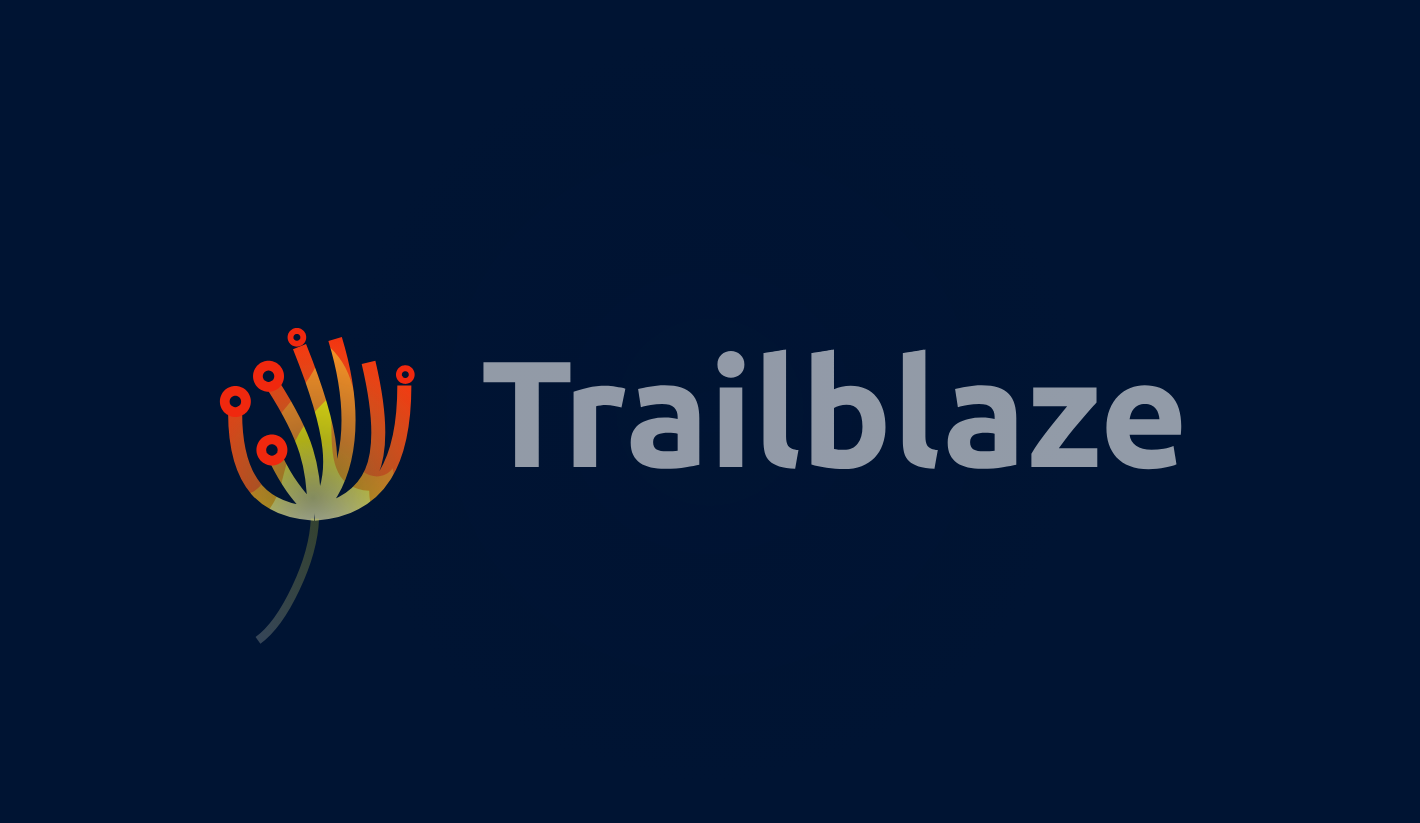 scroll, scrollTop: 0, scrollLeft: 0, axis: both 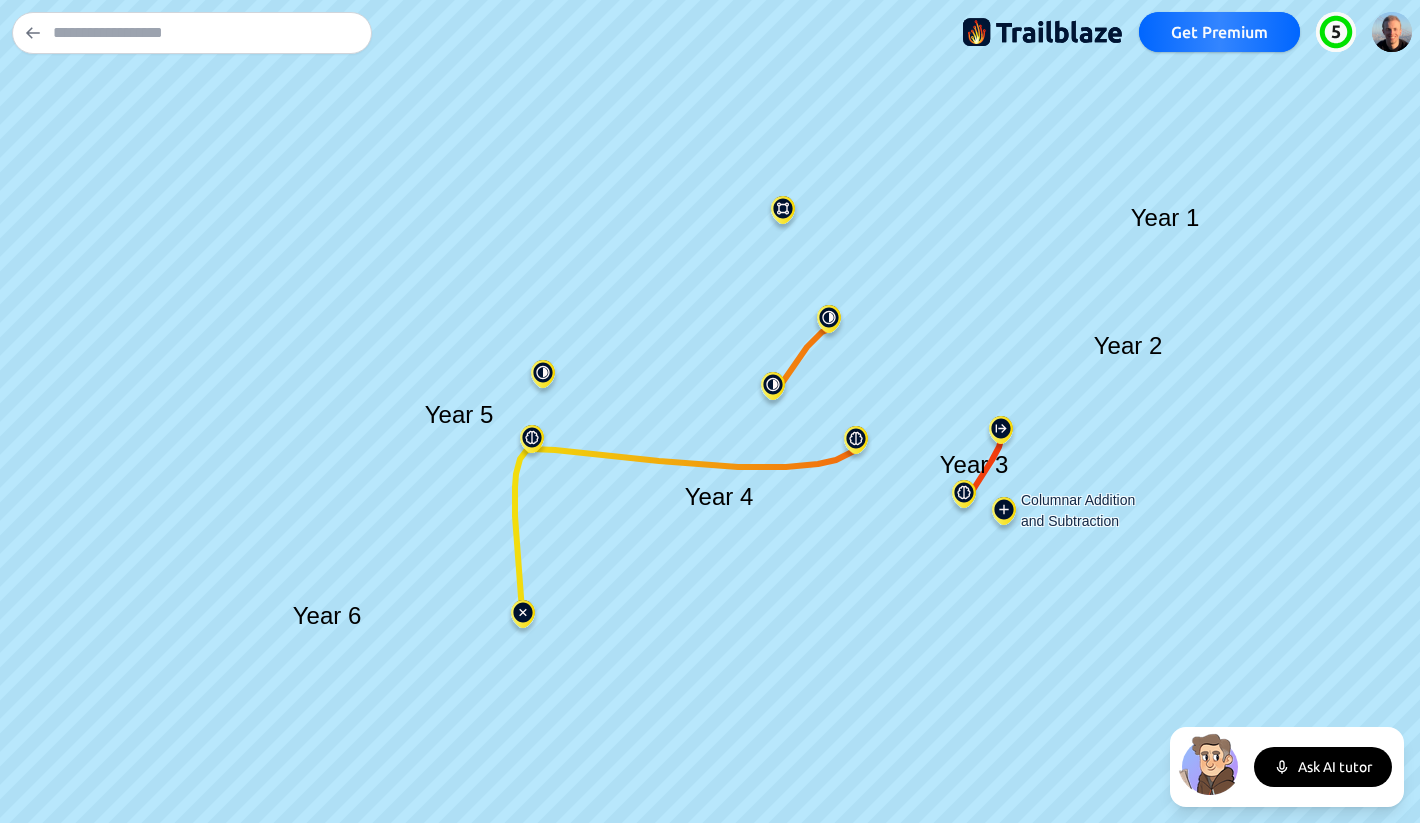 click at bounding box center [1004, 515] 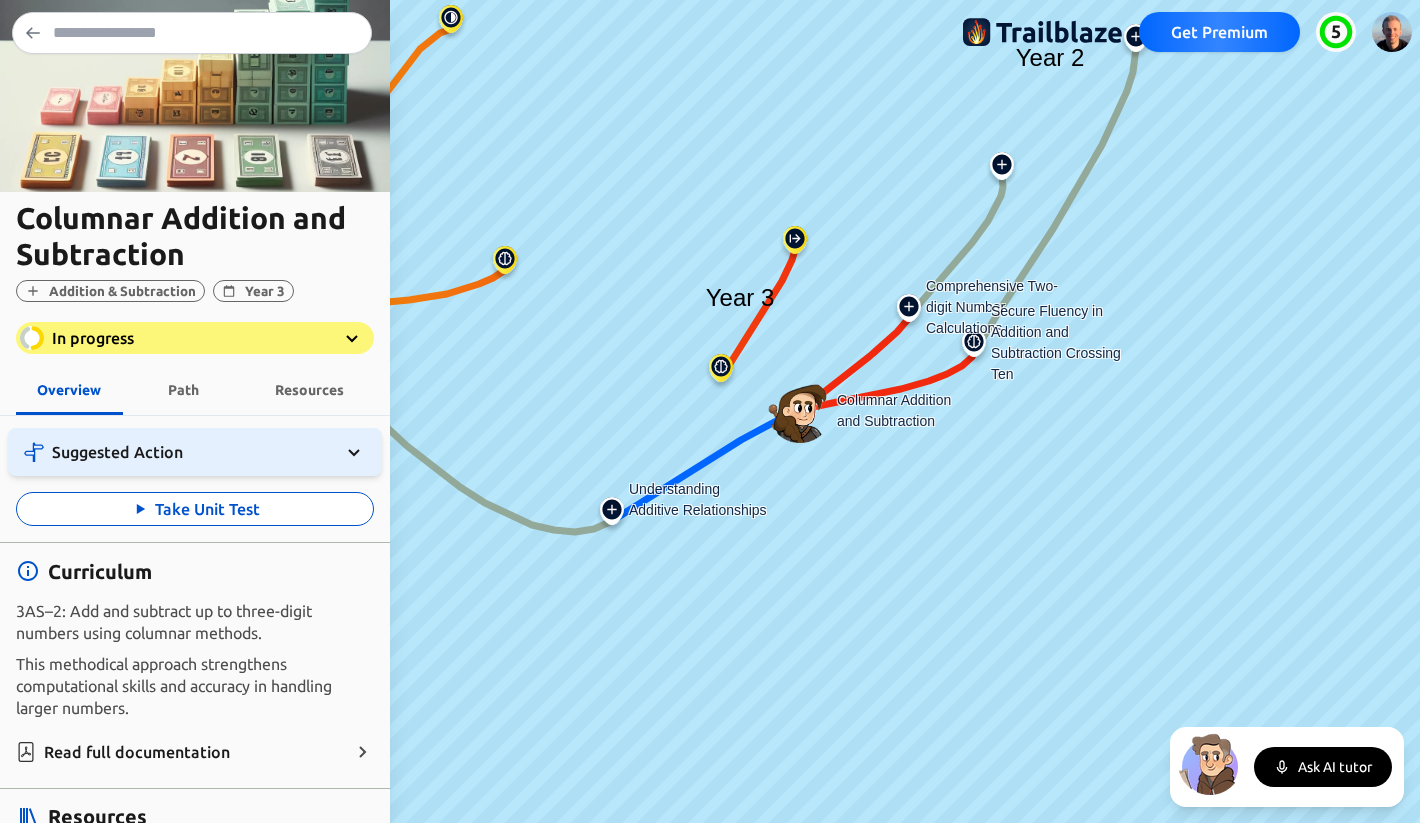 click at bounding box center (909, 312) 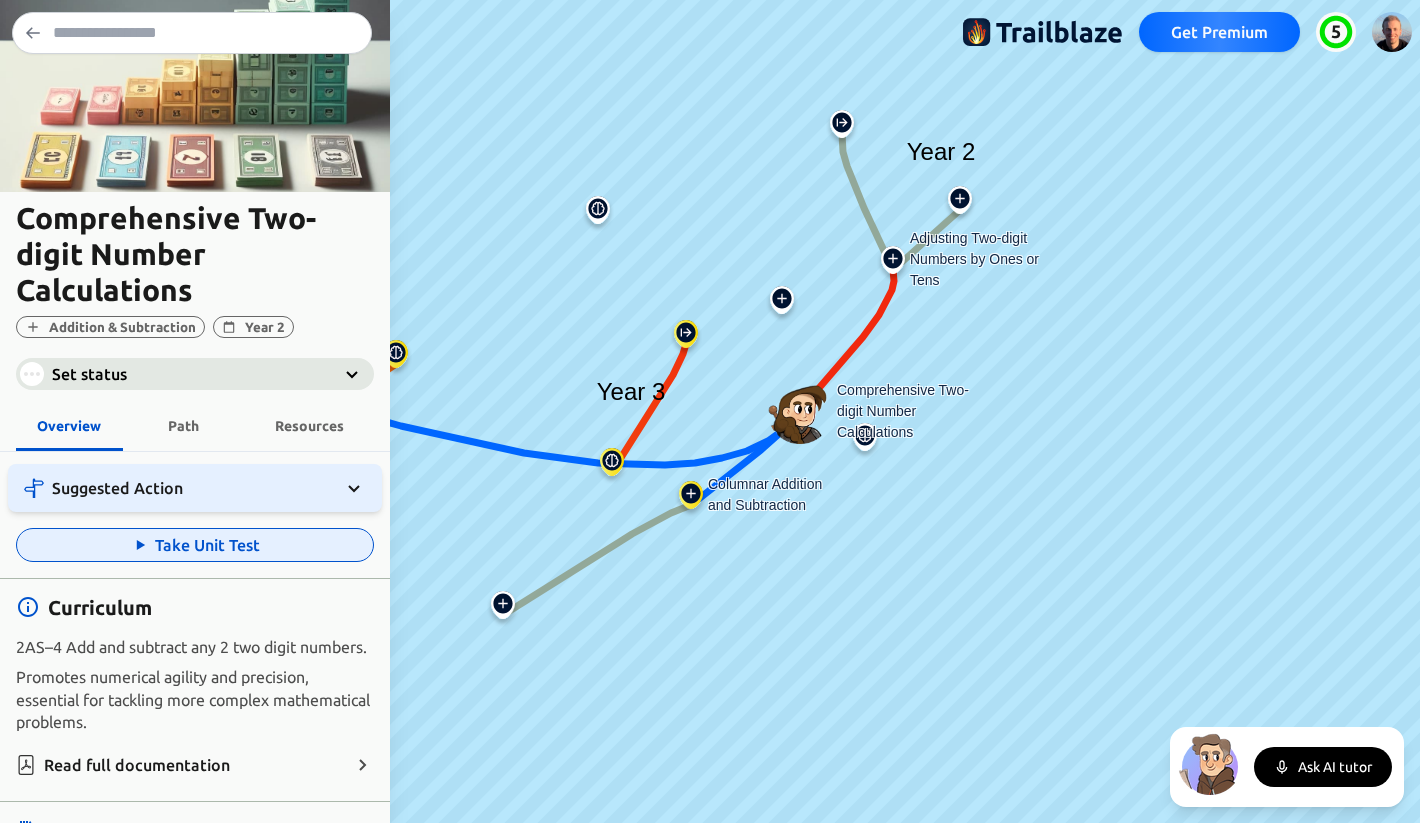 click on "Take Unit Test" at bounding box center [195, 545] 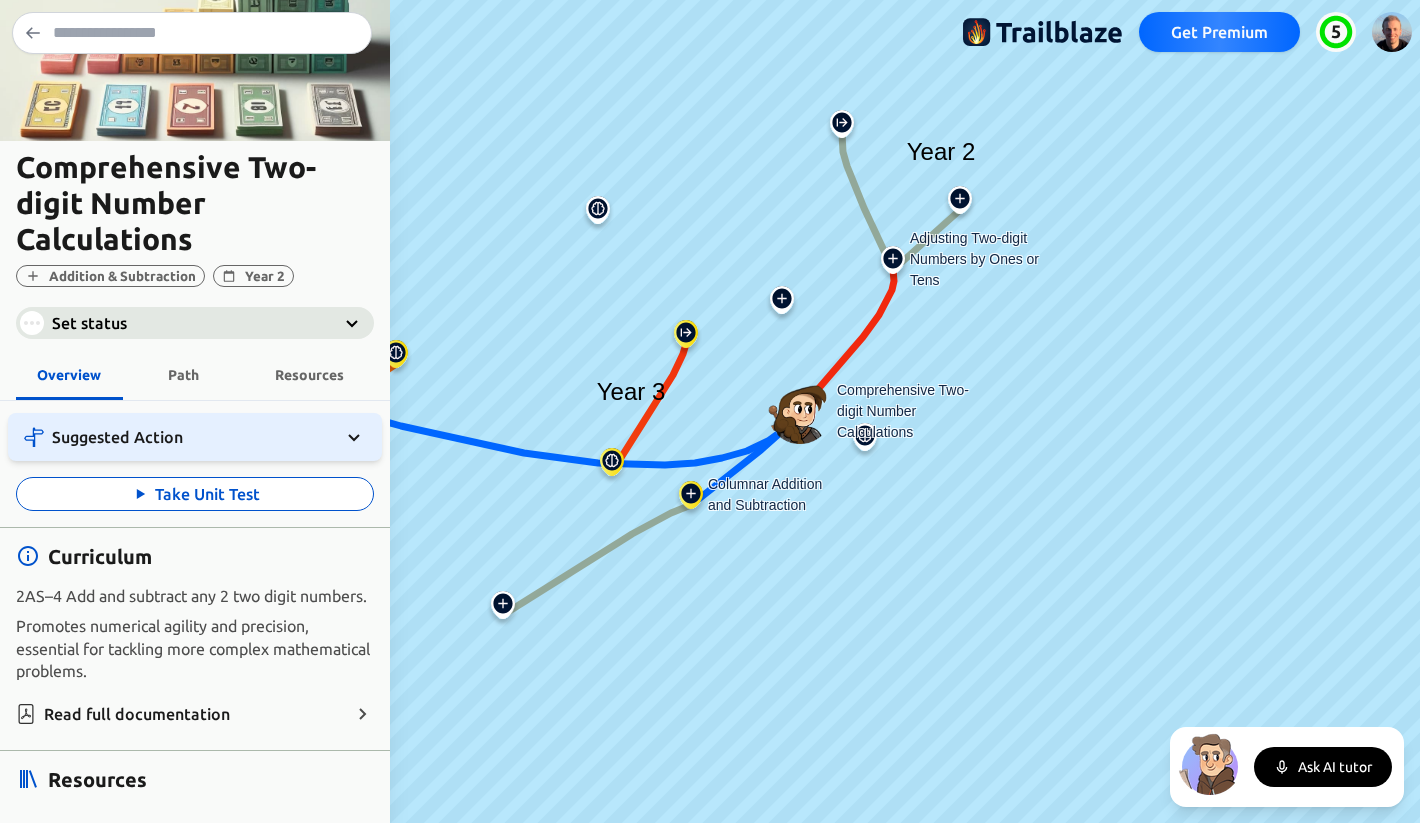 scroll, scrollTop: 34, scrollLeft: 0, axis: vertical 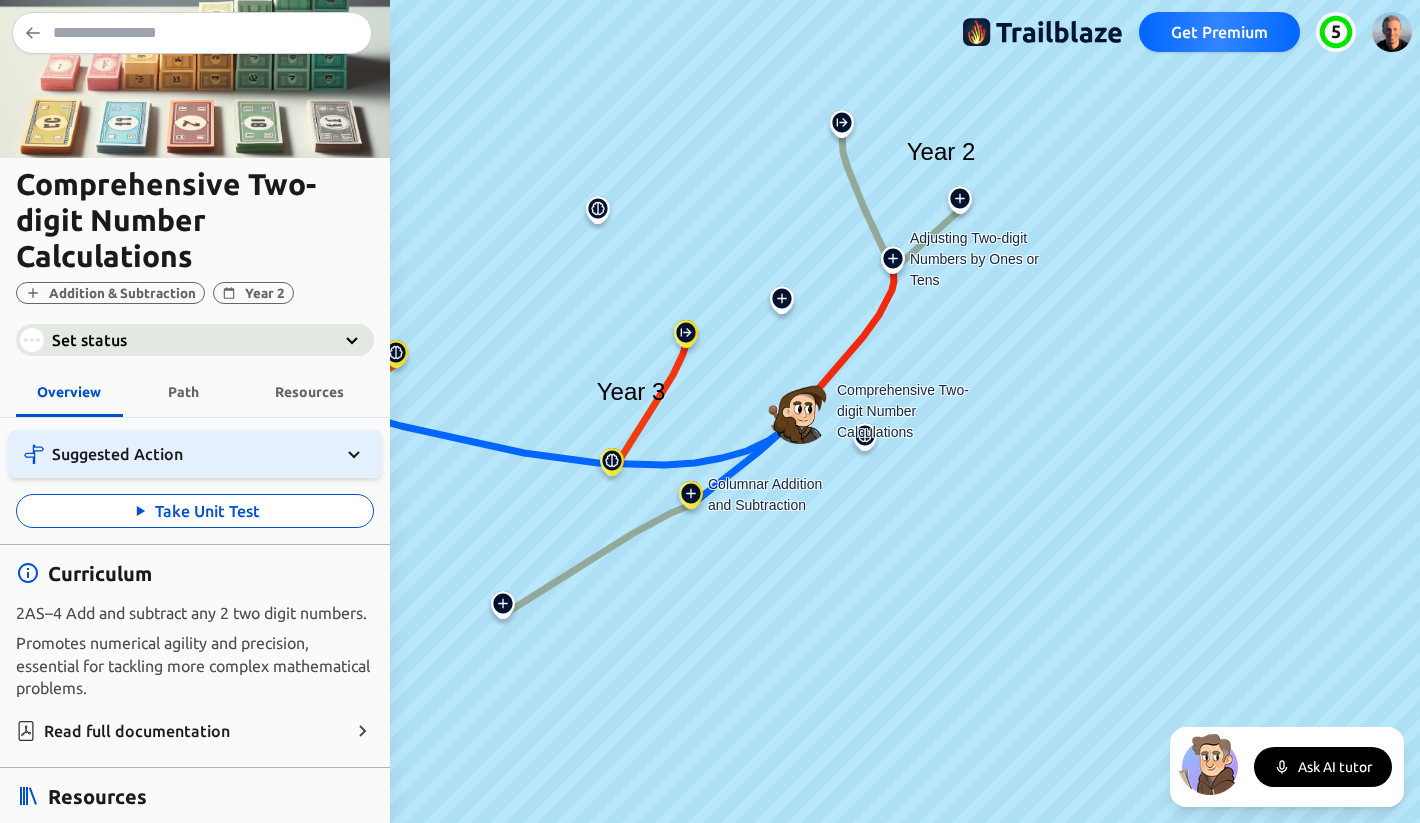 click on "Resources" at bounding box center [309, 392] 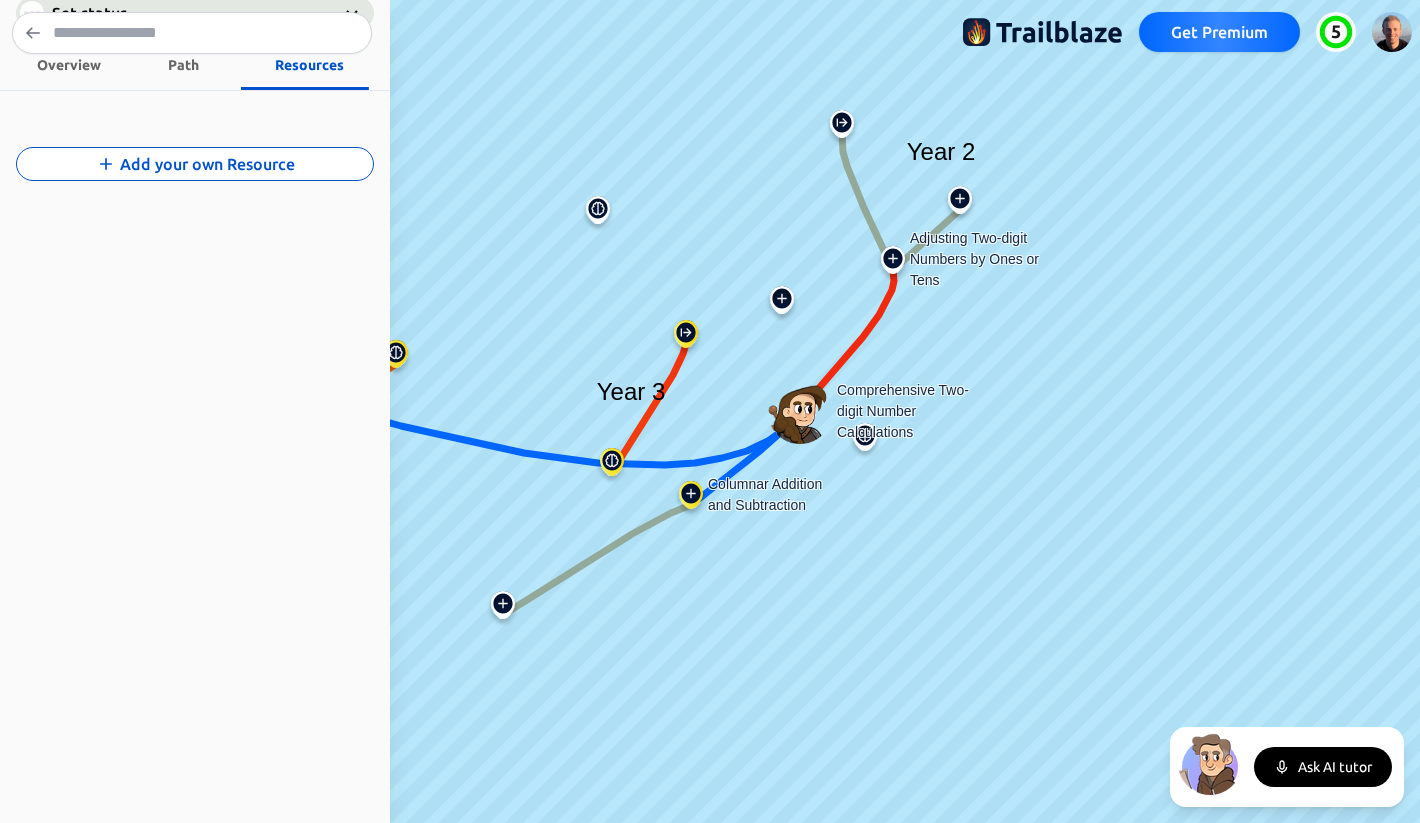 scroll, scrollTop: 398, scrollLeft: 0, axis: vertical 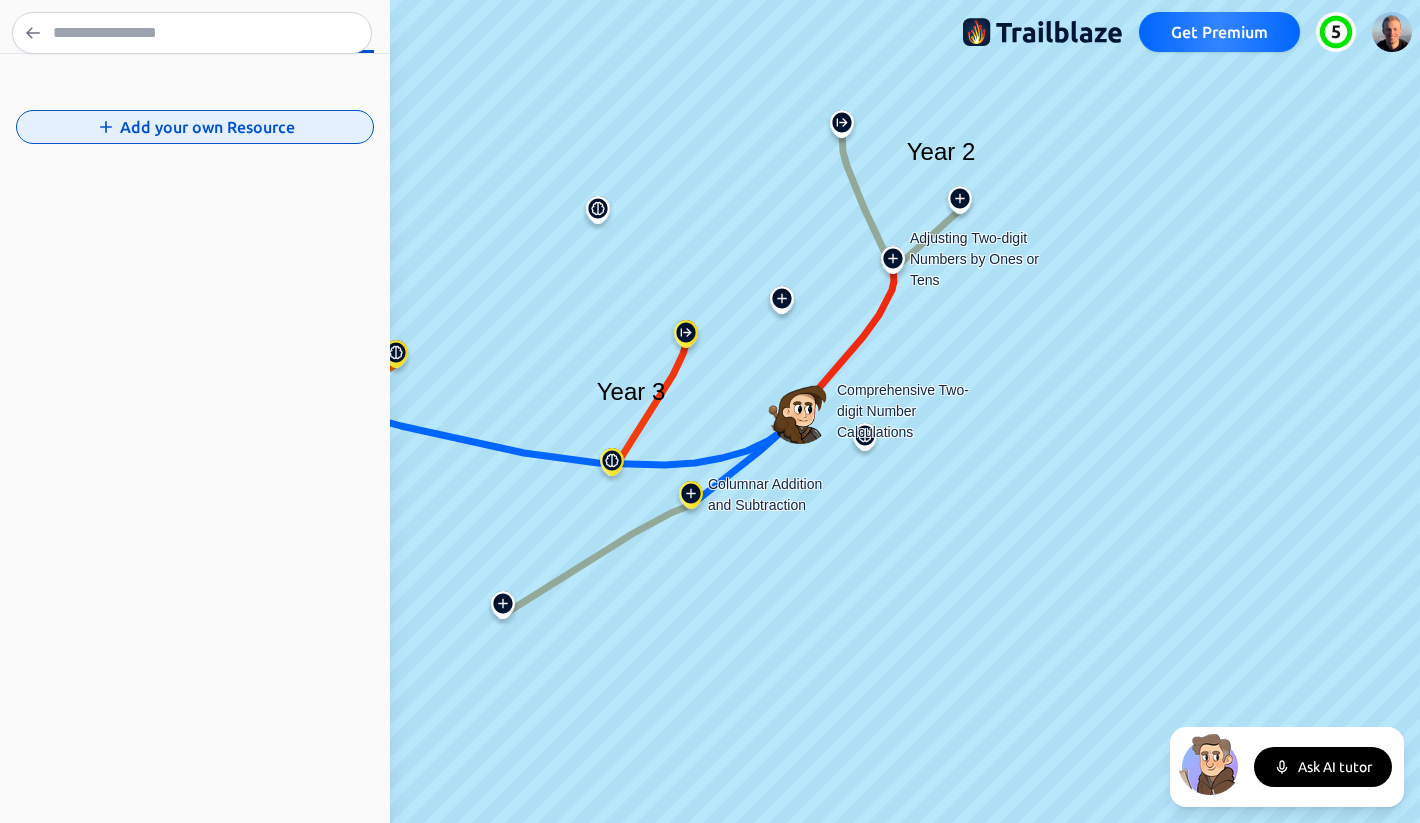 click on "Add your own Resource" at bounding box center [195, 127] 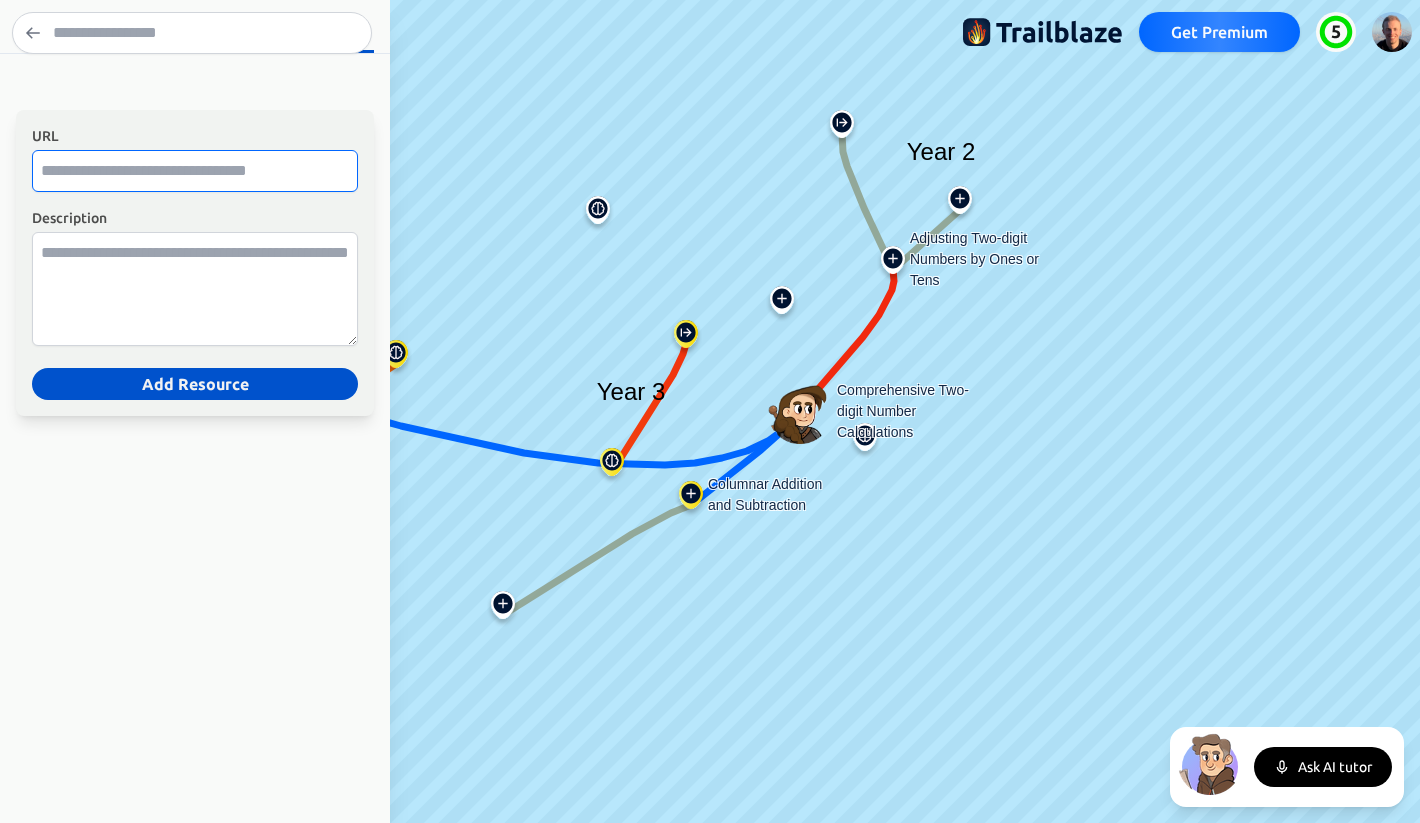 click on "URL" at bounding box center (195, 171) 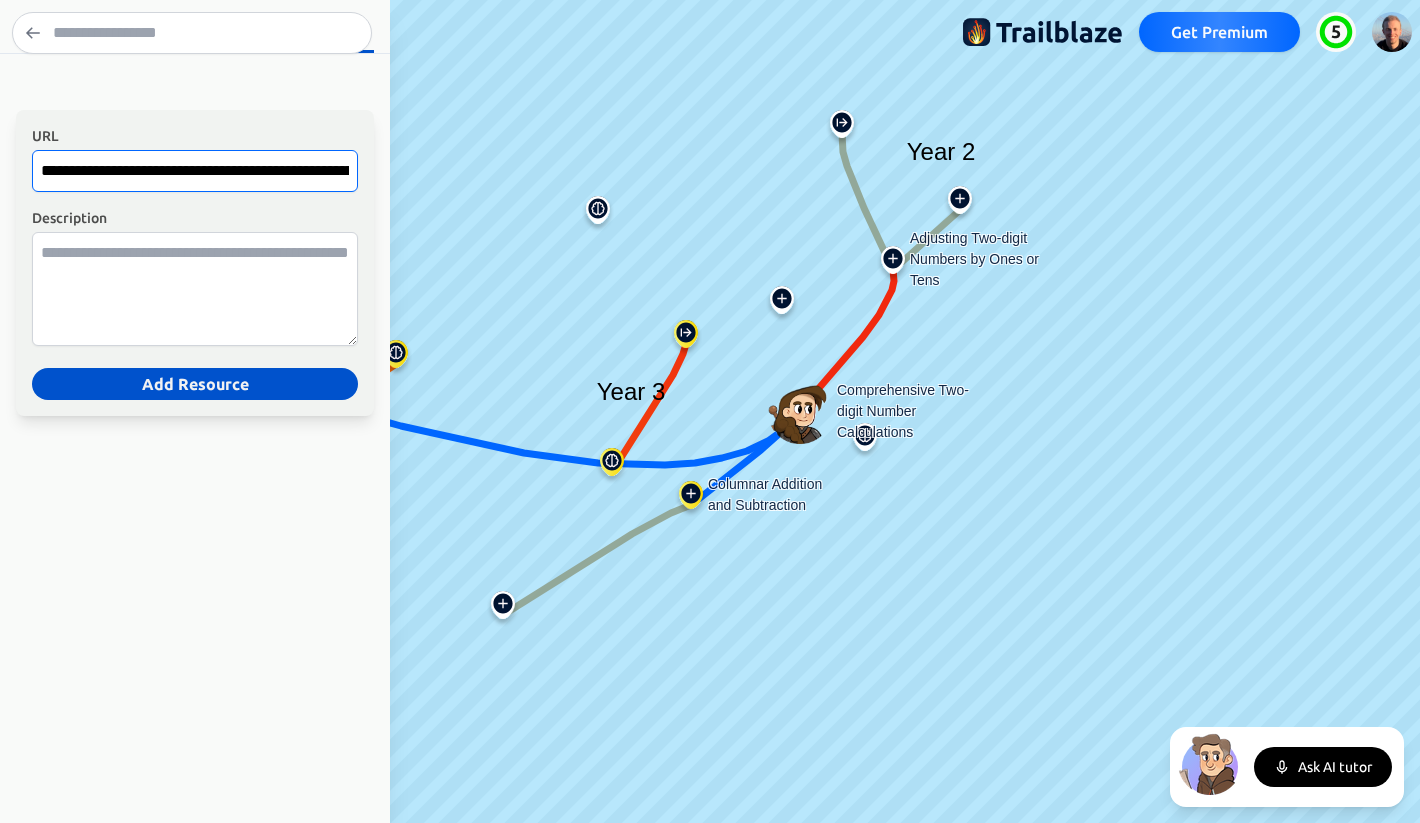 scroll, scrollTop: 0, scrollLeft: 1158, axis: horizontal 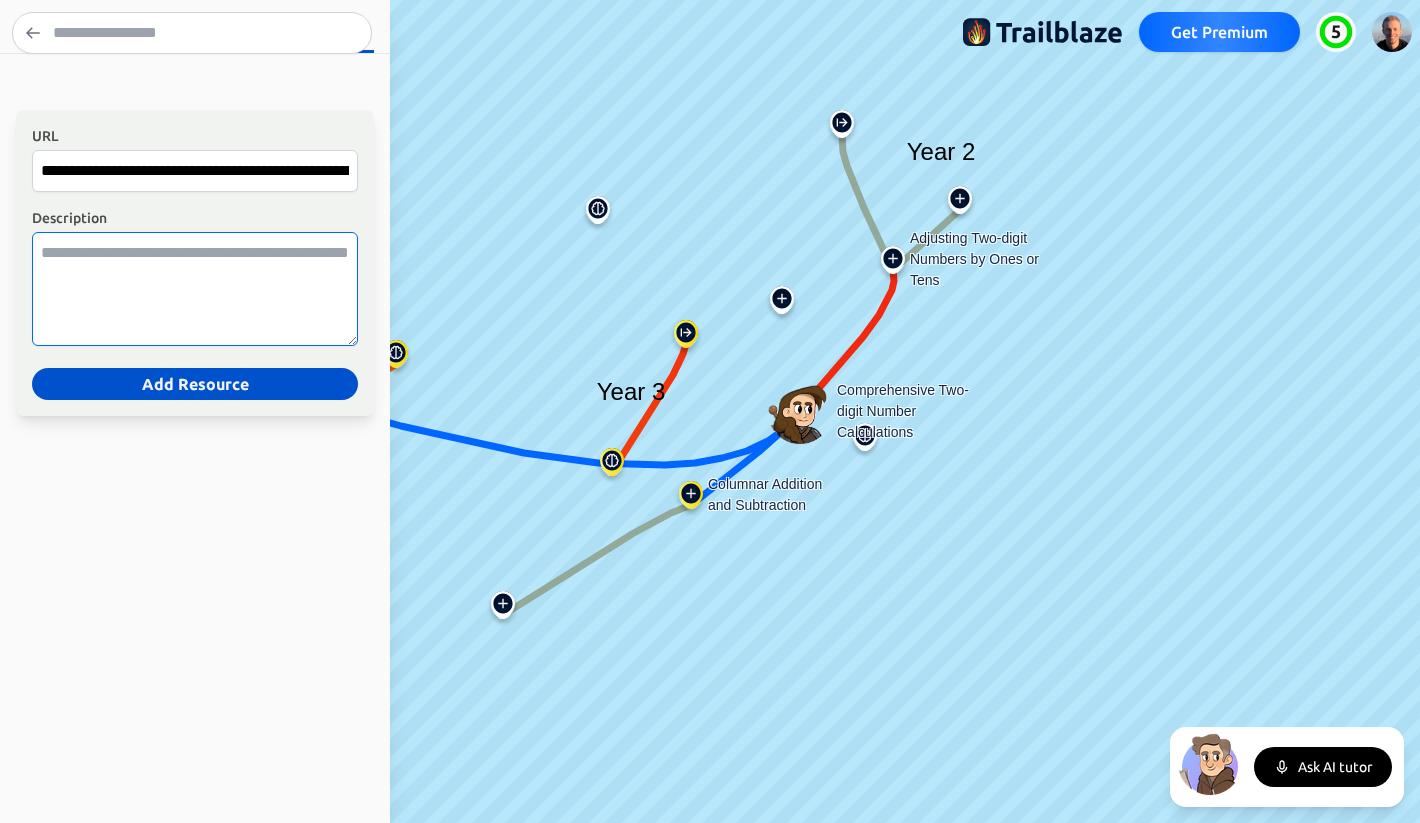 click on "Description" at bounding box center (195, 289) 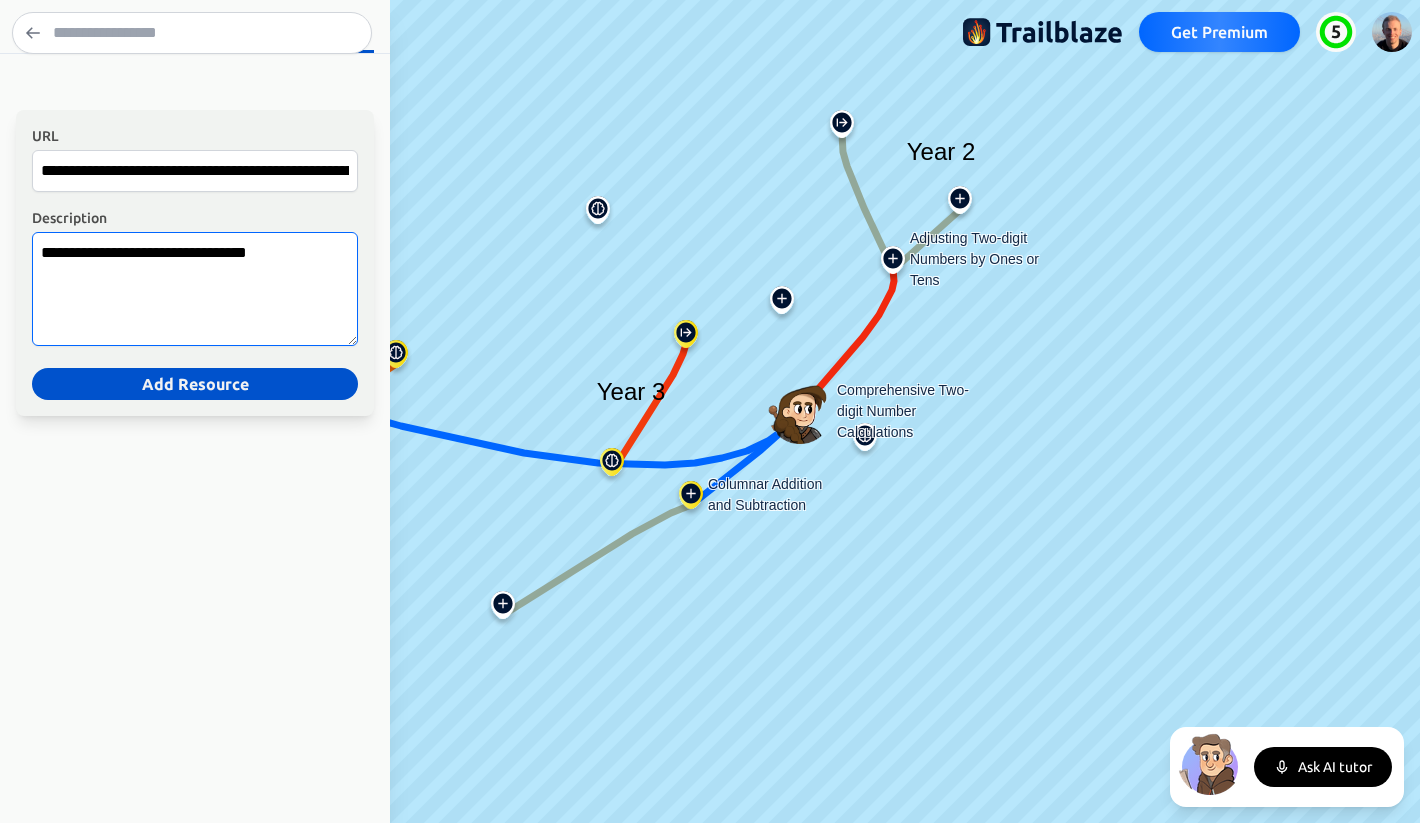 drag, startPoint x: 78, startPoint y: 256, endPoint x: -8, endPoint y: 249, distance: 86.28442 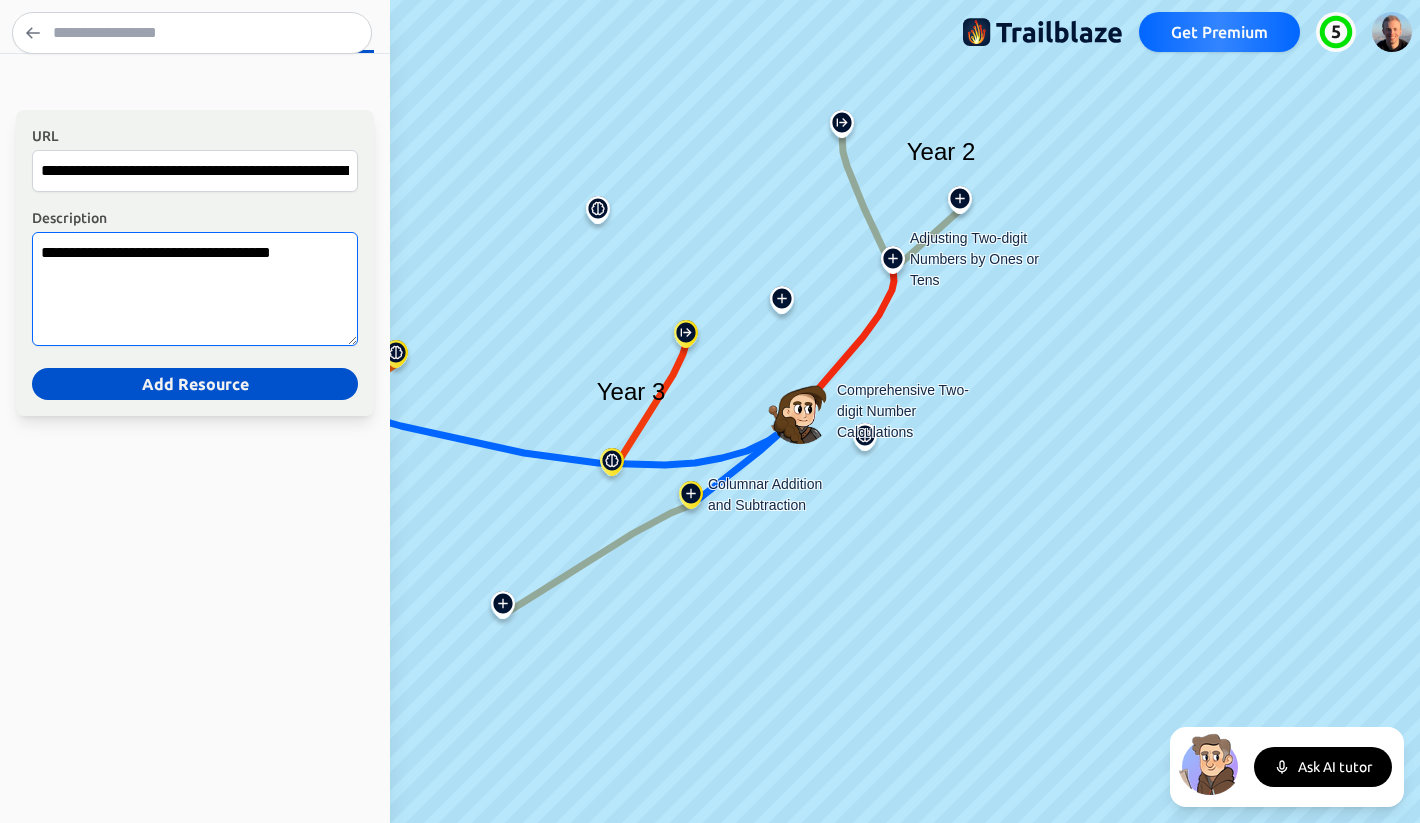 type on "**********" 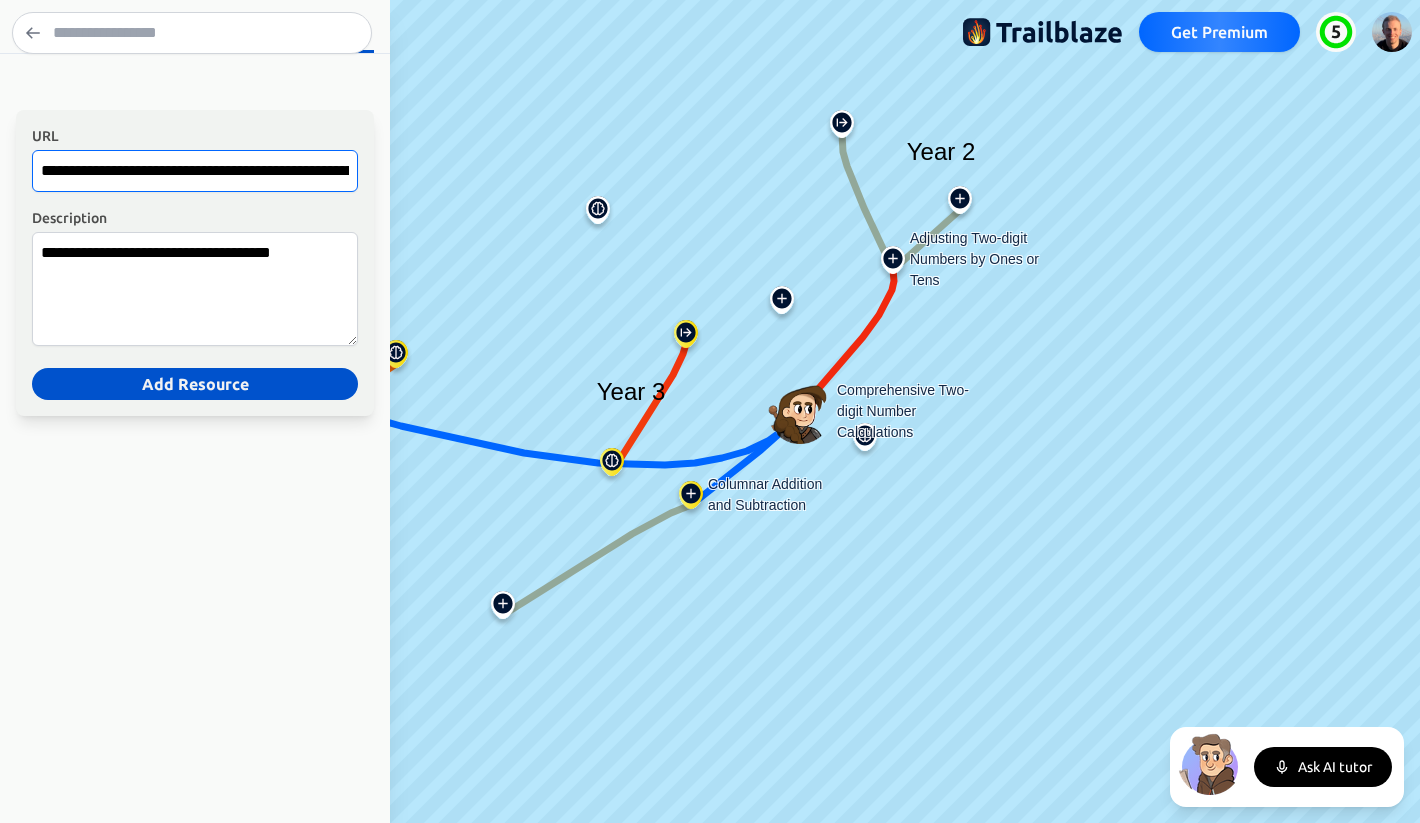 click on "**********" at bounding box center (195, 171) 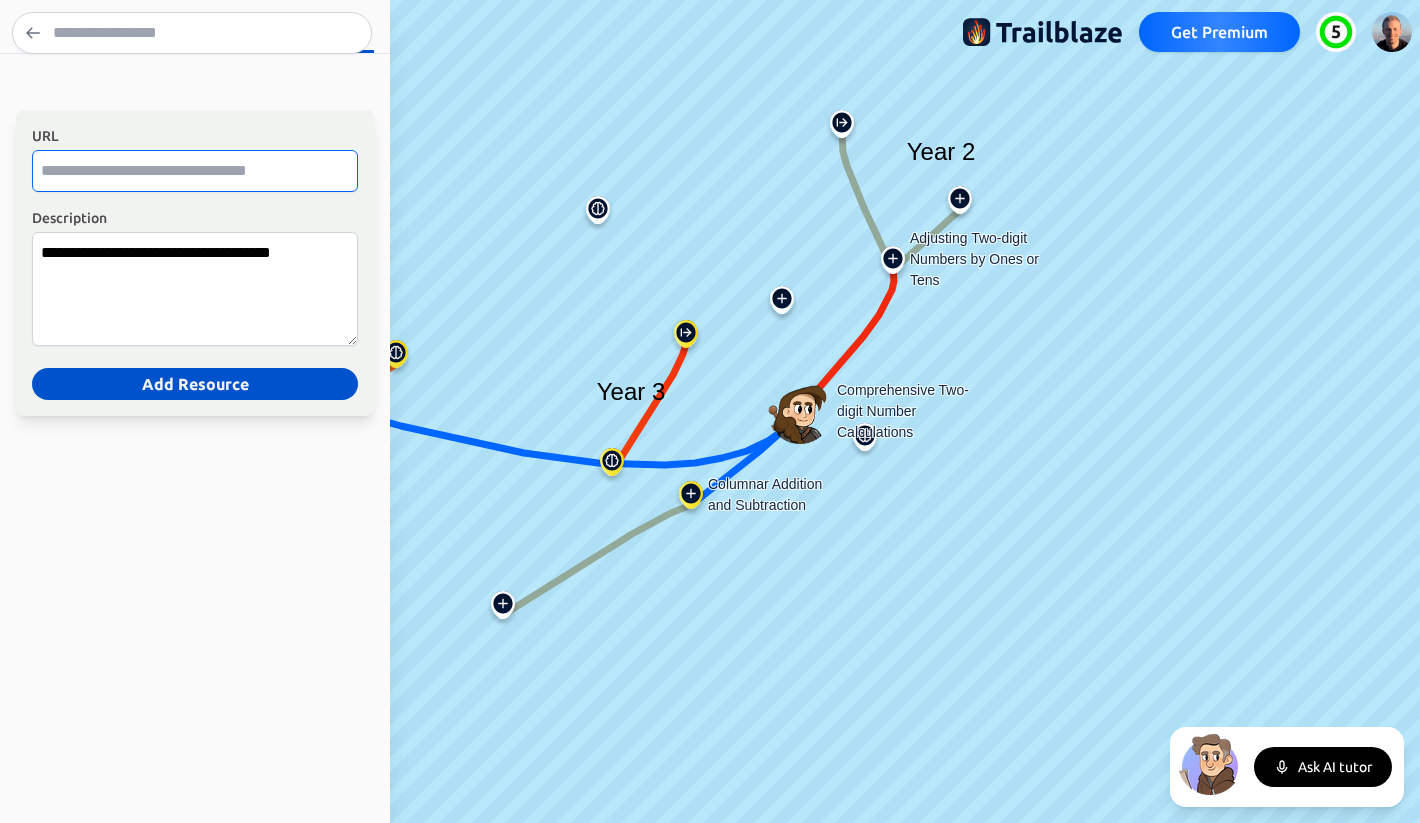 paste on "**********" 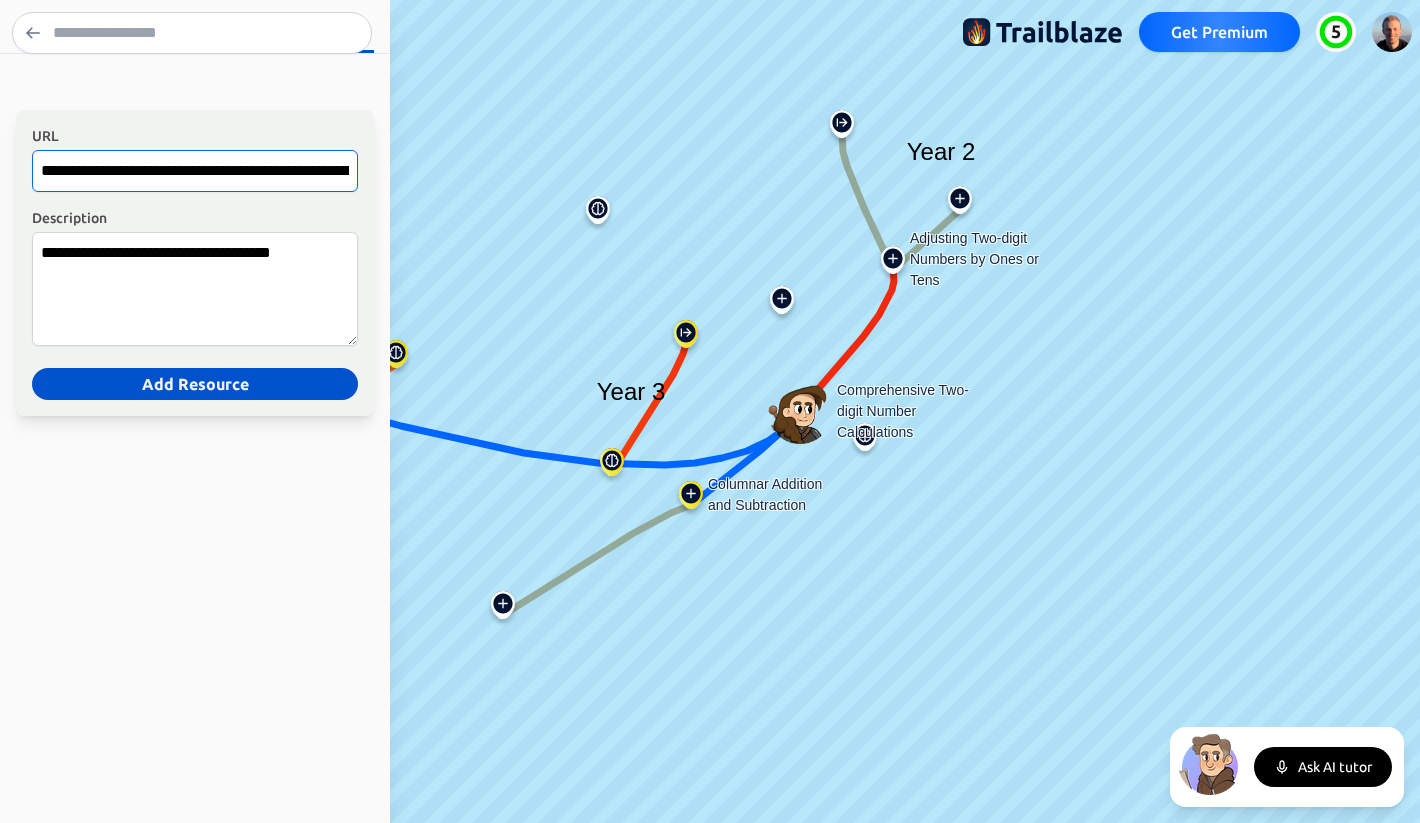 scroll, scrollTop: 0, scrollLeft: 1184, axis: horizontal 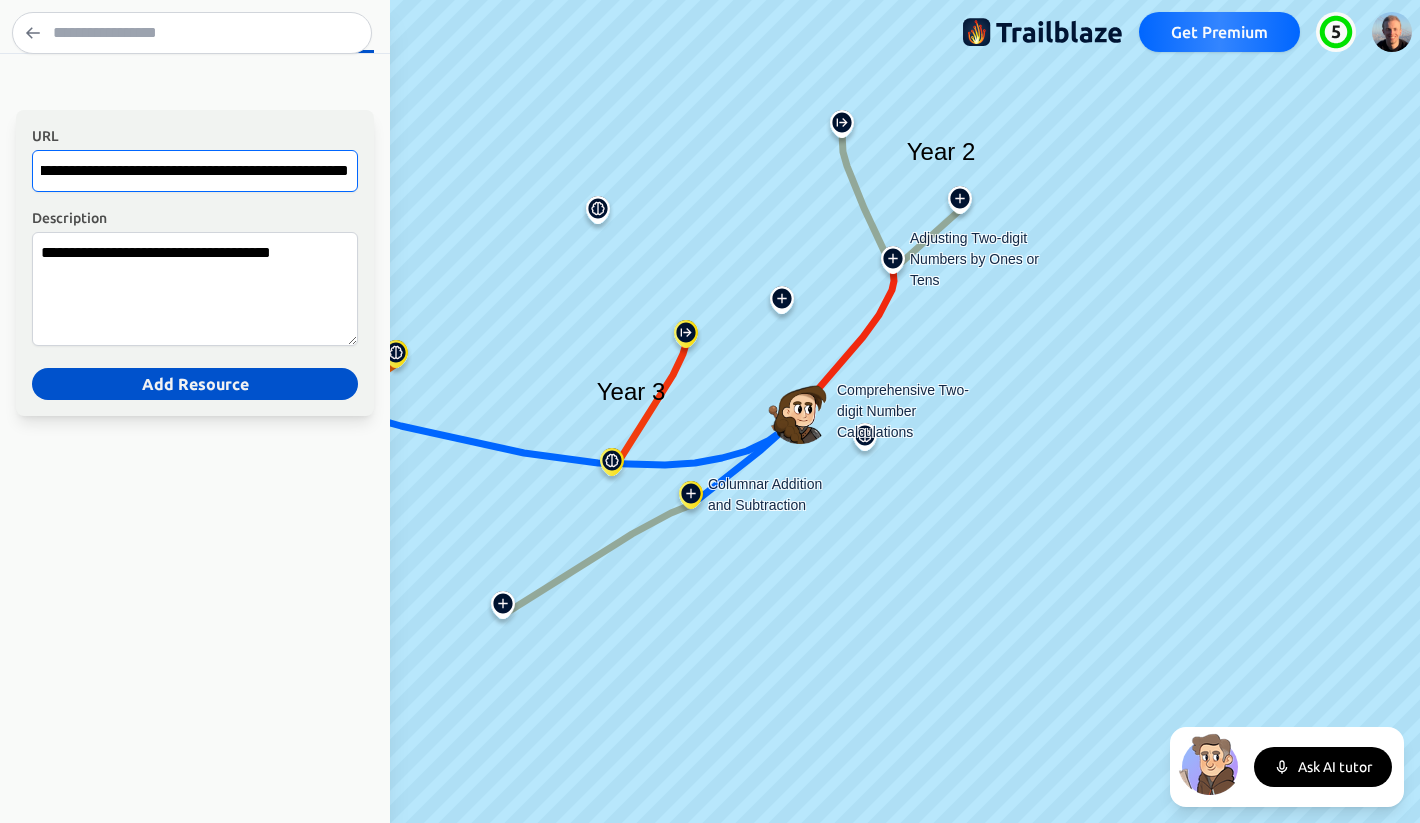 type on "**********" 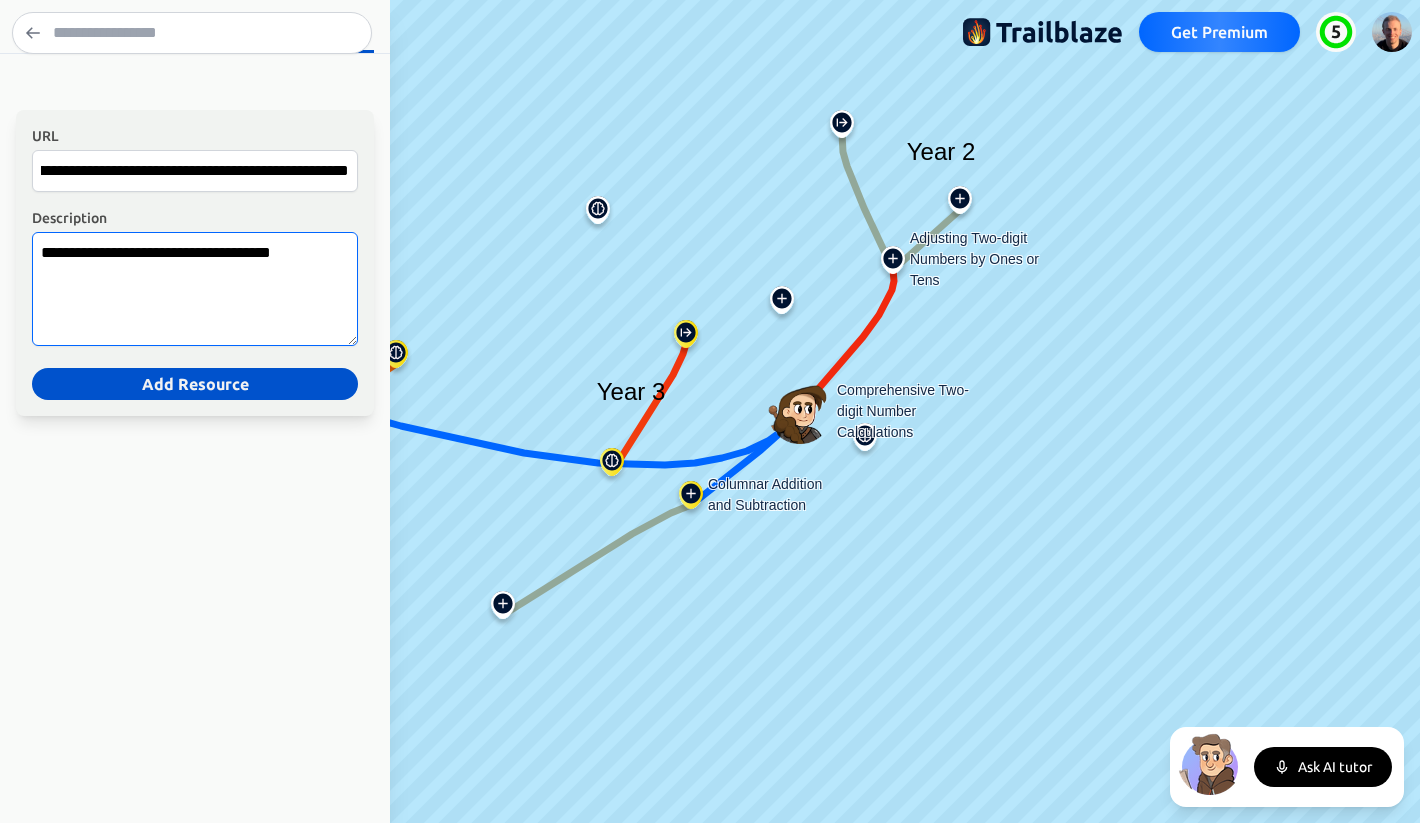 click on "**********" at bounding box center (195, 289) 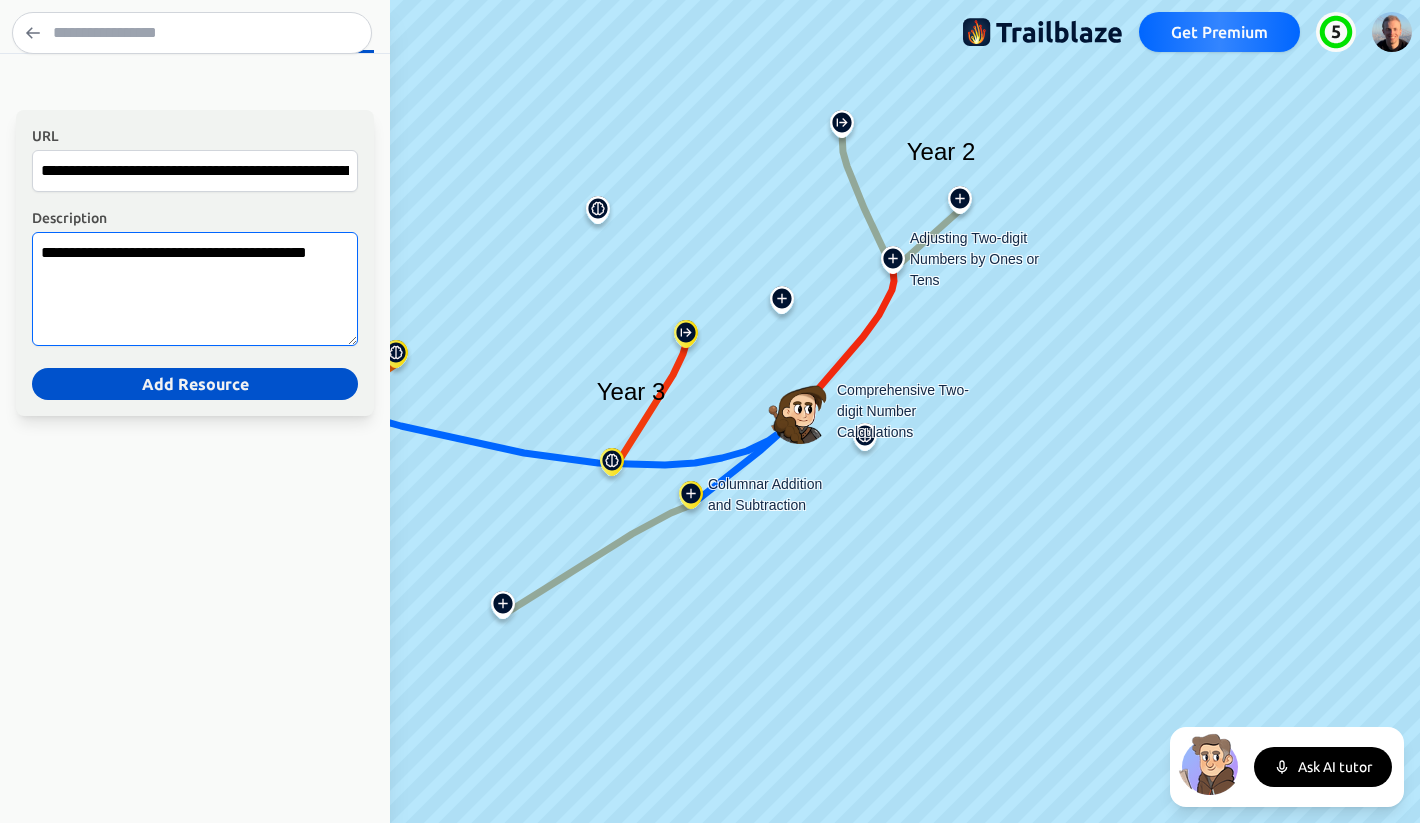 drag, startPoint x: 111, startPoint y: 278, endPoint x: 85, endPoint y: 254, distance: 35.383614 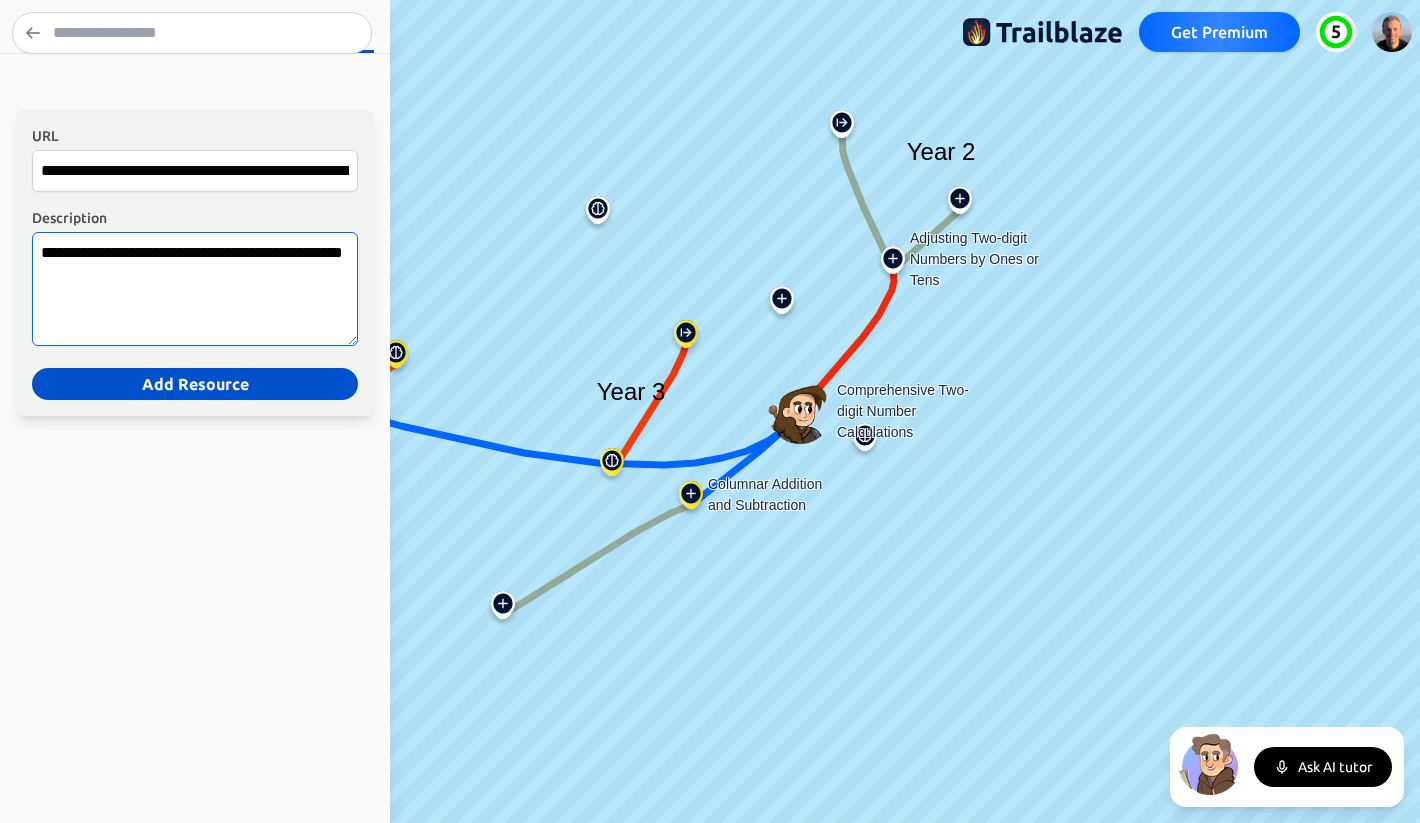 click on "**********" at bounding box center (195, 289) 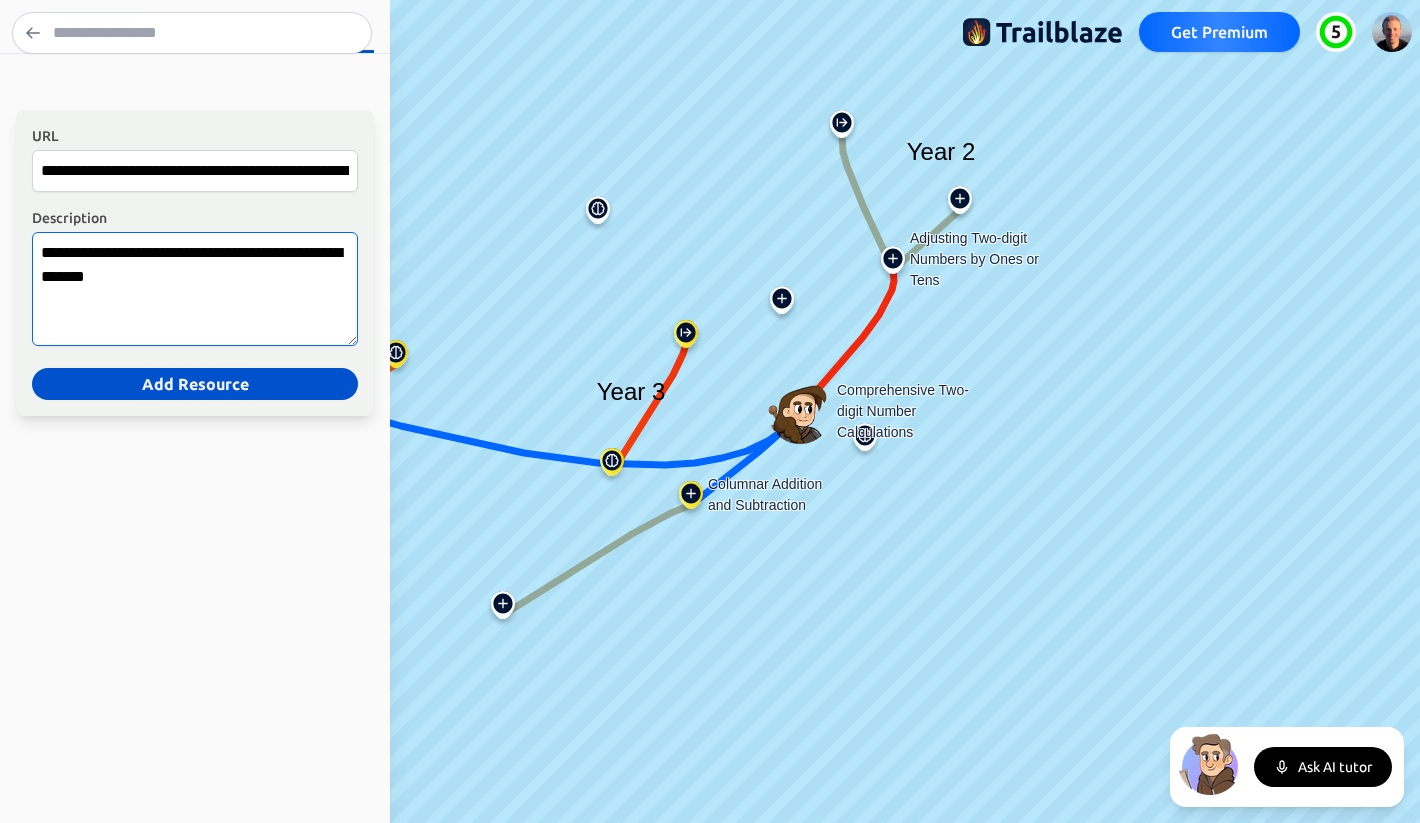 paste on "**********" 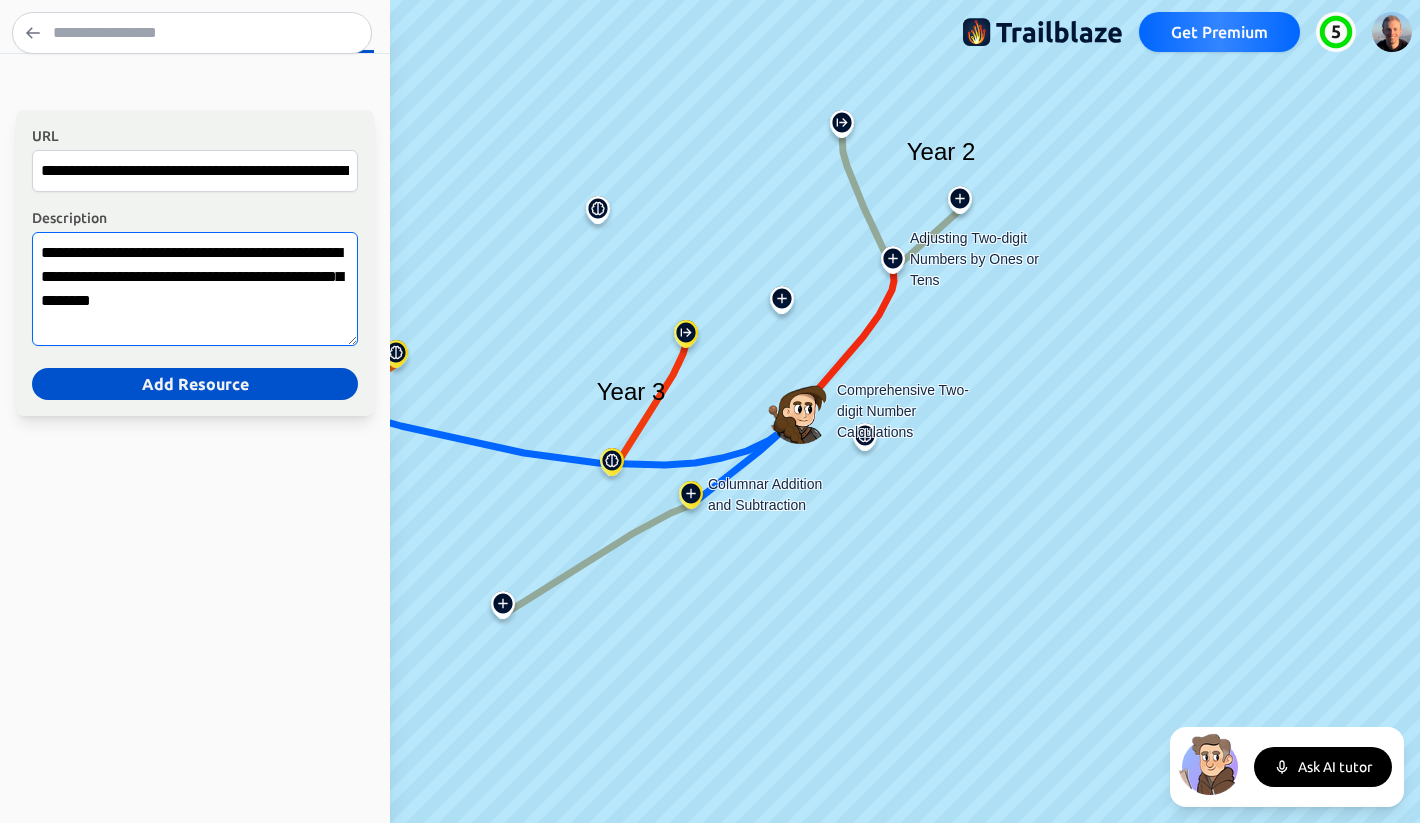 click on "**********" at bounding box center [195, 289] 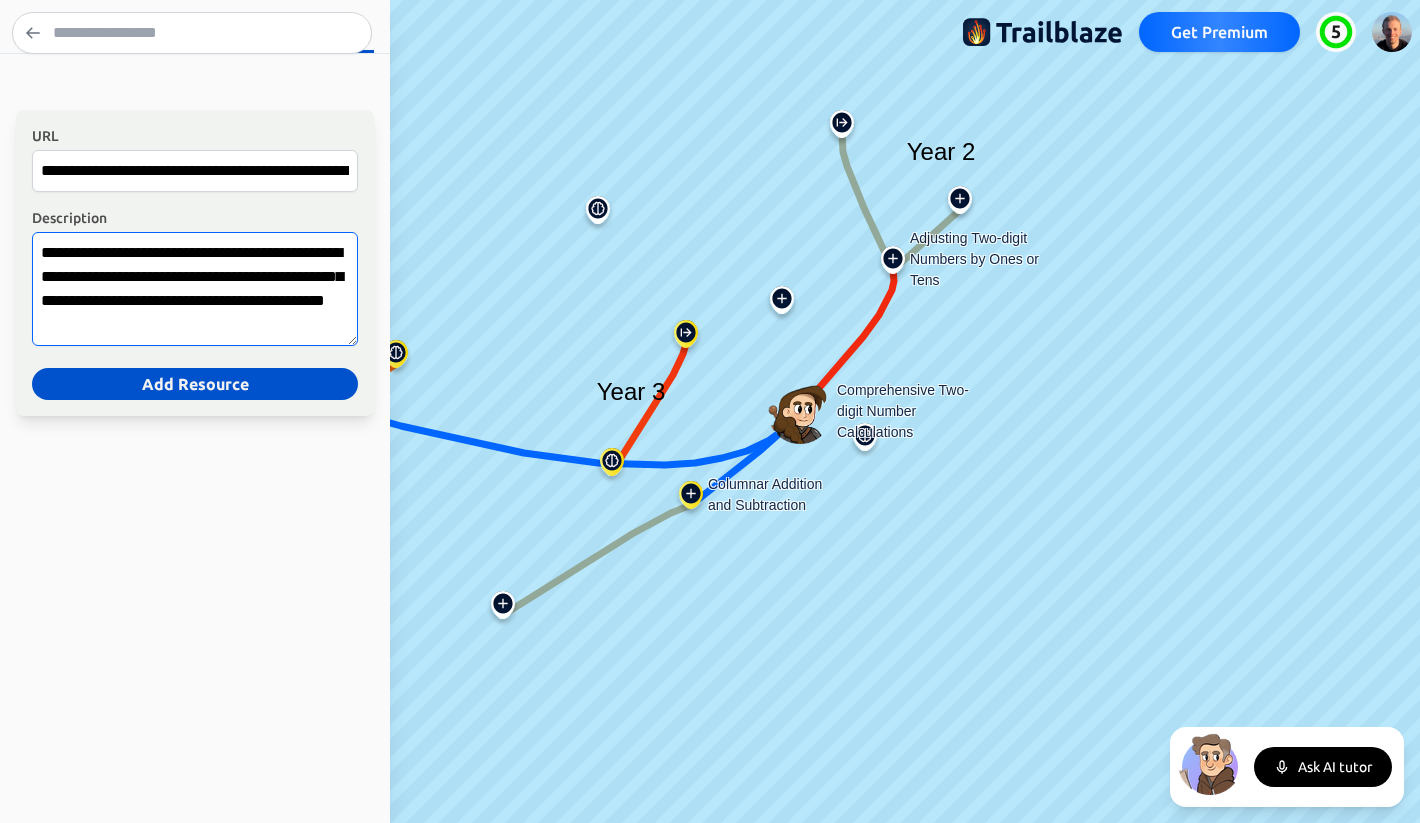 click on "**********" at bounding box center (195, 289) 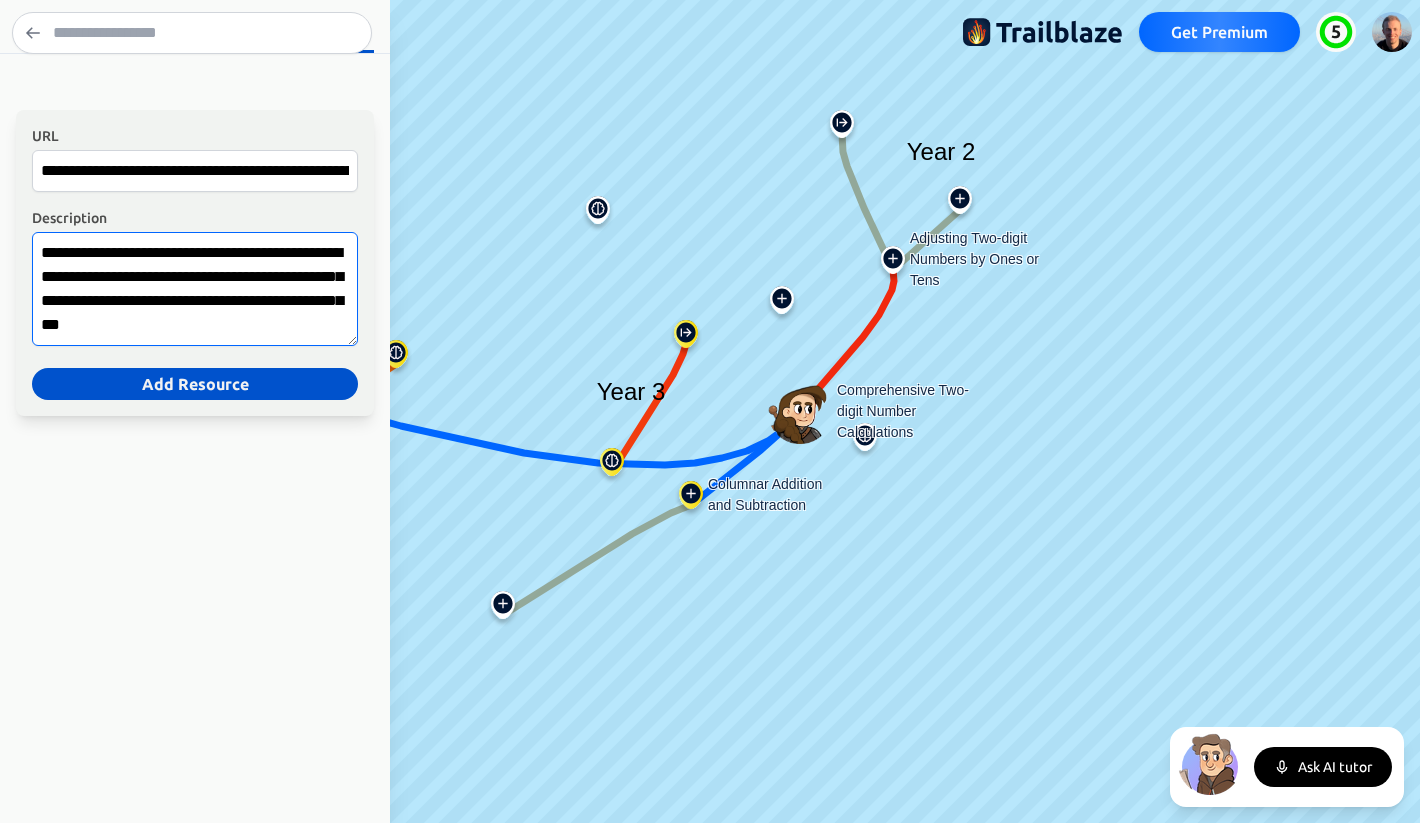 click on "**********" at bounding box center (195, 289) 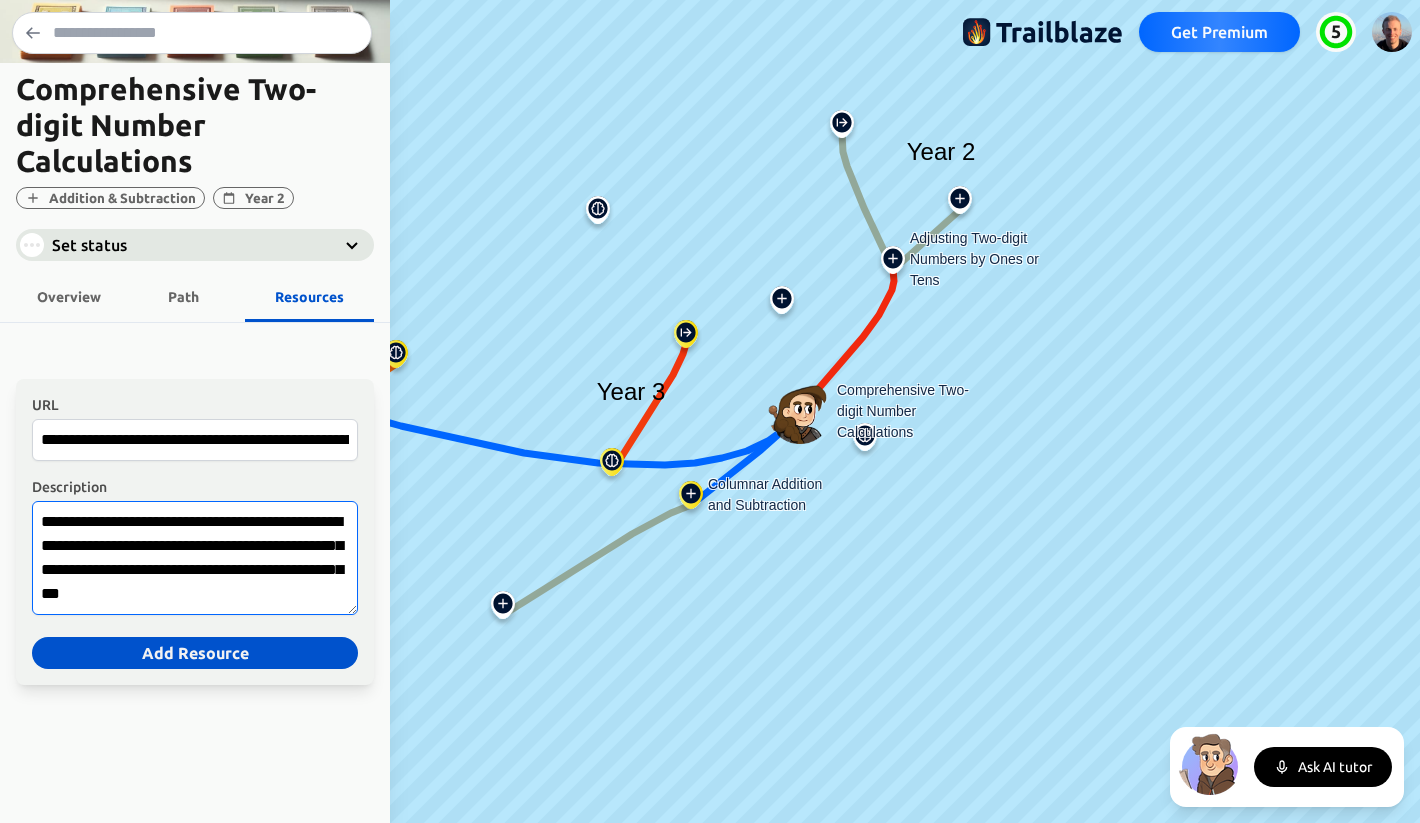scroll, scrollTop: 123, scrollLeft: 0, axis: vertical 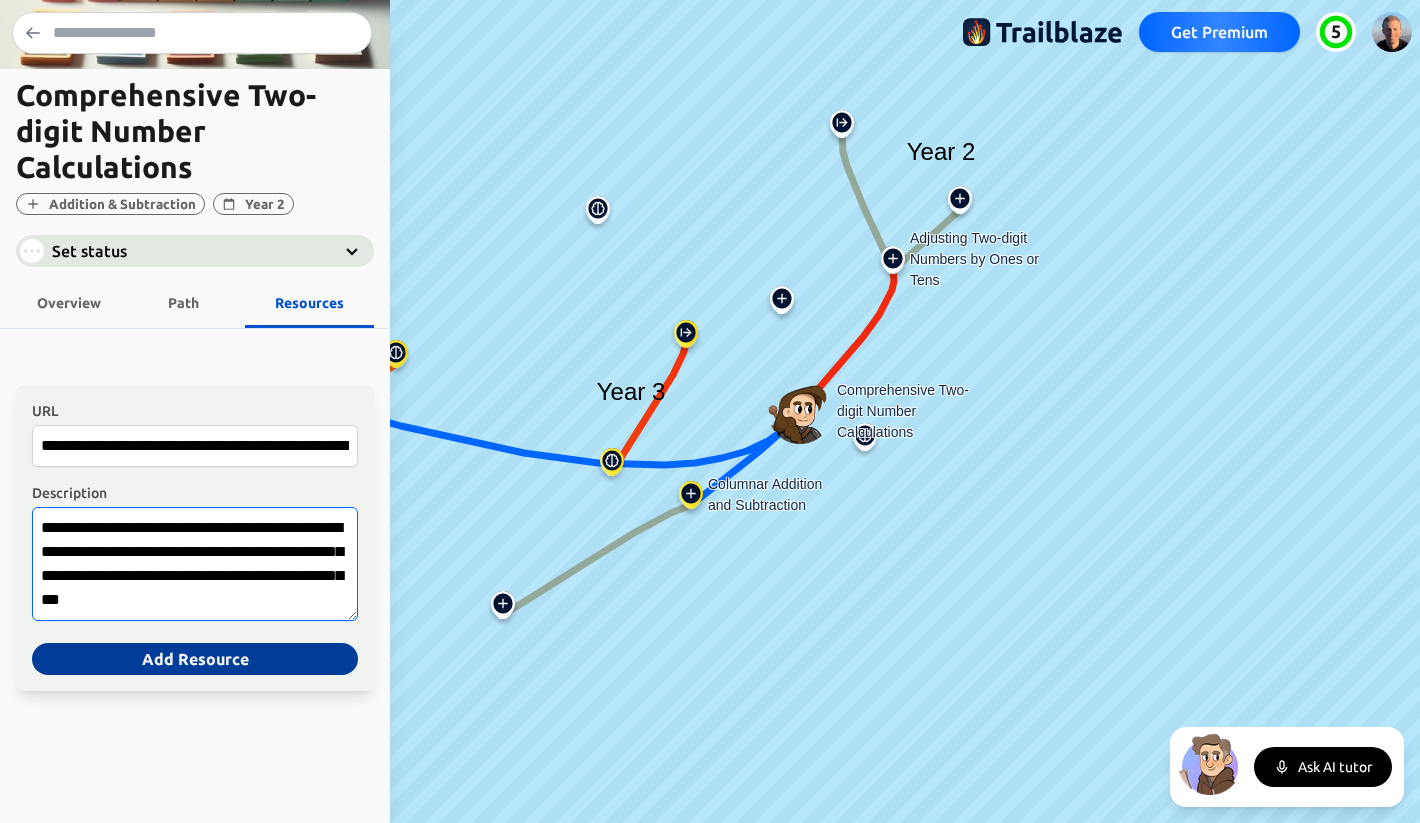 type on "**********" 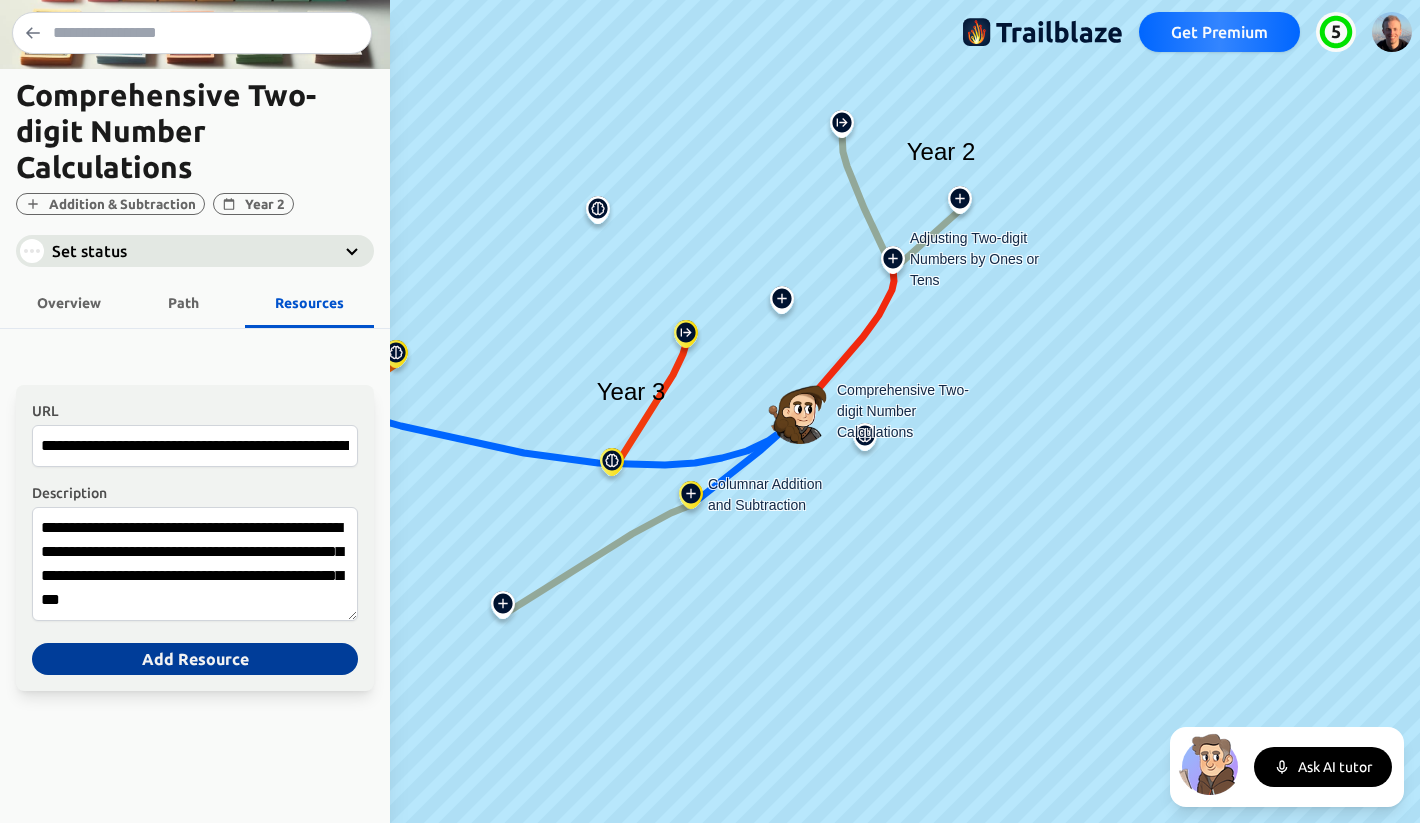 click on "Add Resource" at bounding box center [195, 659] 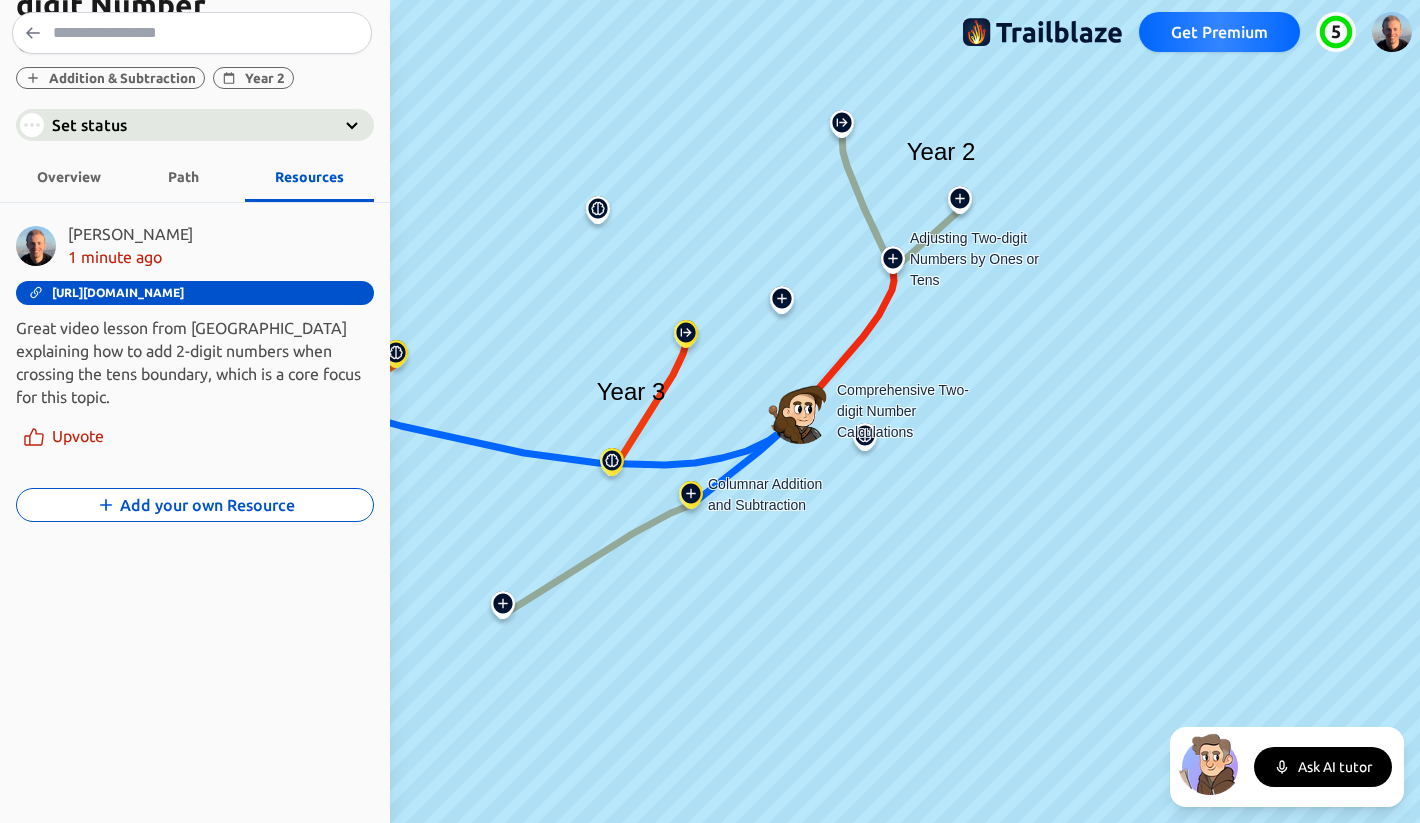 scroll, scrollTop: 0, scrollLeft: 0, axis: both 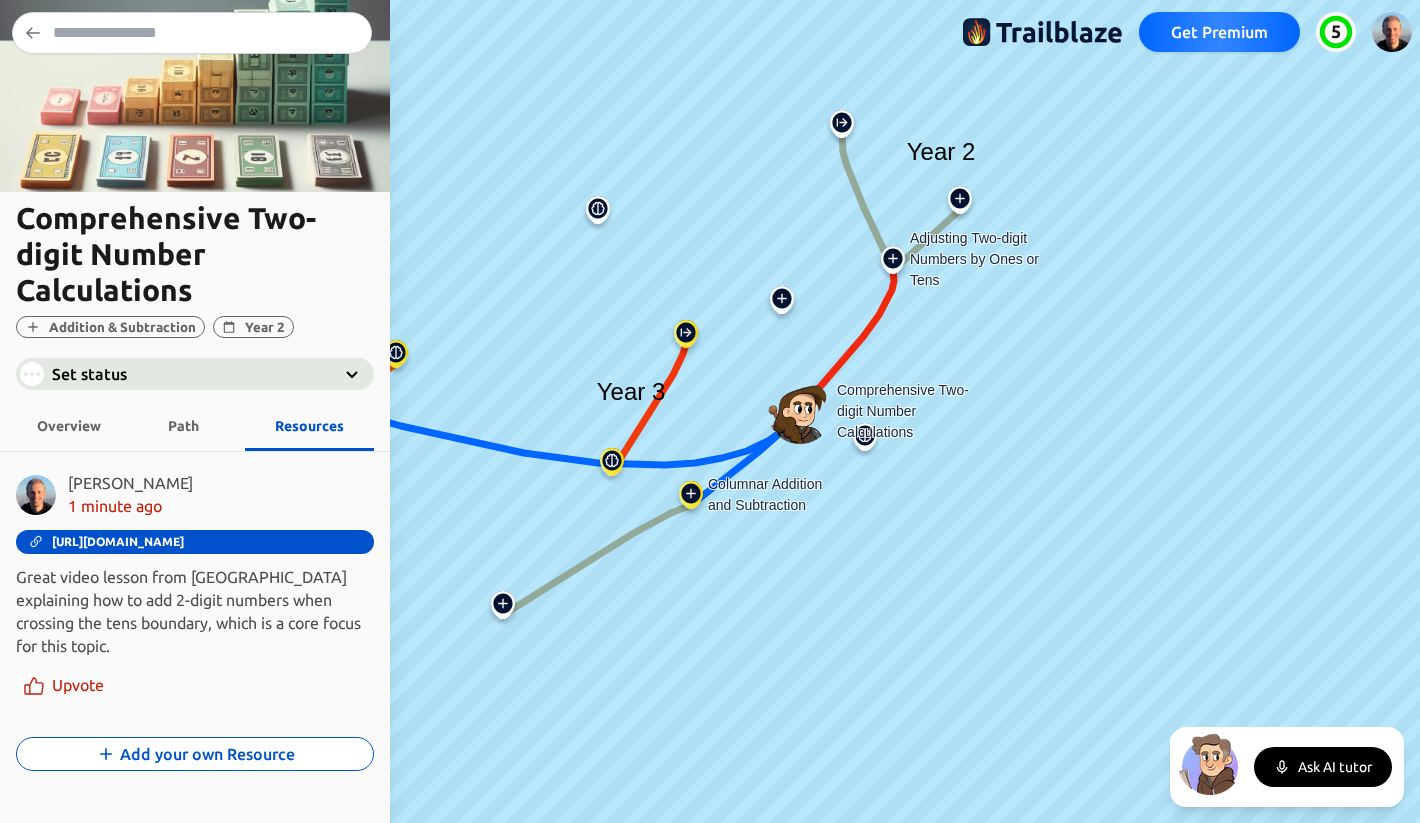click on "Overview" at bounding box center (69, 424) 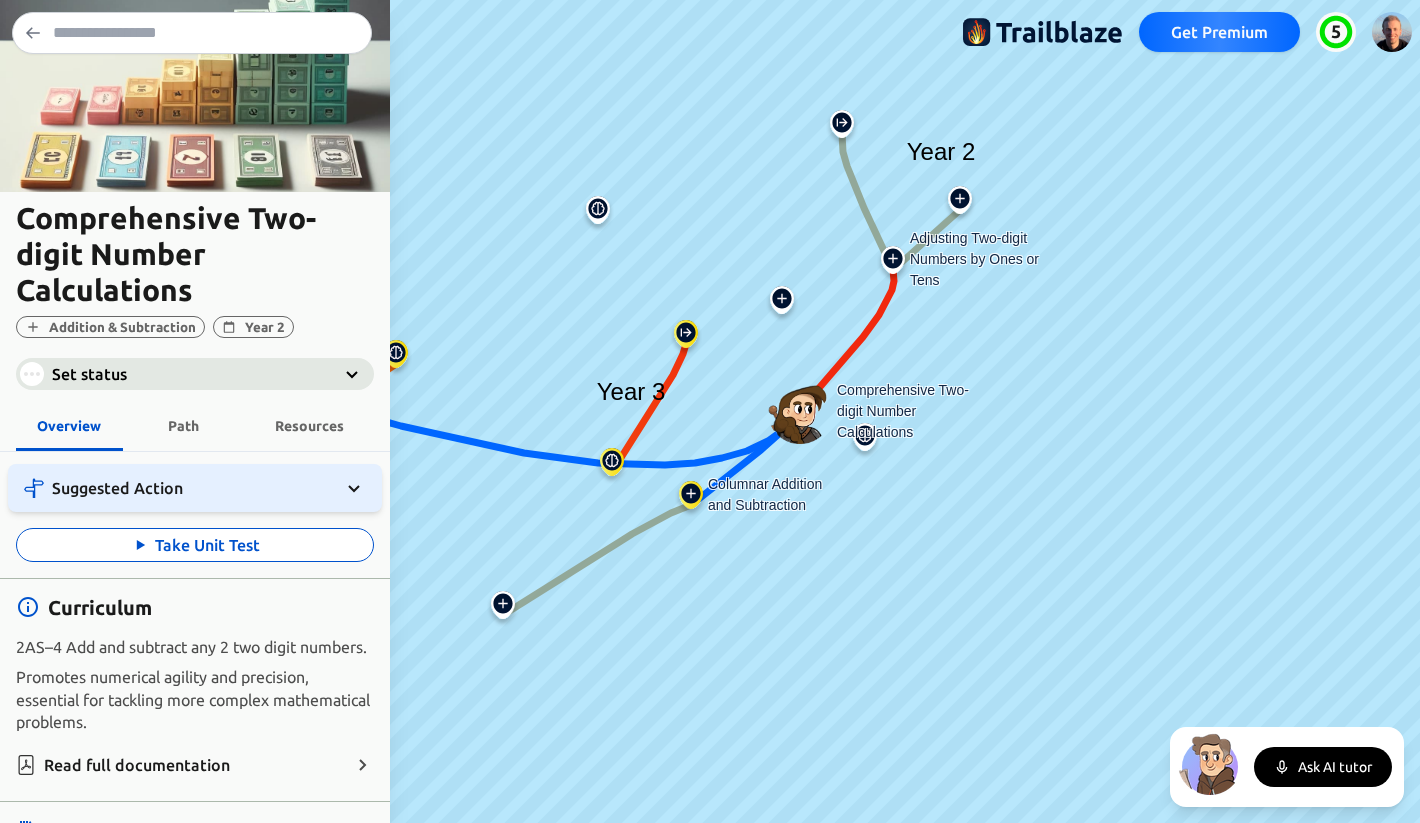 click on "Resources" at bounding box center (309, 425) 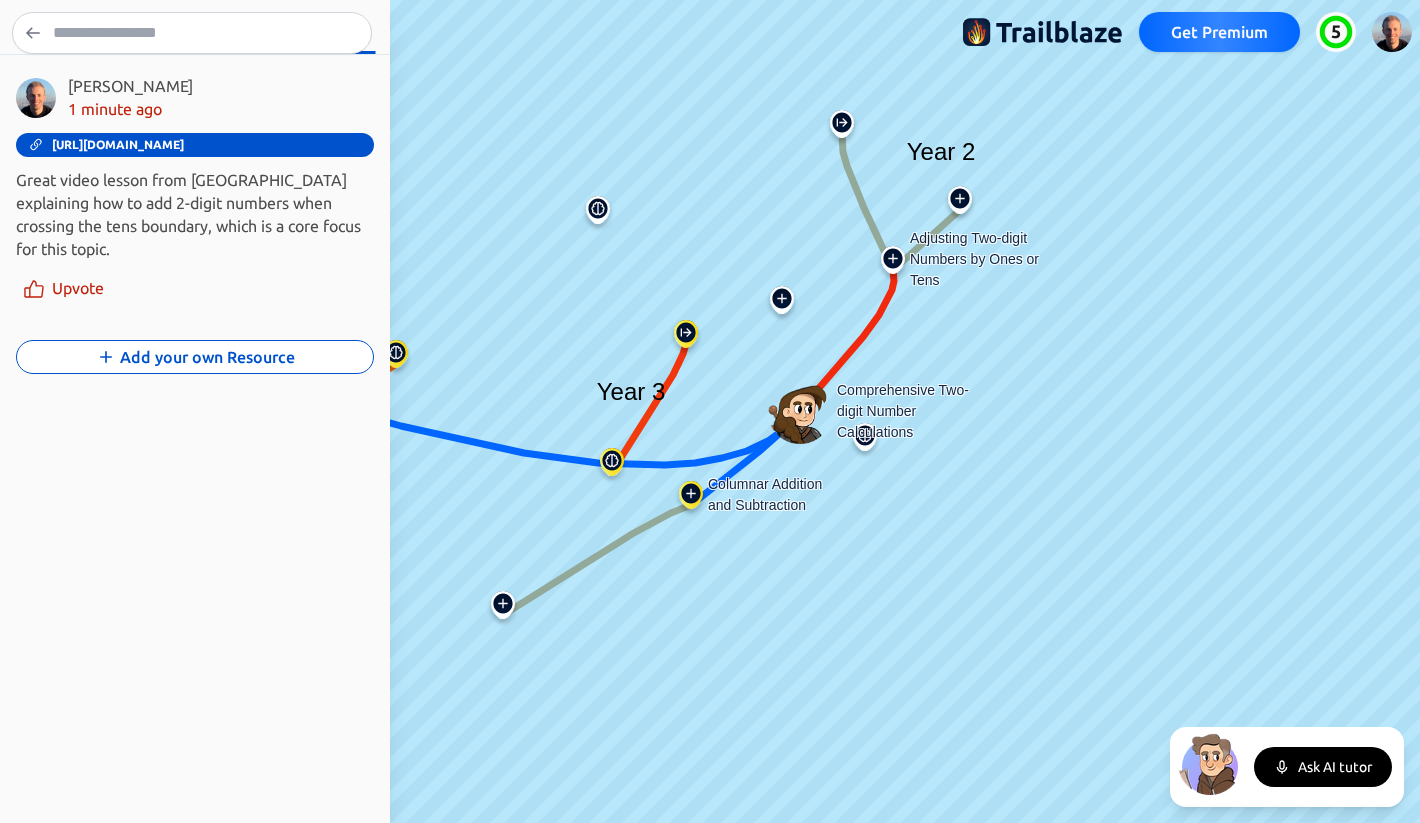 scroll, scrollTop: 398, scrollLeft: 0, axis: vertical 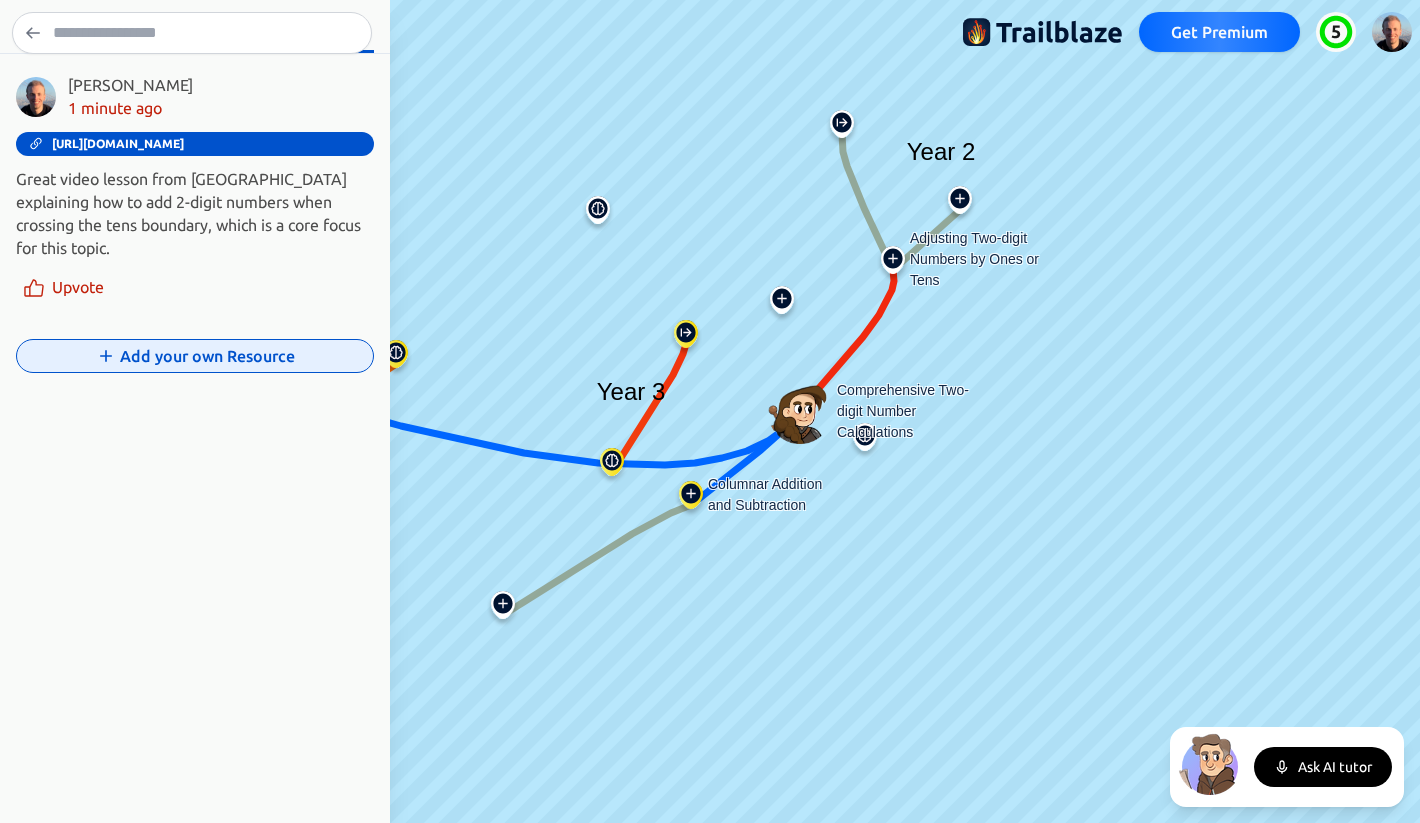 click on "Add your own Resource" at bounding box center [195, 356] 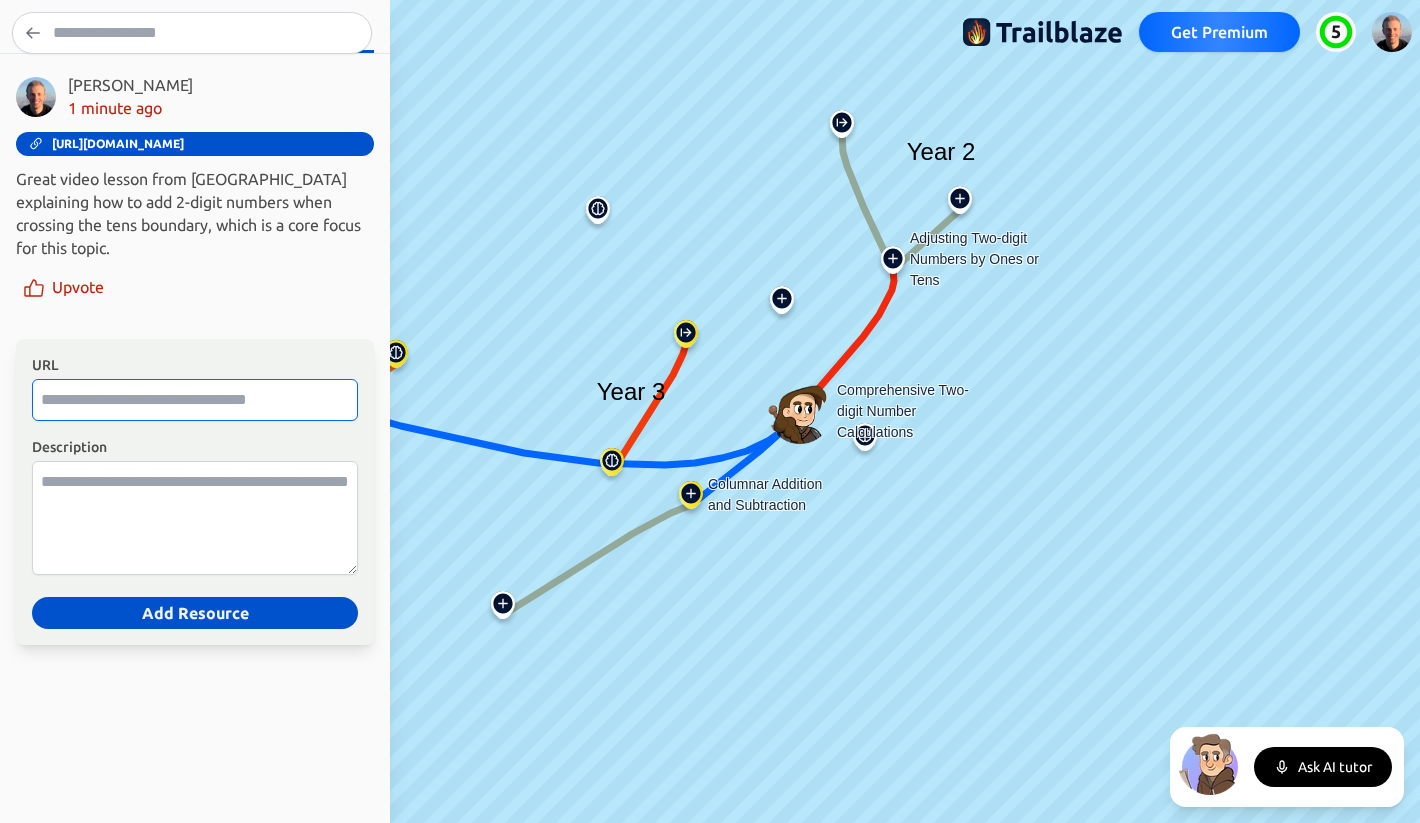 click on "URL" at bounding box center (195, 400) 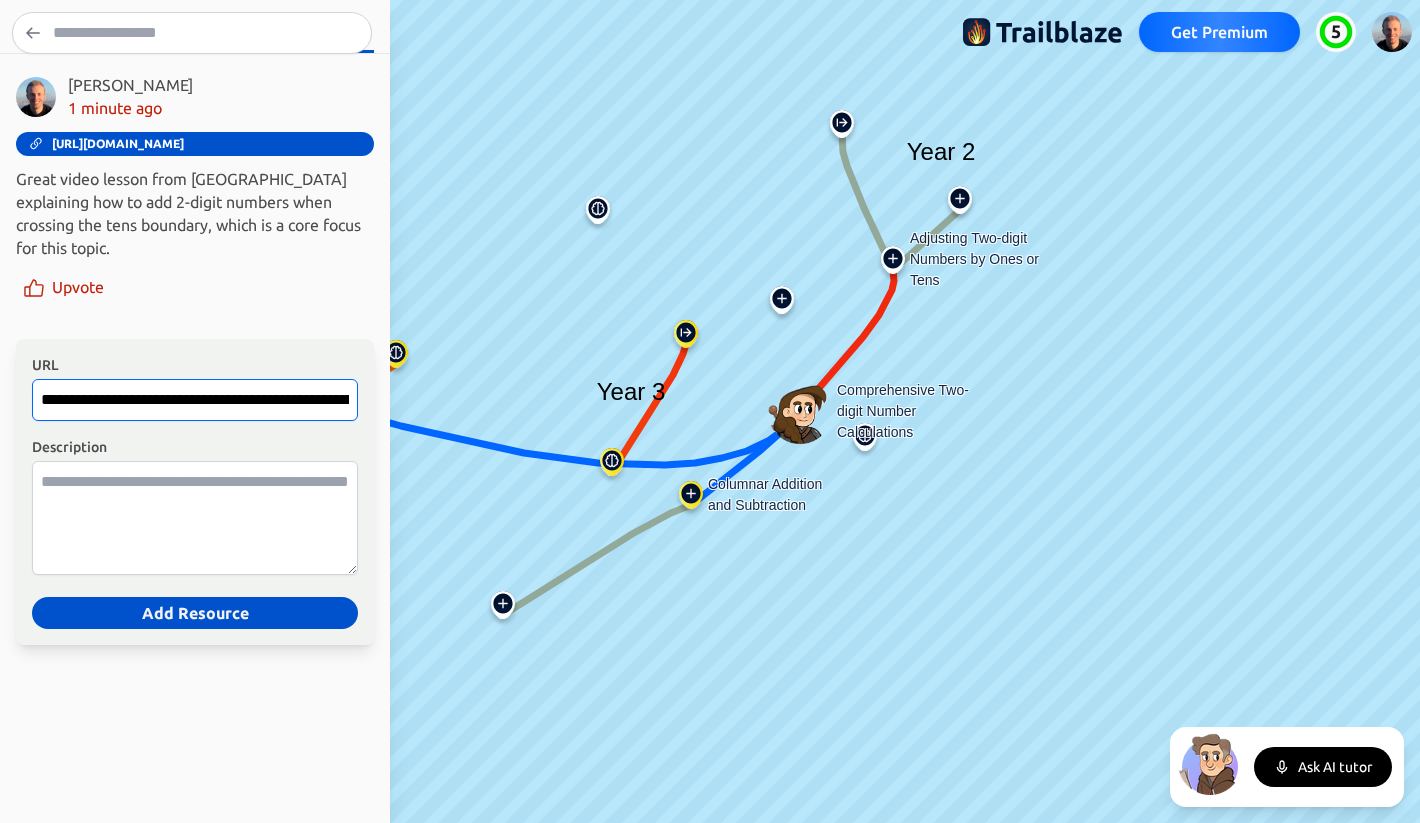 scroll, scrollTop: 0, scrollLeft: 1191, axis: horizontal 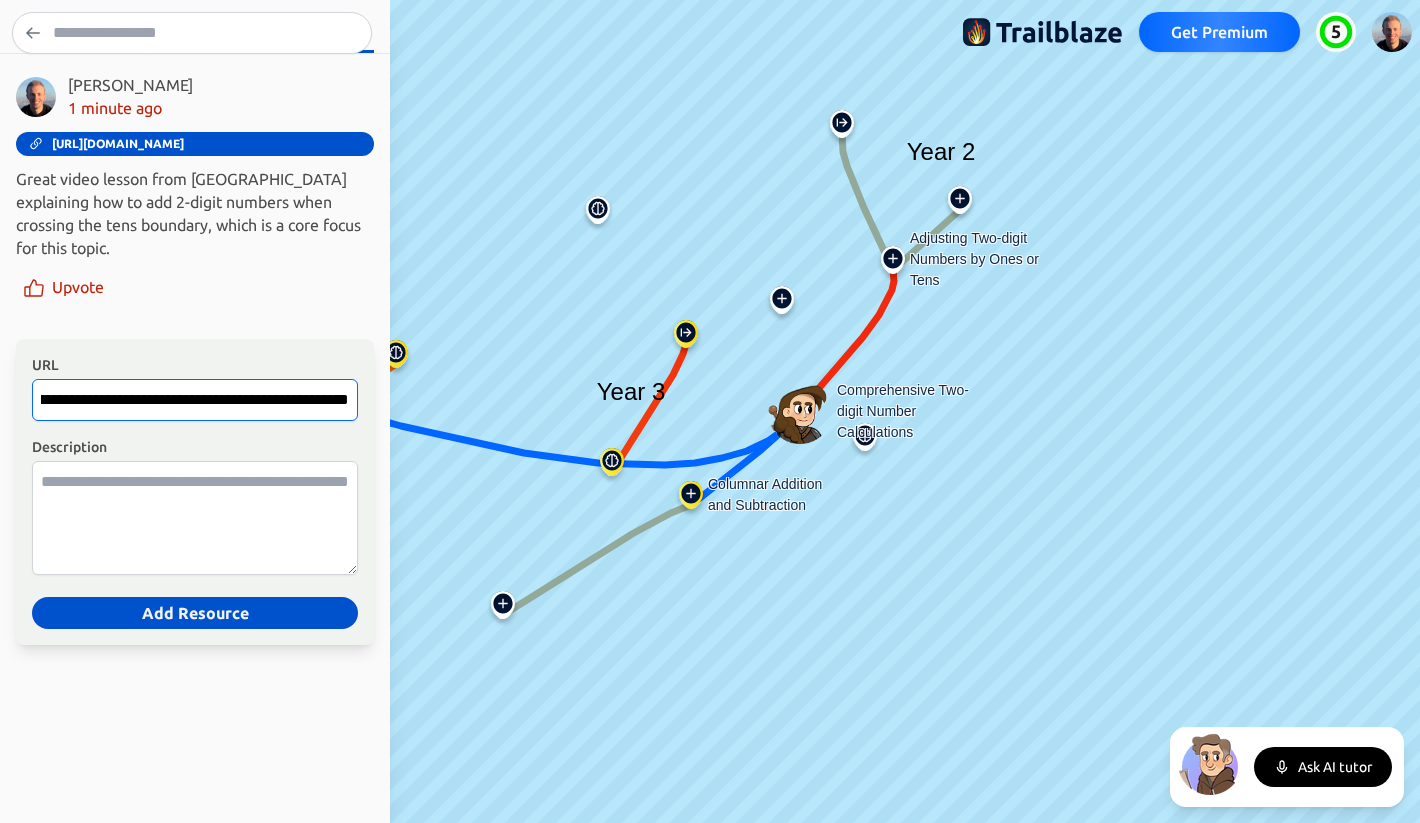 type on "**********" 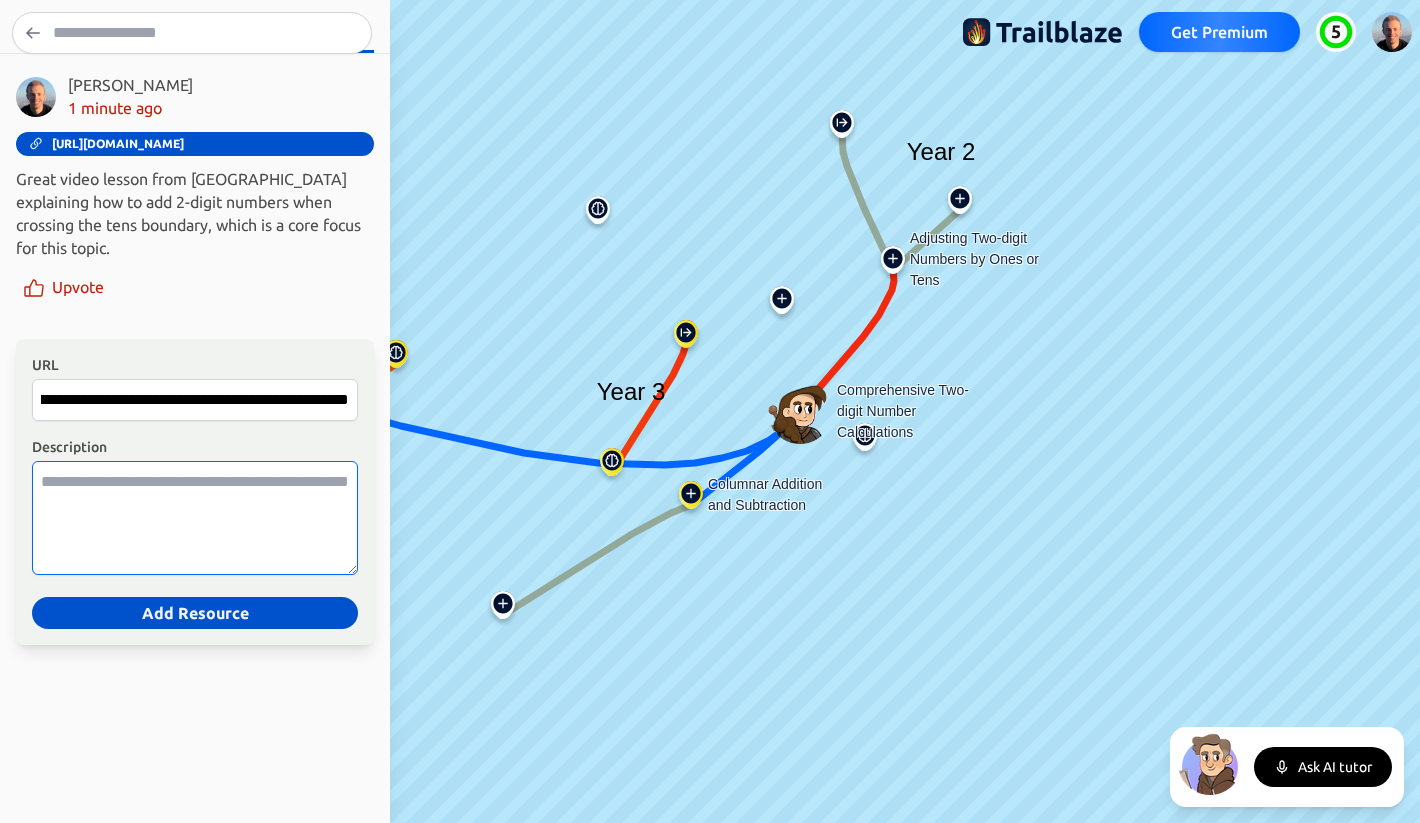 scroll, scrollTop: 0, scrollLeft: 0, axis: both 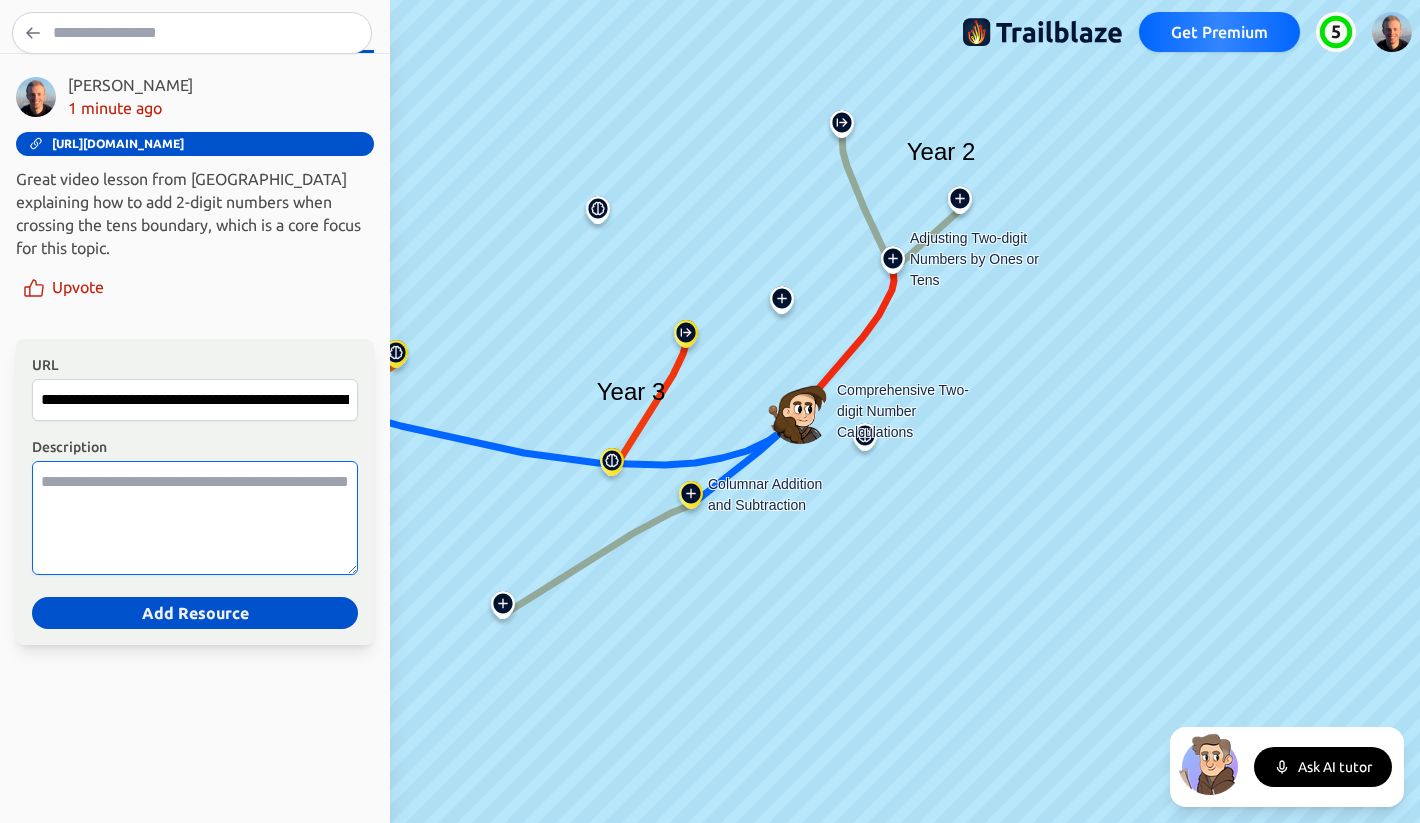 click on "Description" at bounding box center [195, 518] 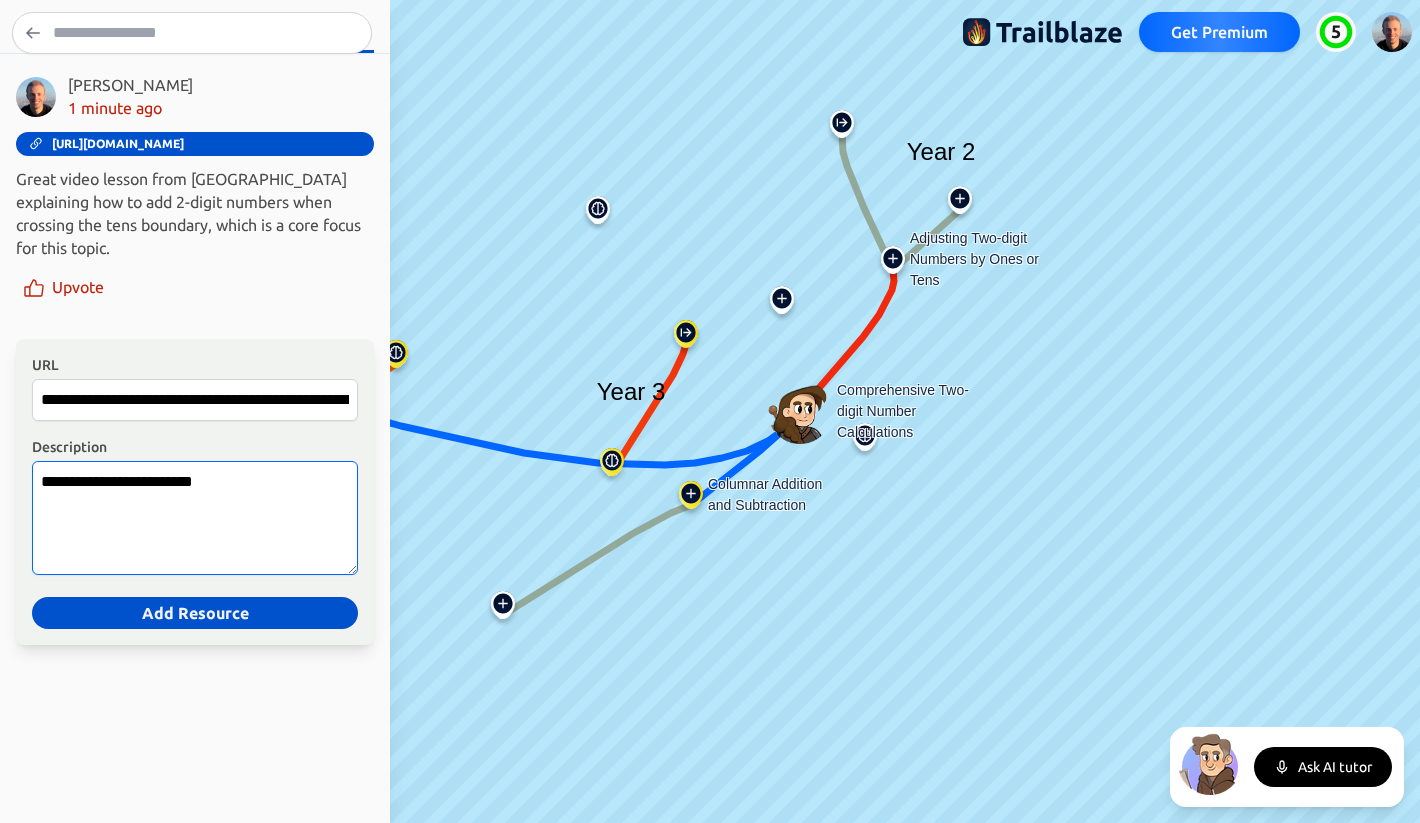 type on "**********" 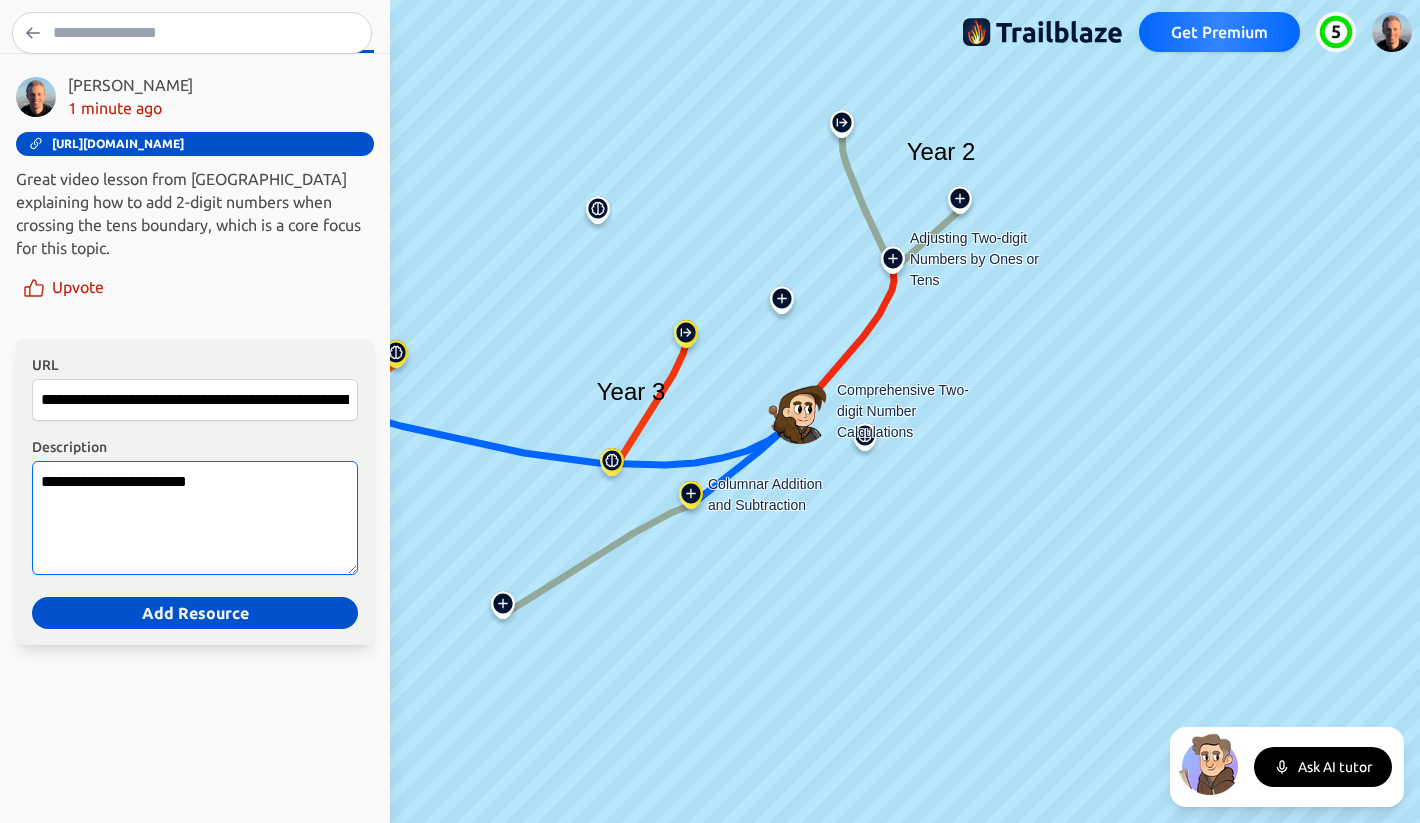 drag, startPoint x: 252, startPoint y: 482, endPoint x: 25, endPoint y: 478, distance: 227.03523 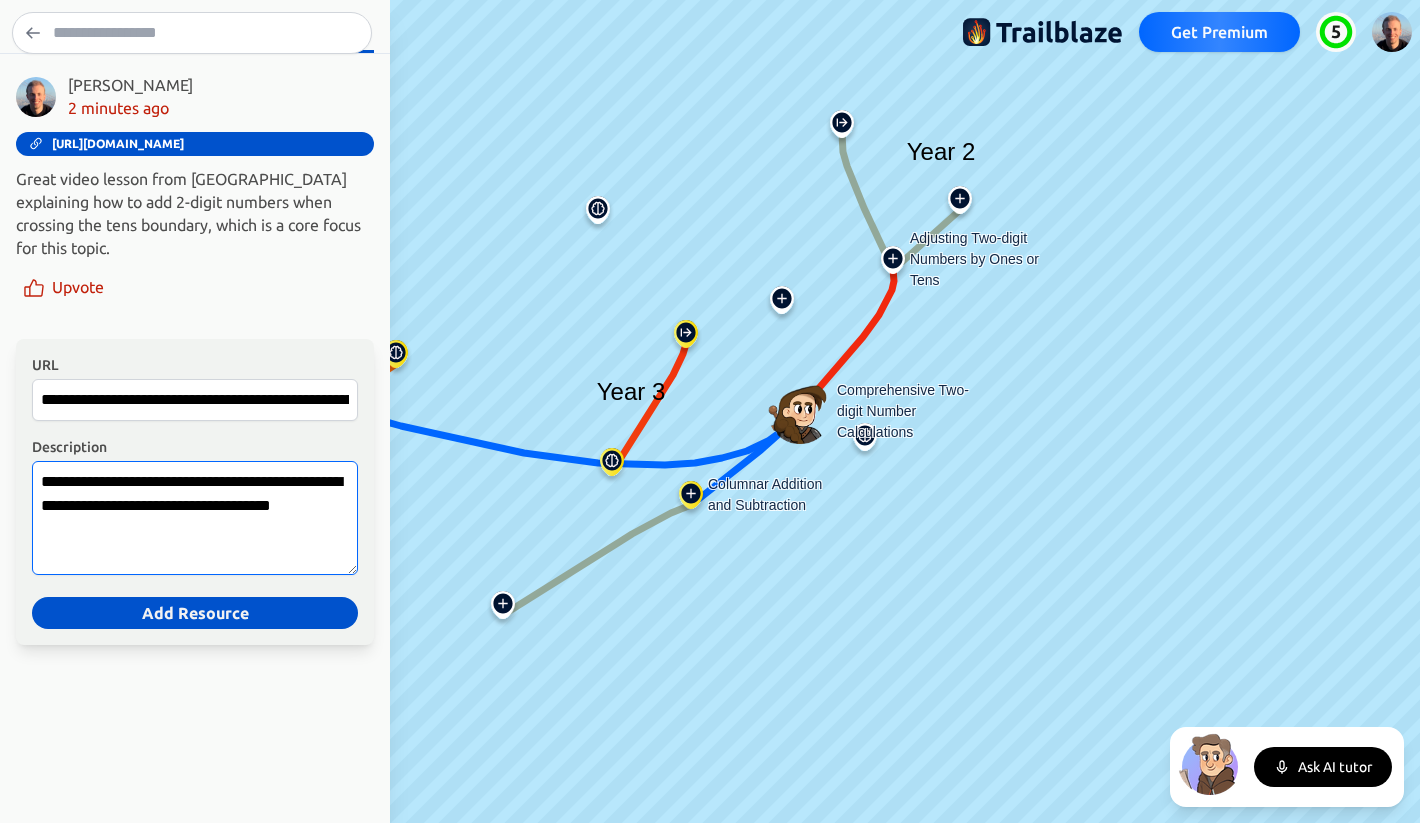 click on "**********" at bounding box center (195, 518) 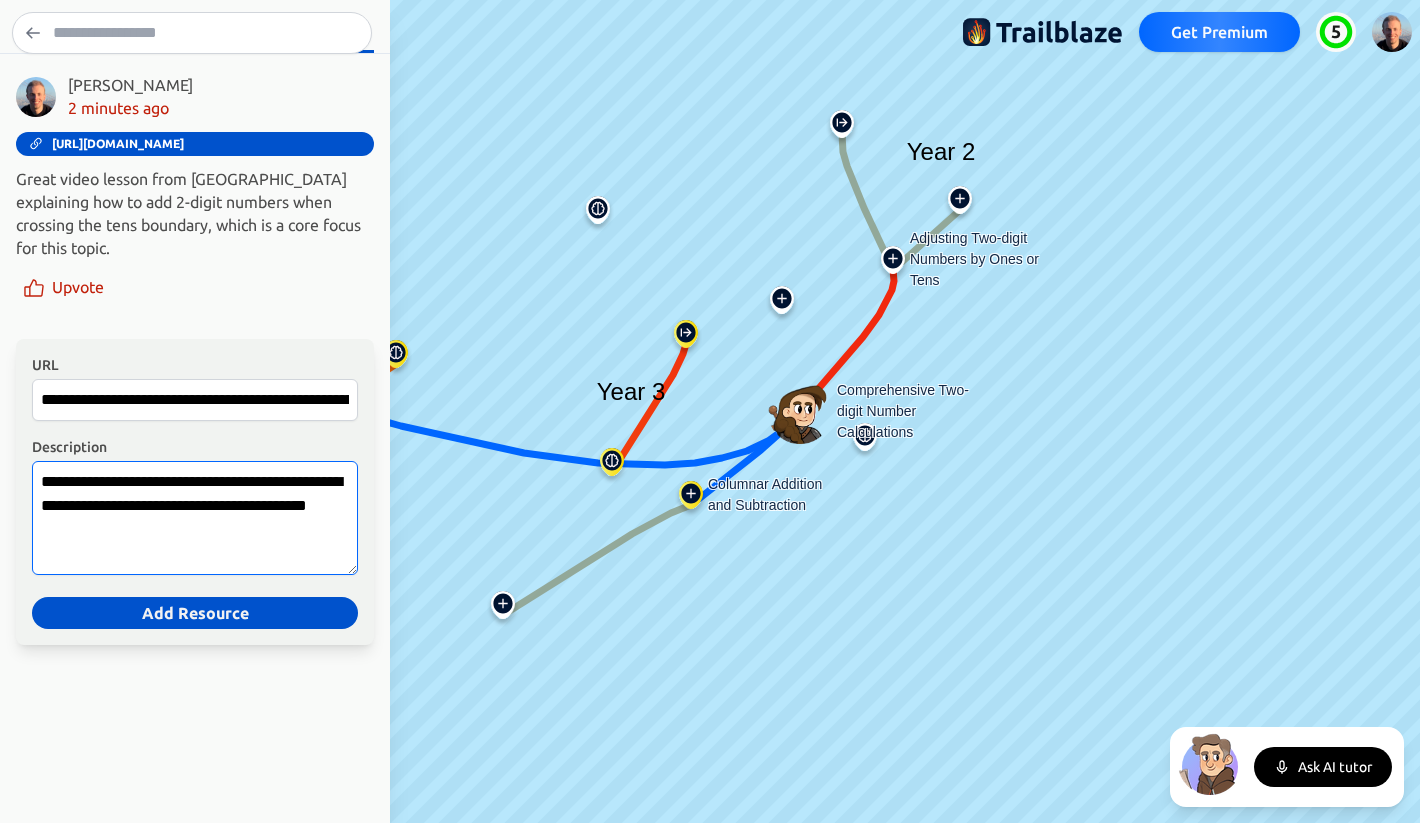 click on "**********" at bounding box center [195, 518] 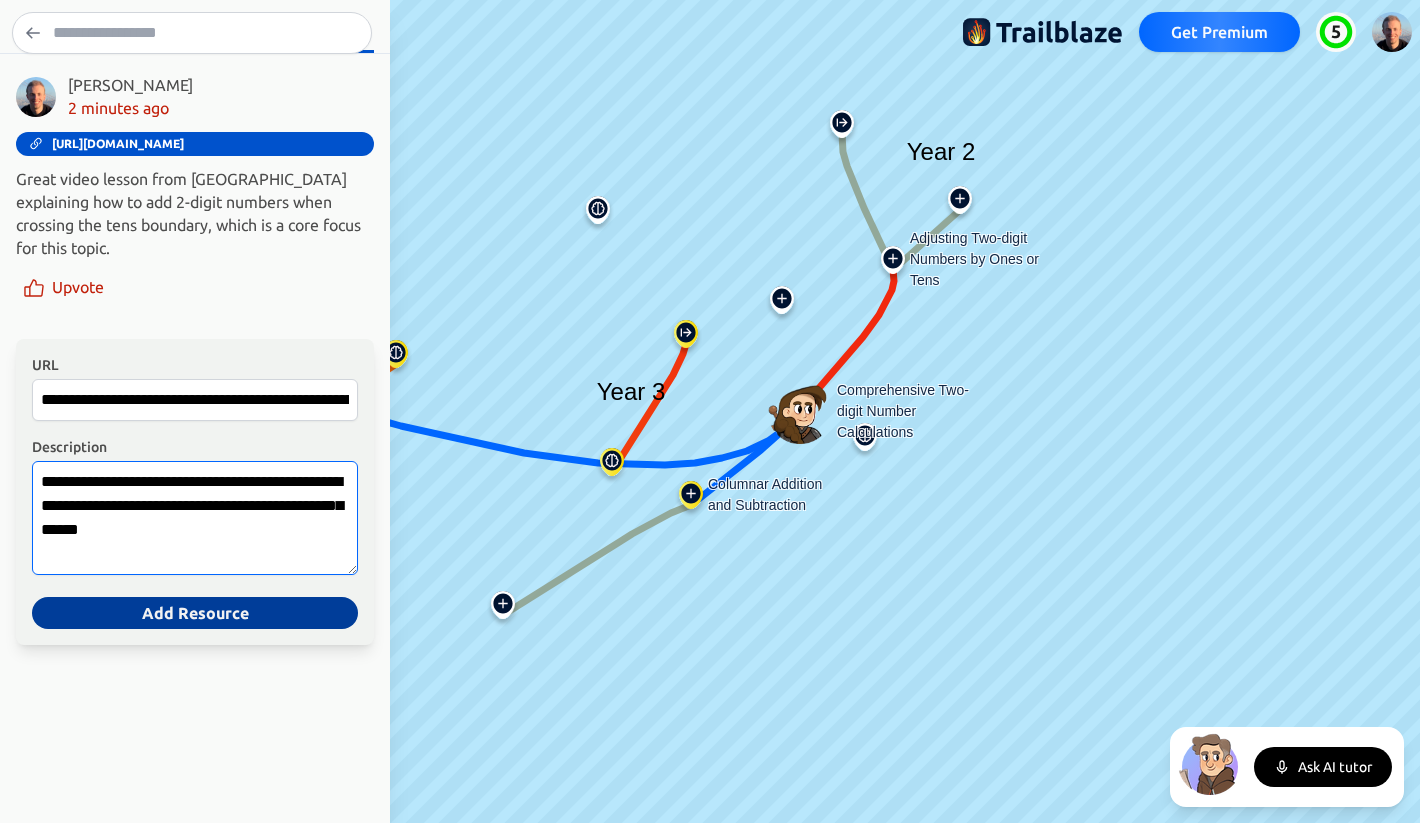 type on "**********" 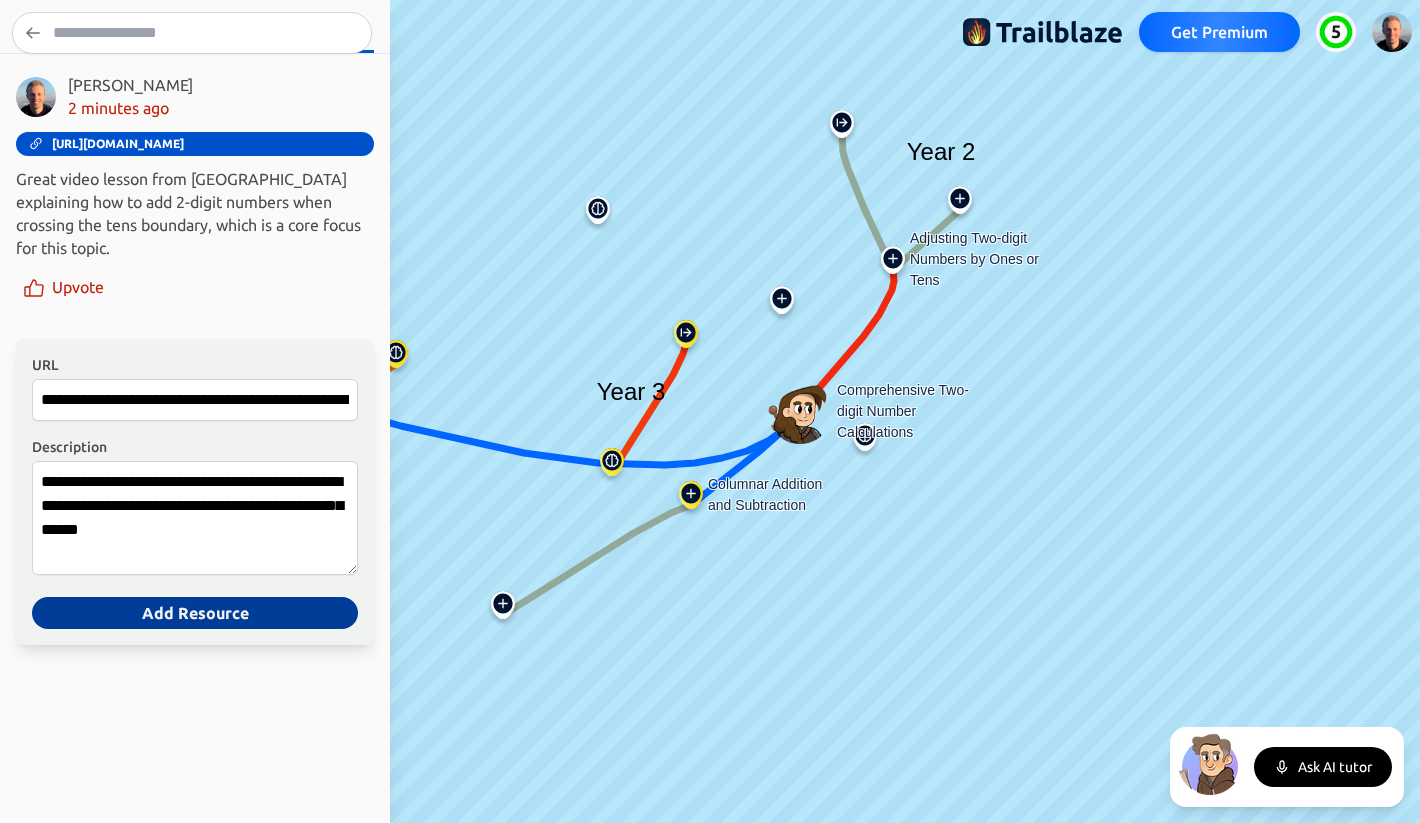 click on "Add Resource" at bounding box center [195, 613] 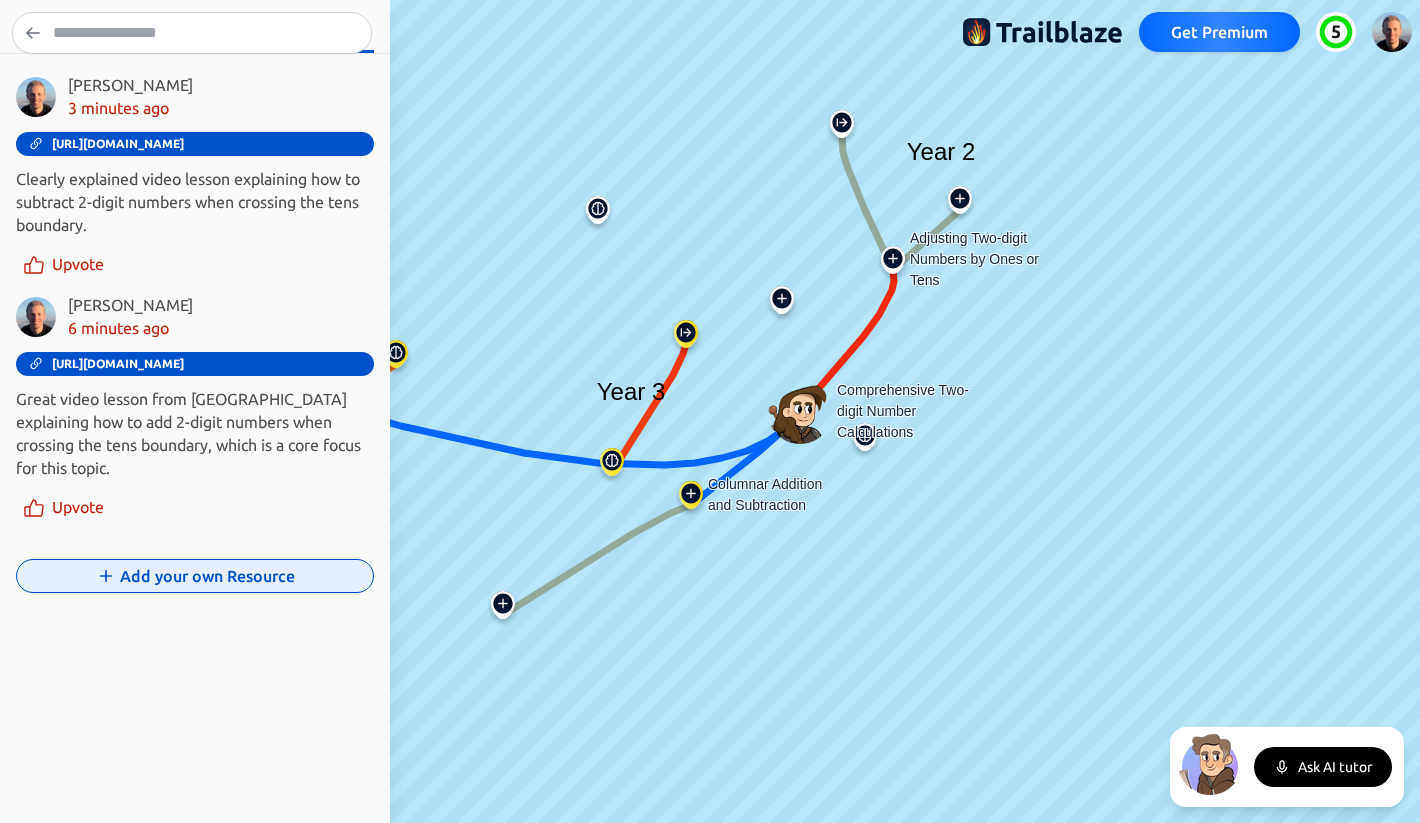 click on "Add your own Resource" at bounding box center (195, 576) 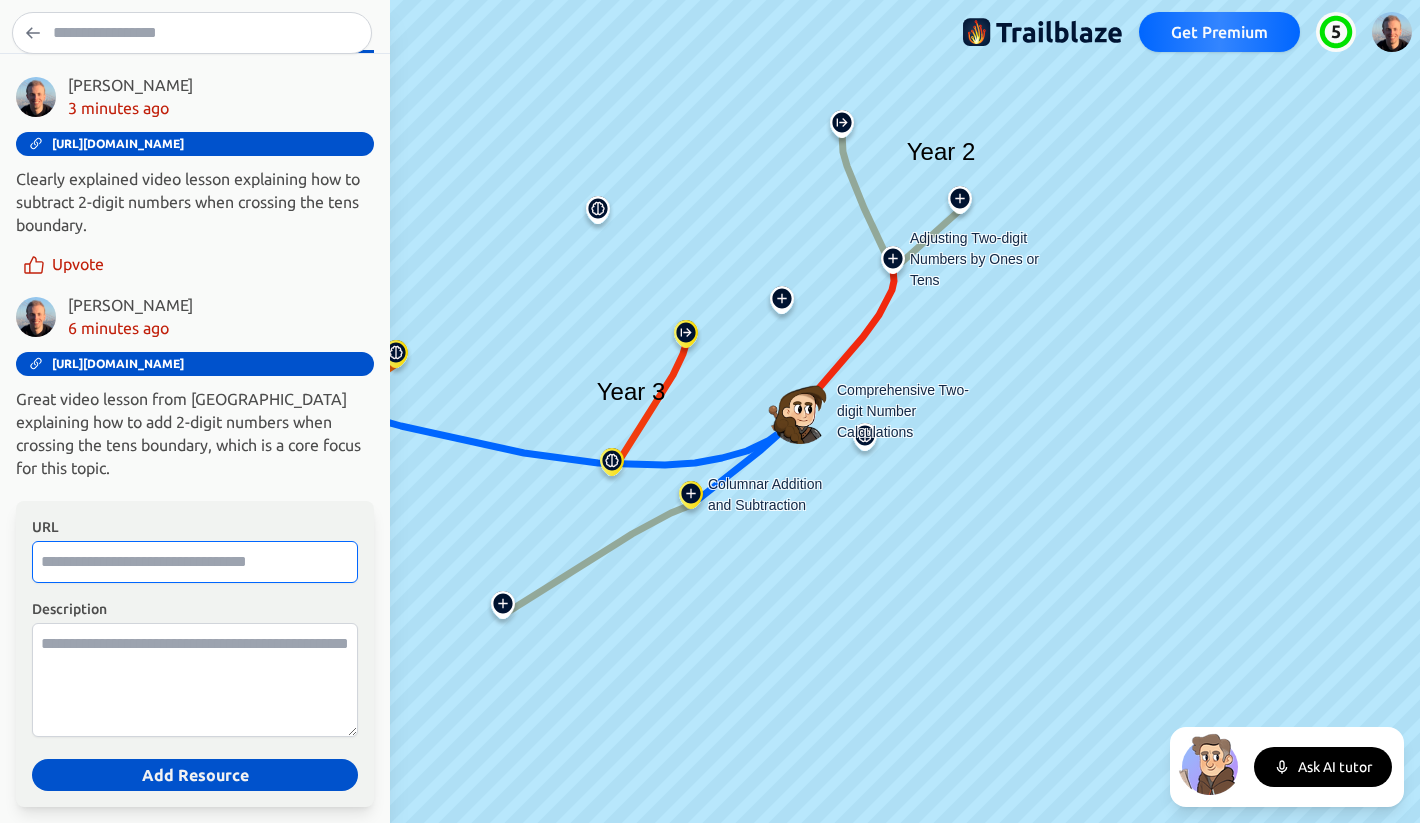 click on "URL" at bounding box center [195, 562] 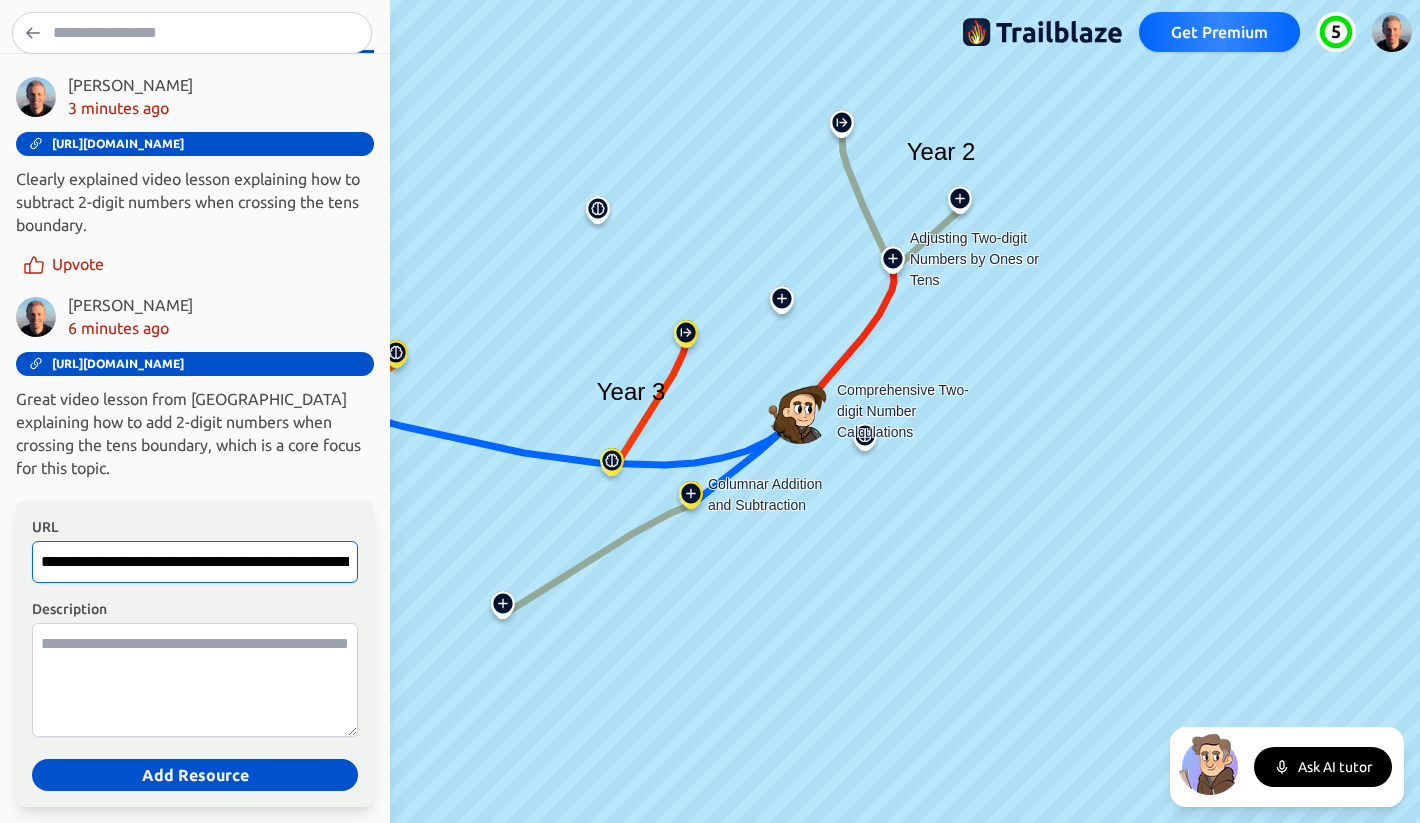 scroll, scrollTop: 0, scrollLeft: 1092, axis: horizontal 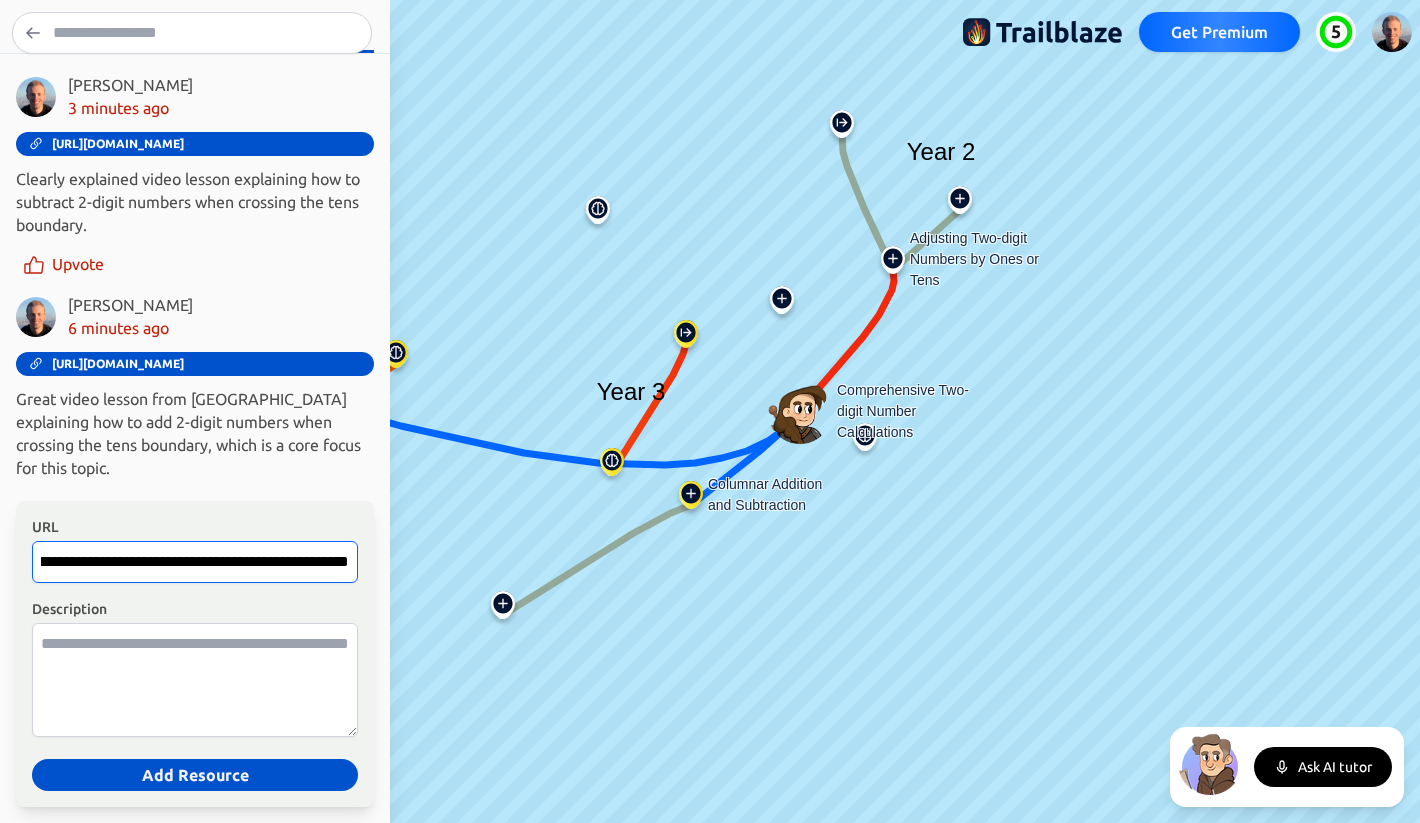 type on "**********" 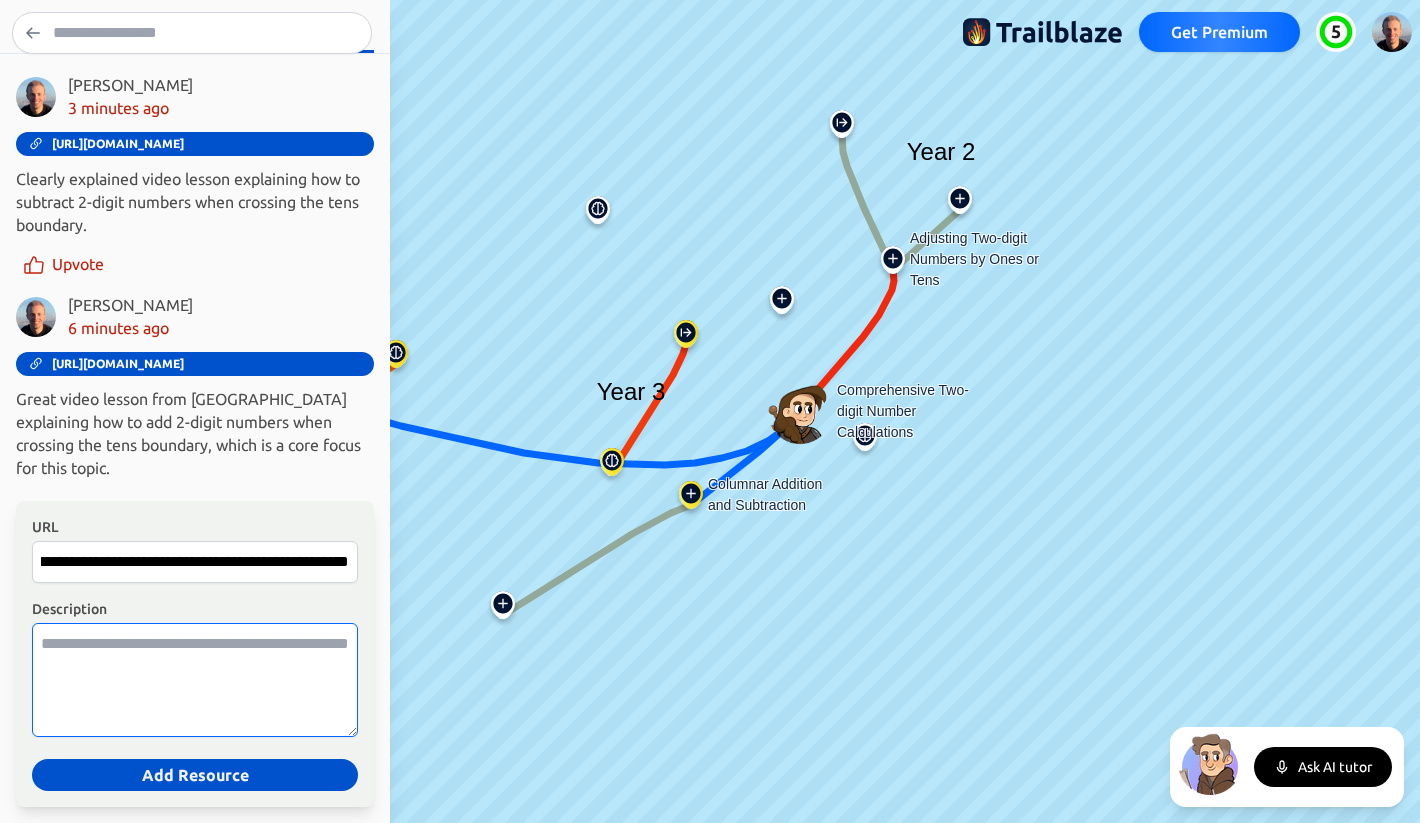 click on "Description" at bounding box center (195, 680) 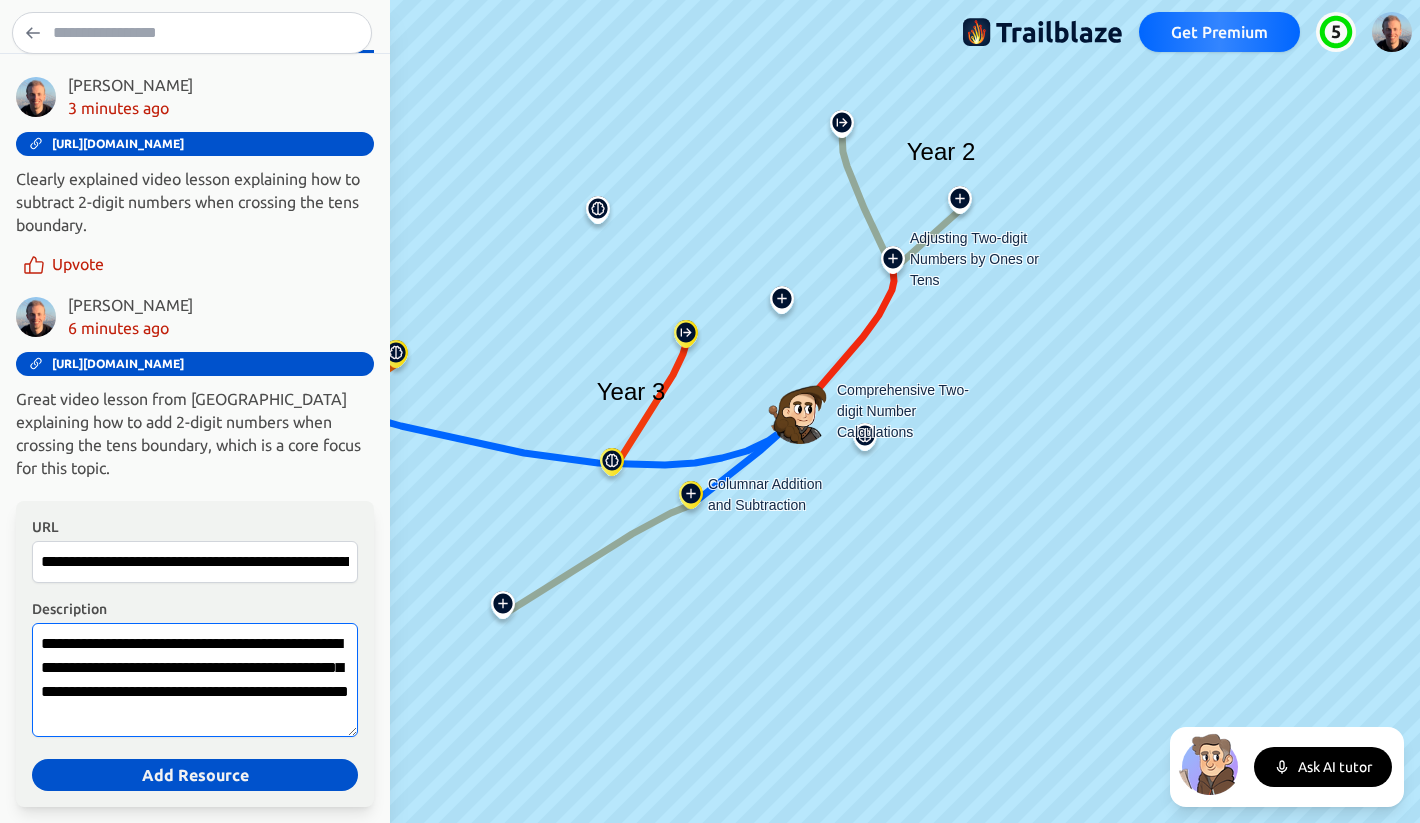 scroll, scrollTop: 13, scrollLeft: 0, axis: vertical 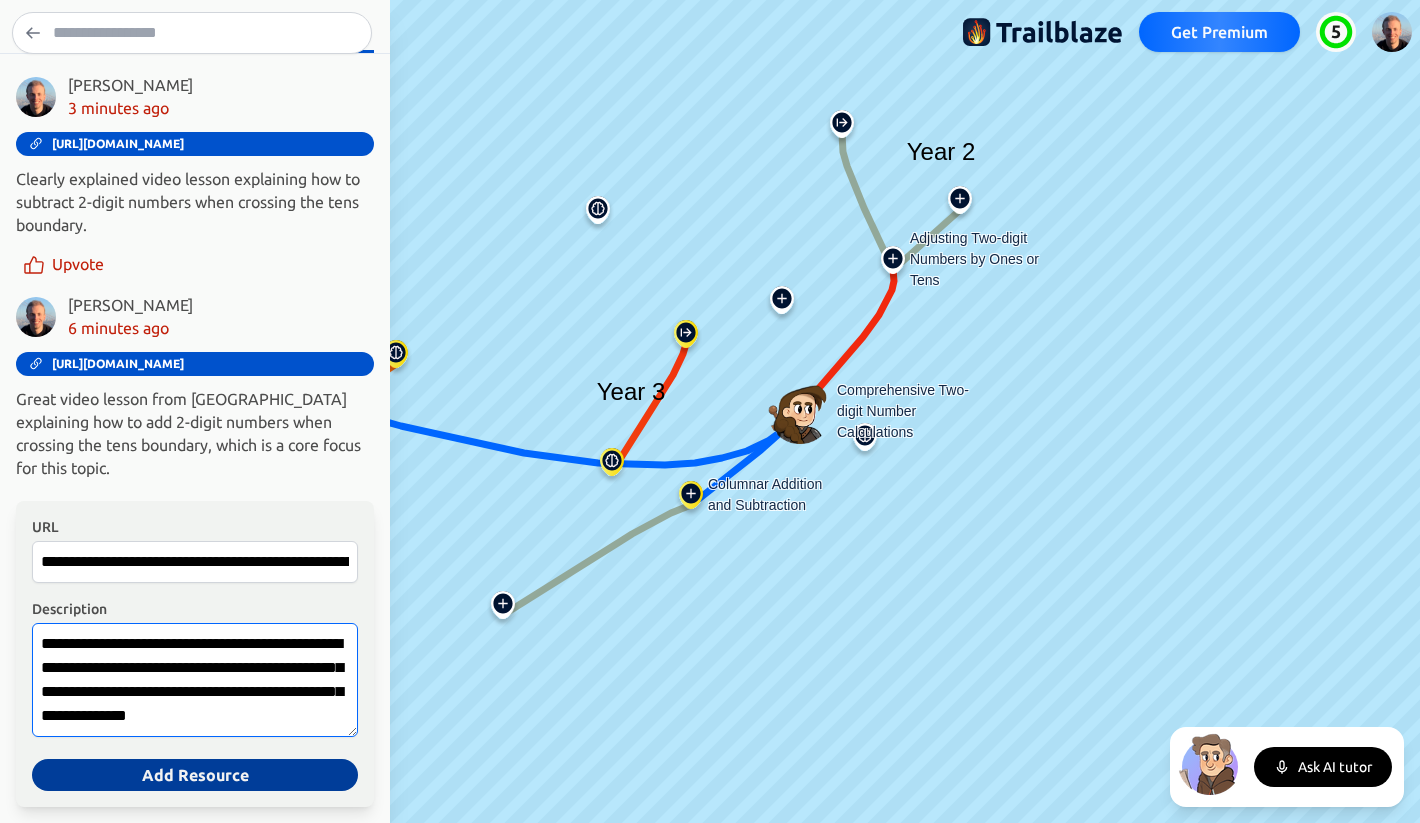 type on "**********" 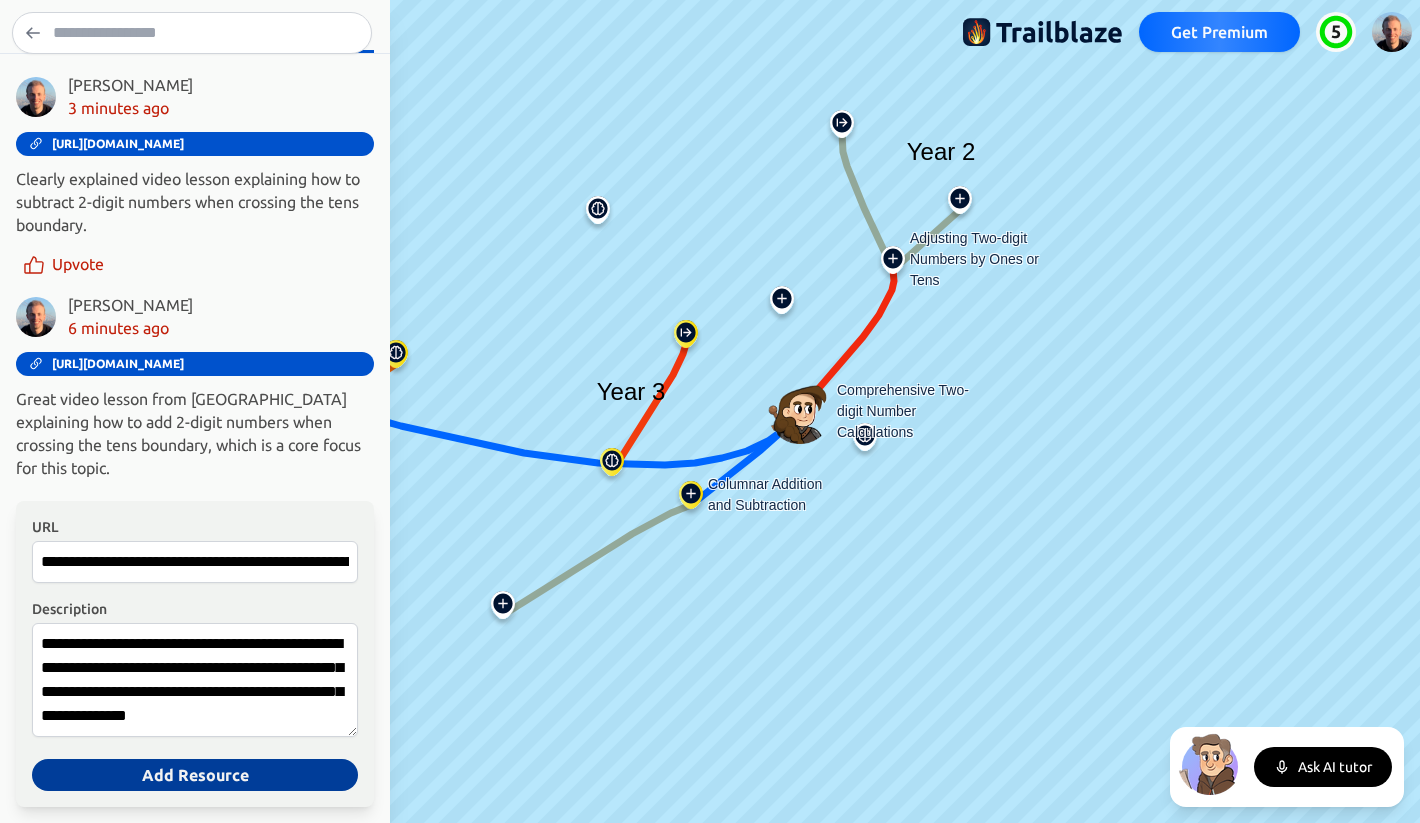click on "Add Resource" at bounding box center [195, 775] 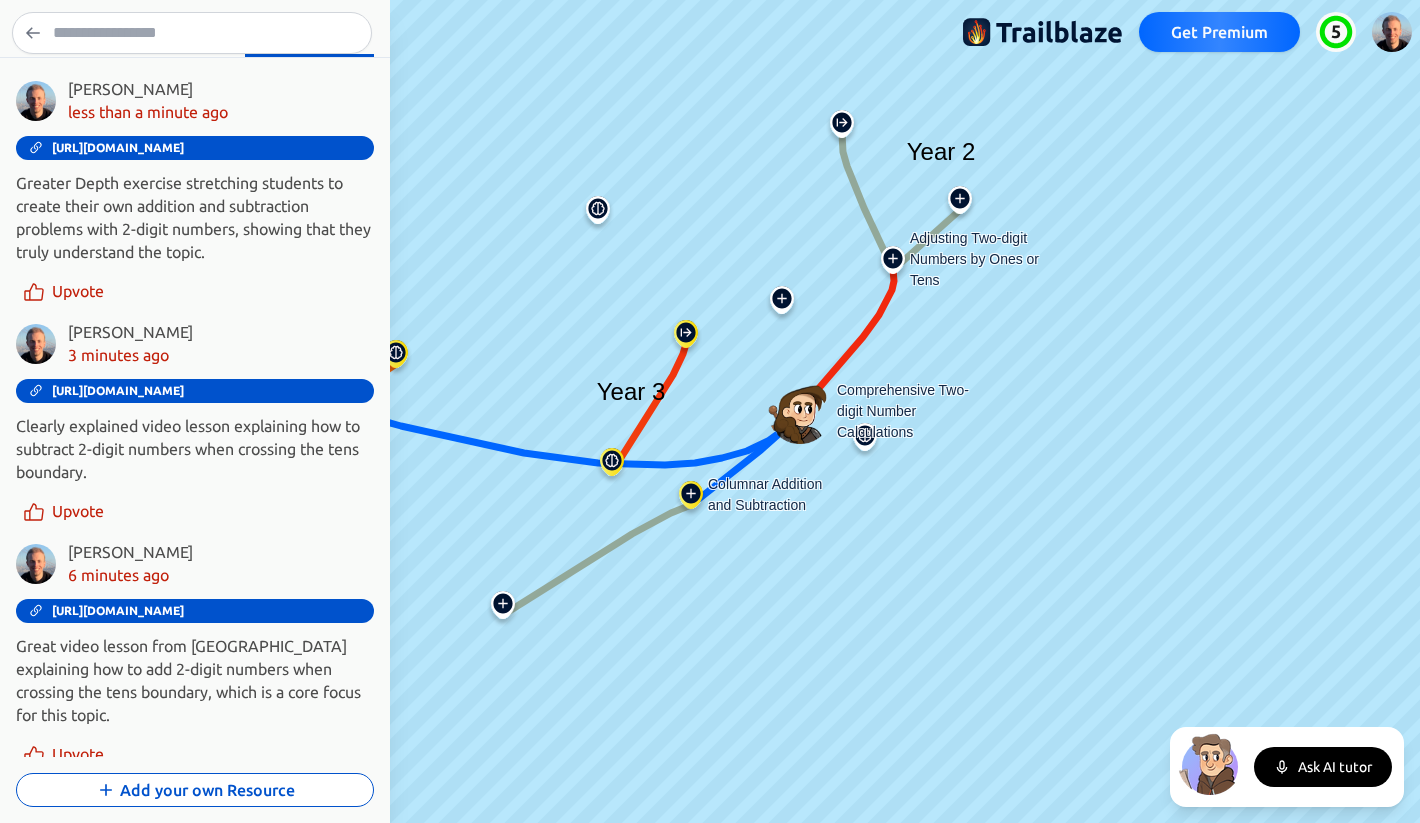 scroll, scrollTop: 452, scrollLeft: 0, axis: vertical 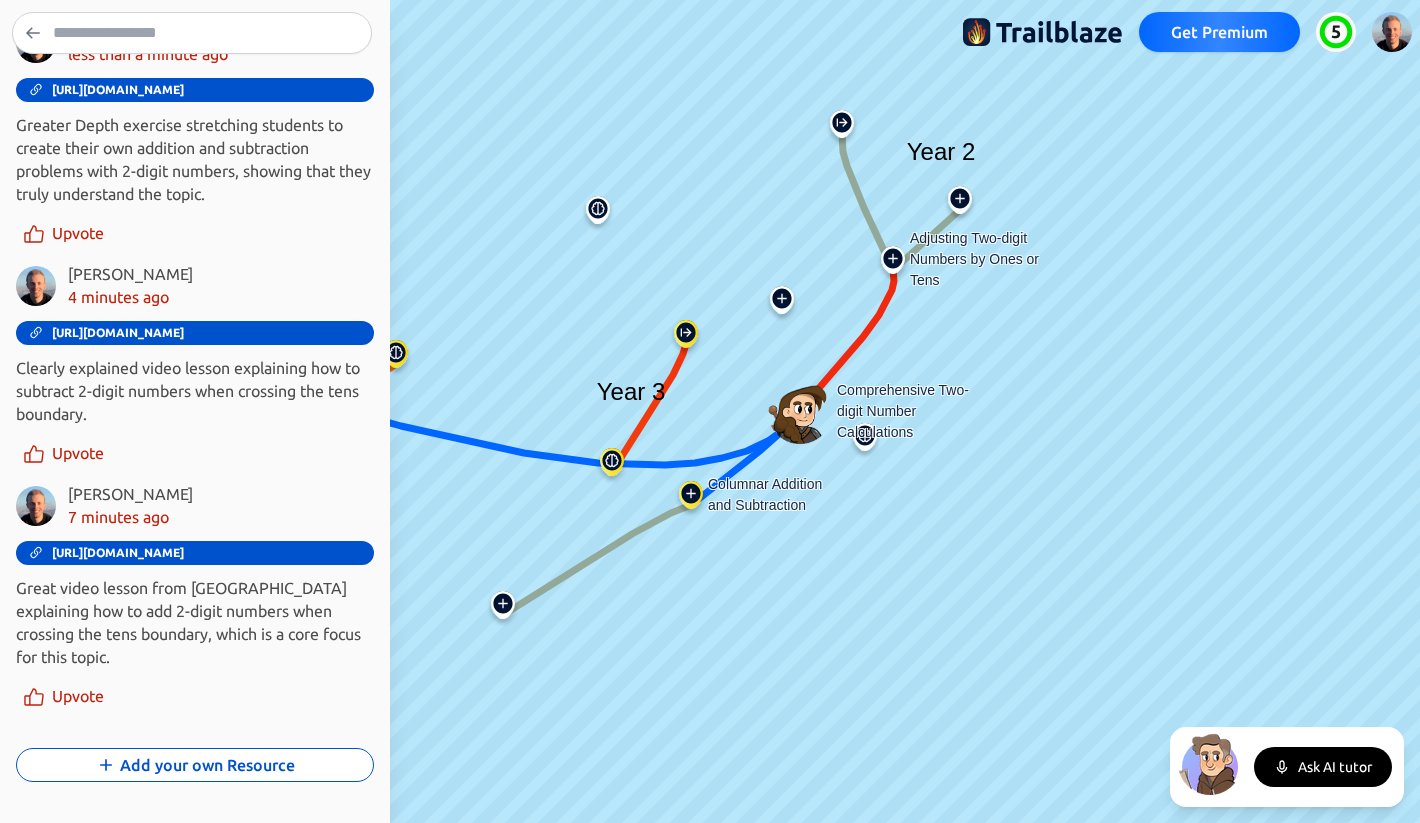 click at bounding box center (691, 499) 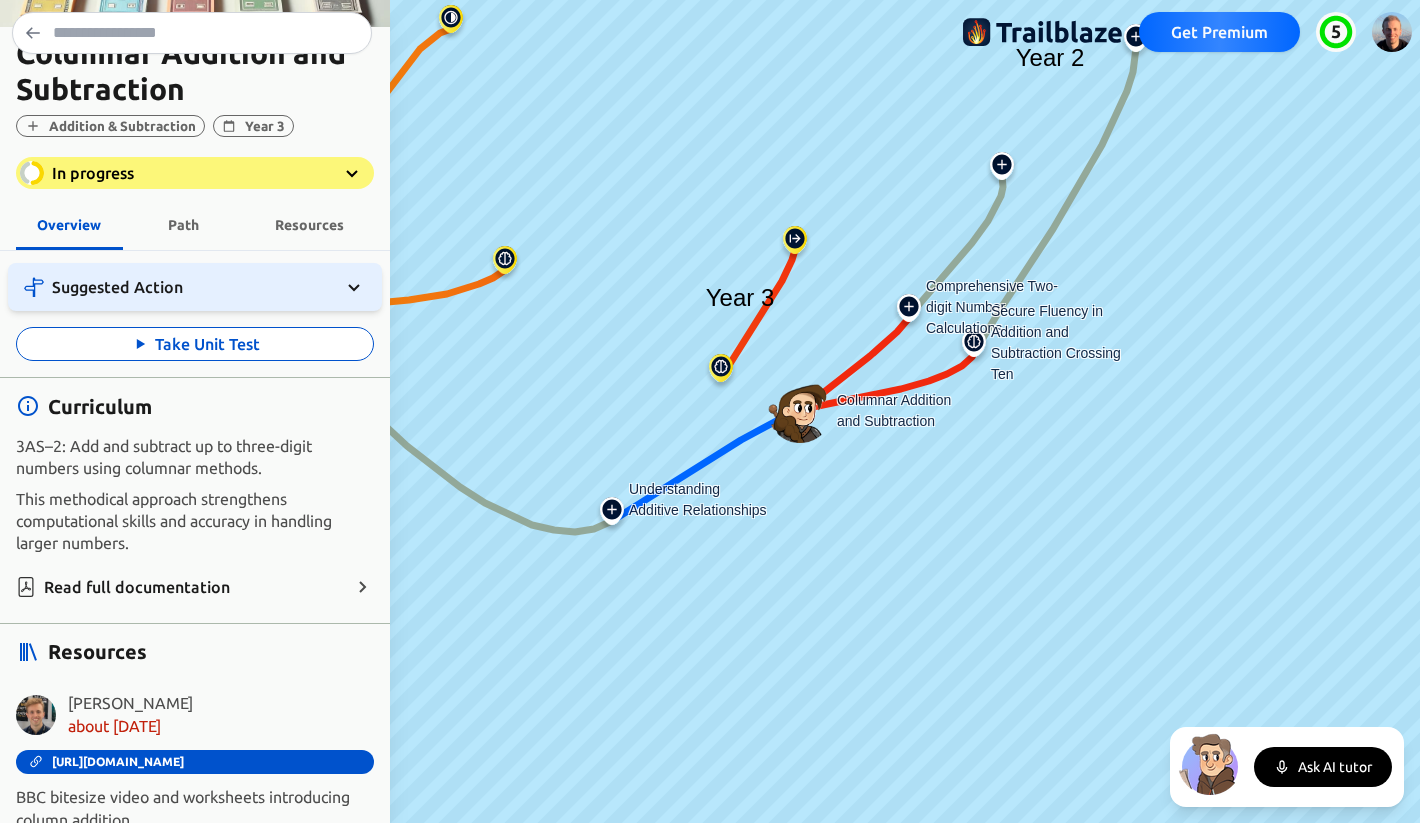 scroll, scrollTop: 0, scrollLeft: 0, axis: both 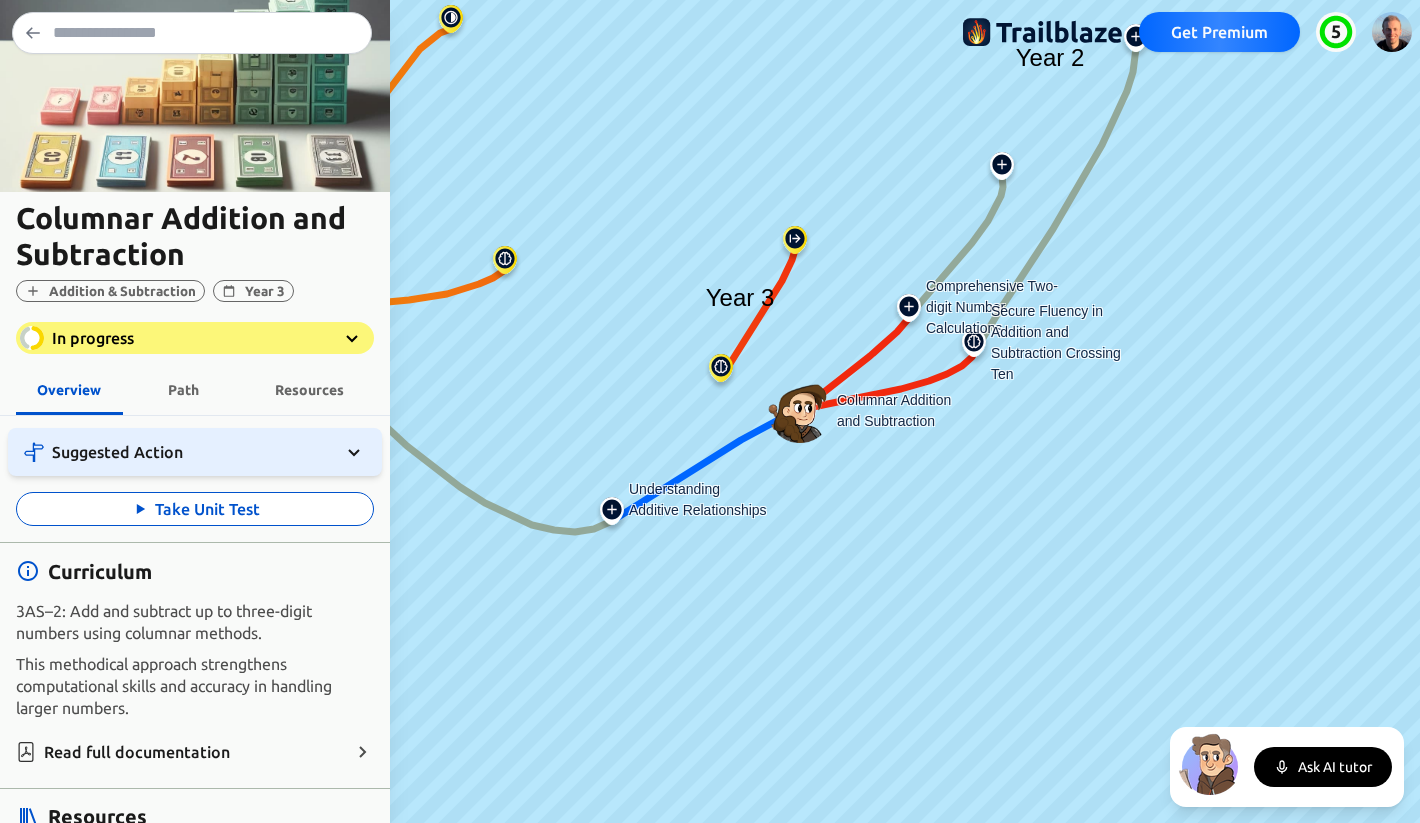 click at bounding box center [909, 312] 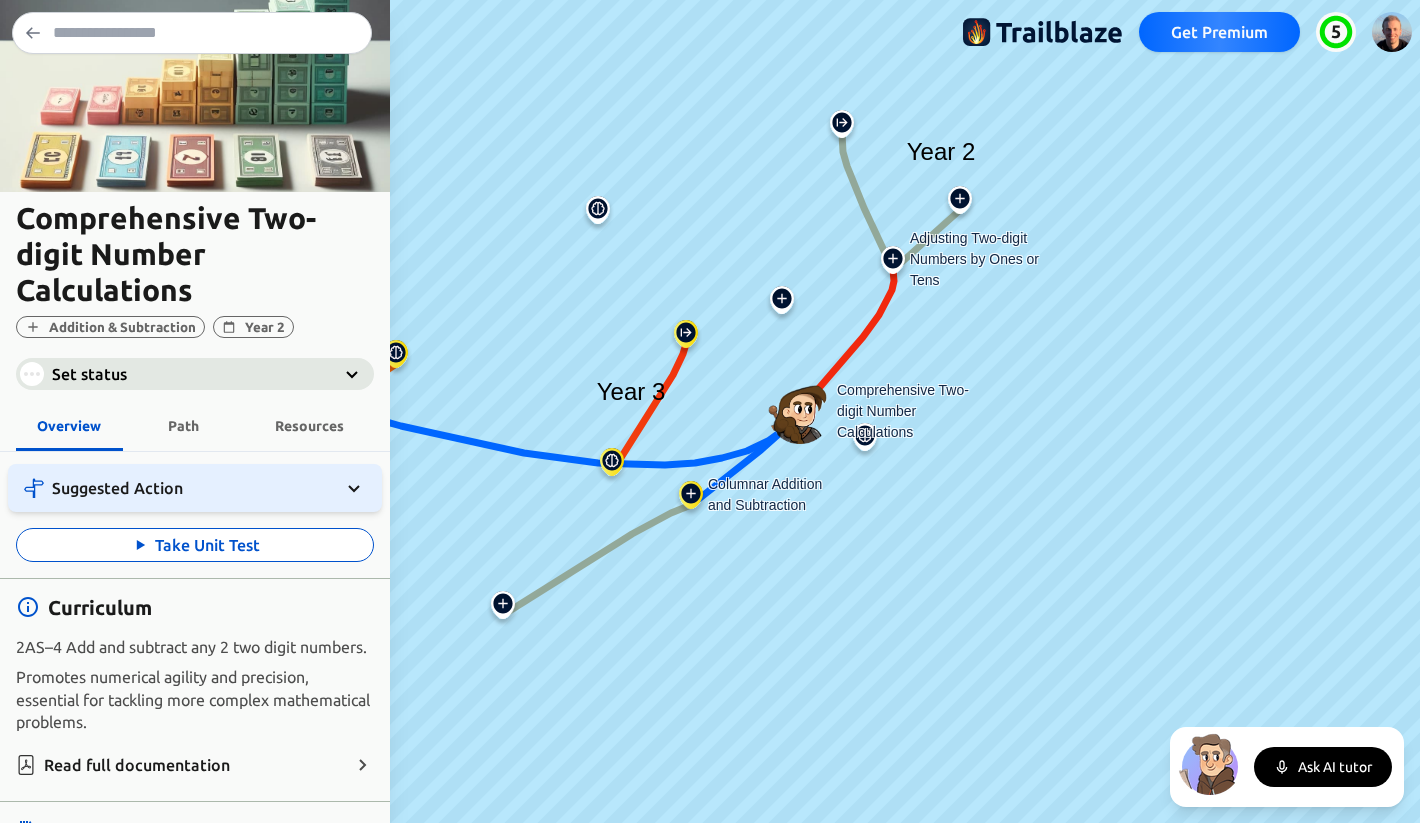 click on "Resources" at bounding box center [309, 426] 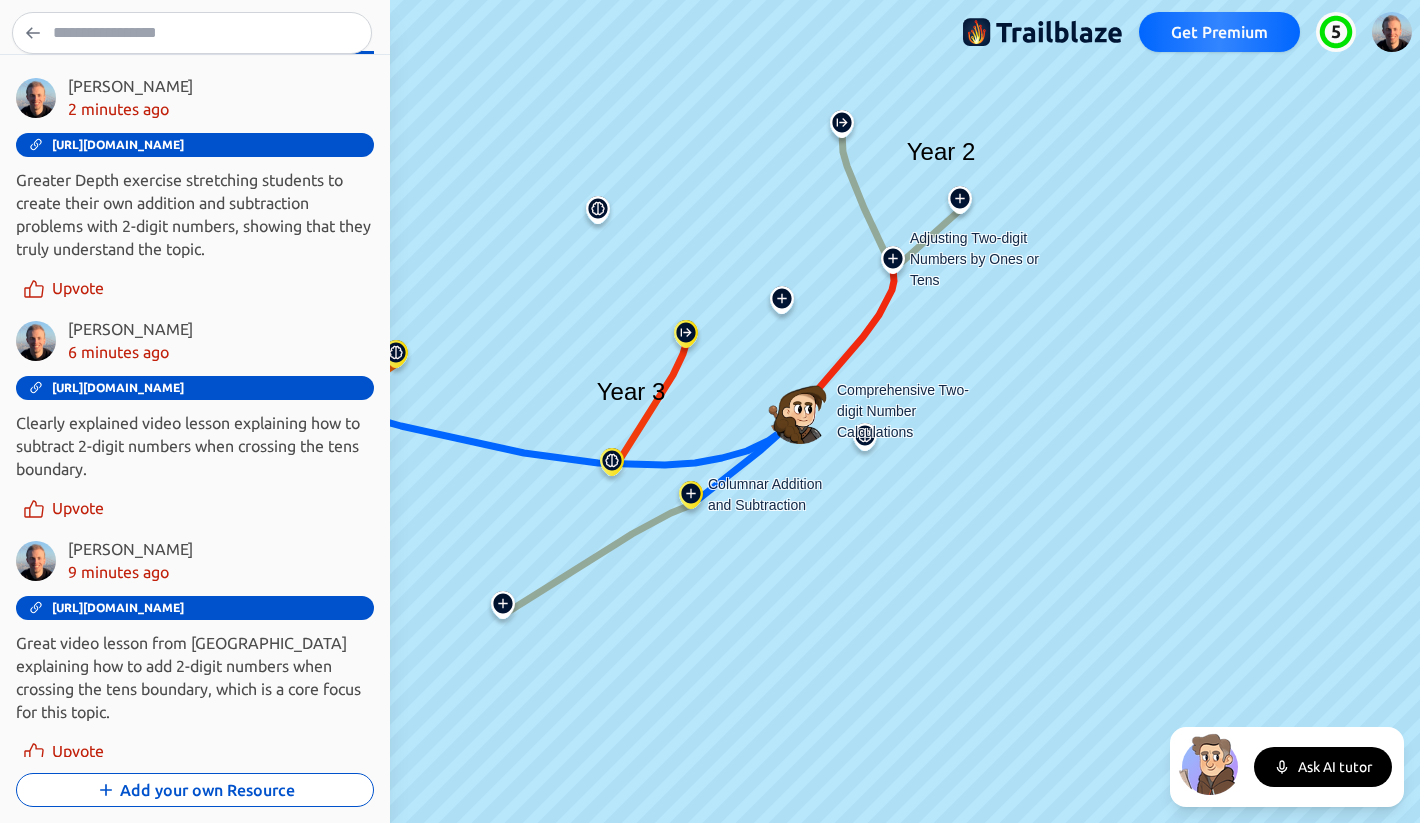 scroll, scrollTop: 398, scrollLeft: 0, axis: vertical 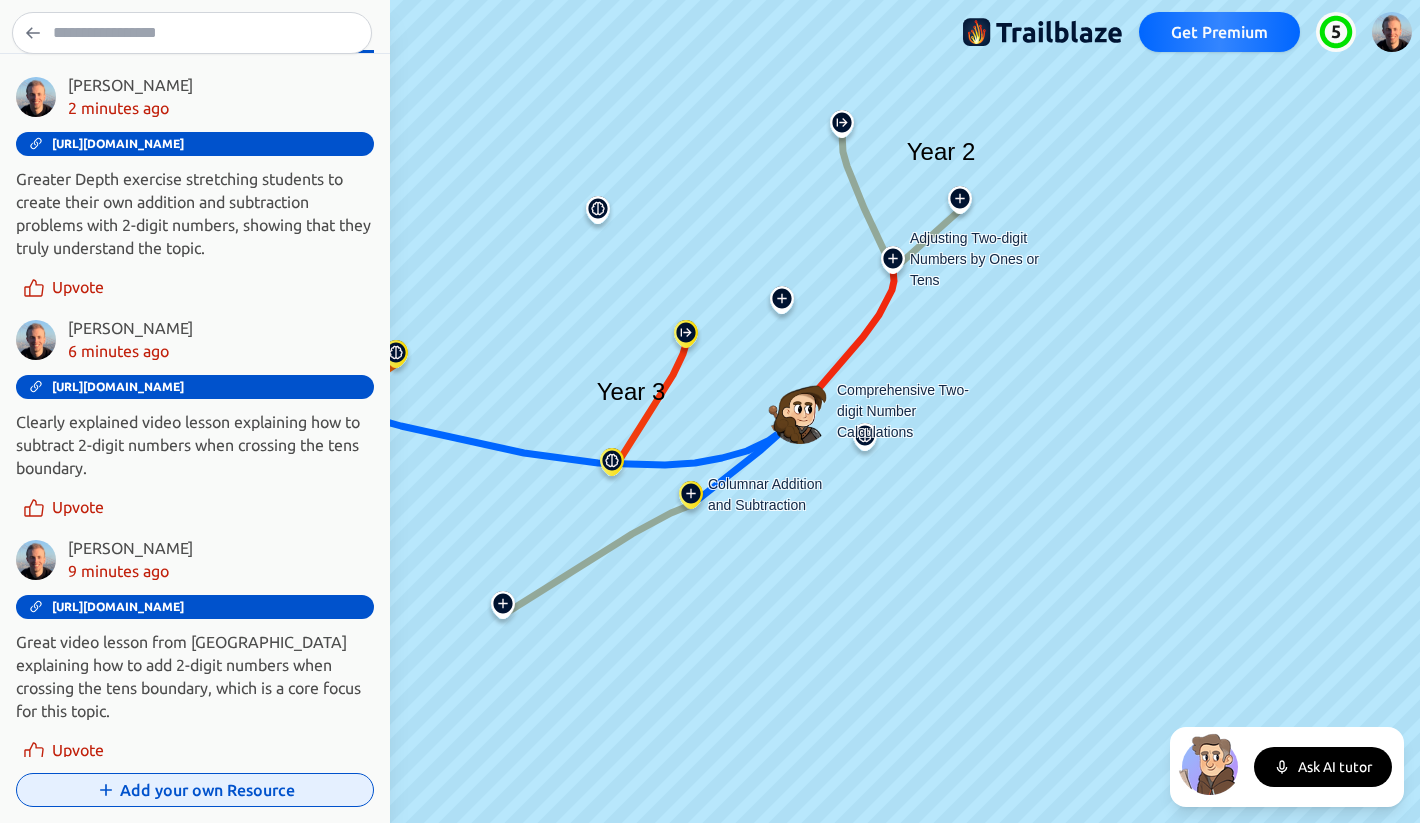 click on "Add your own Resource" at bounding box center (195, 790) 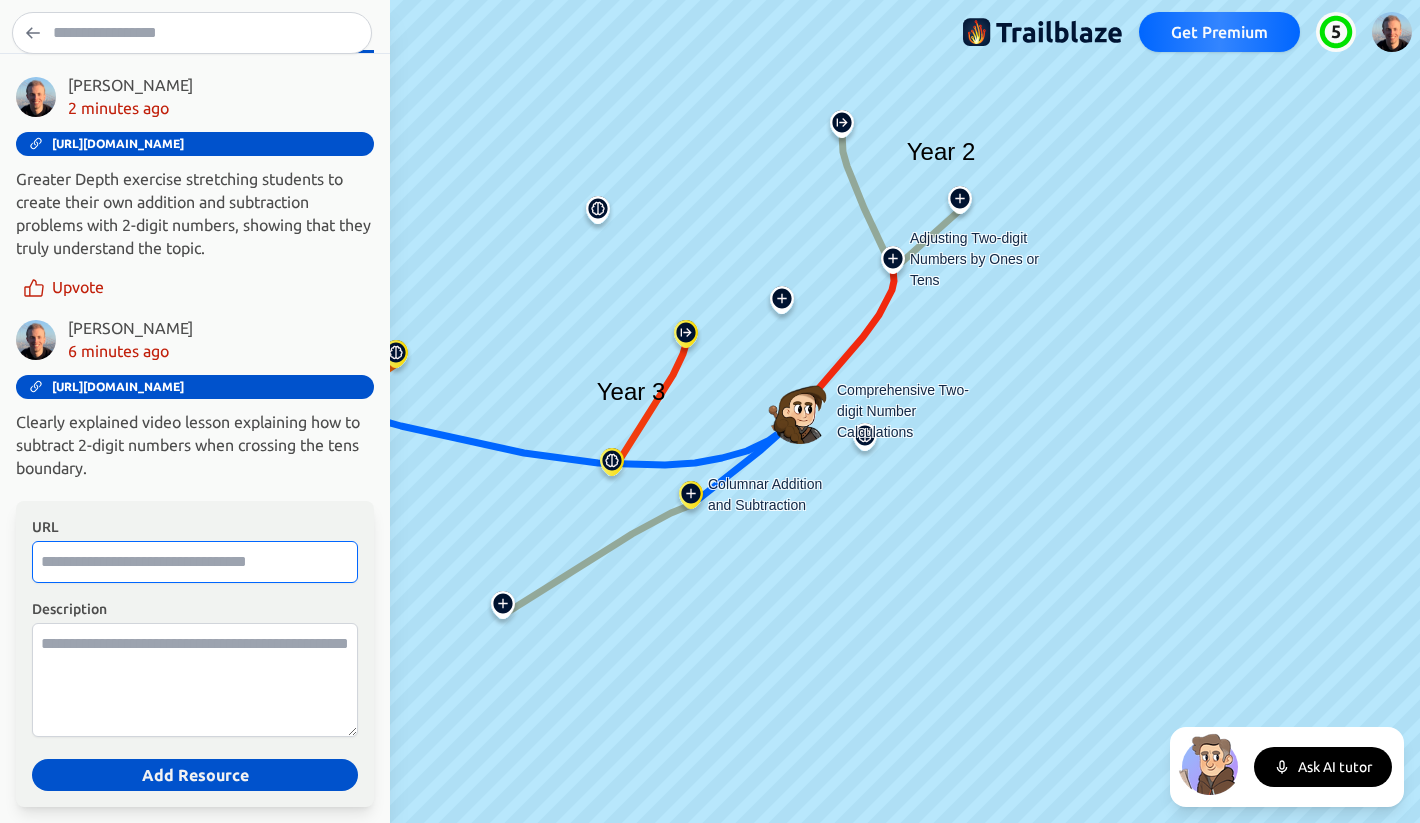 click on "URL" at bounding box center (195, 562) 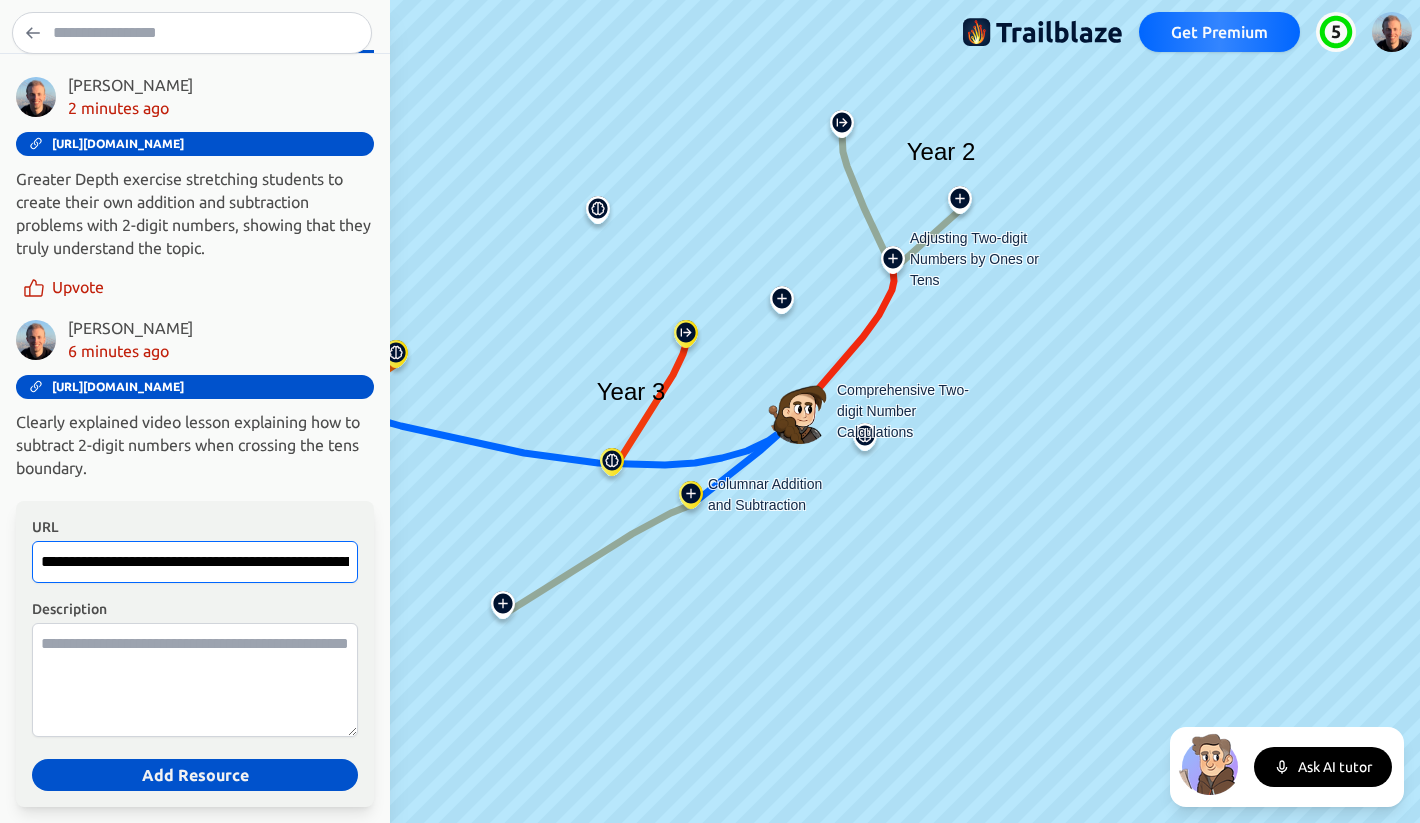 scroll, scrollTop: 0, scrollLeft: 112, axis: horizontal 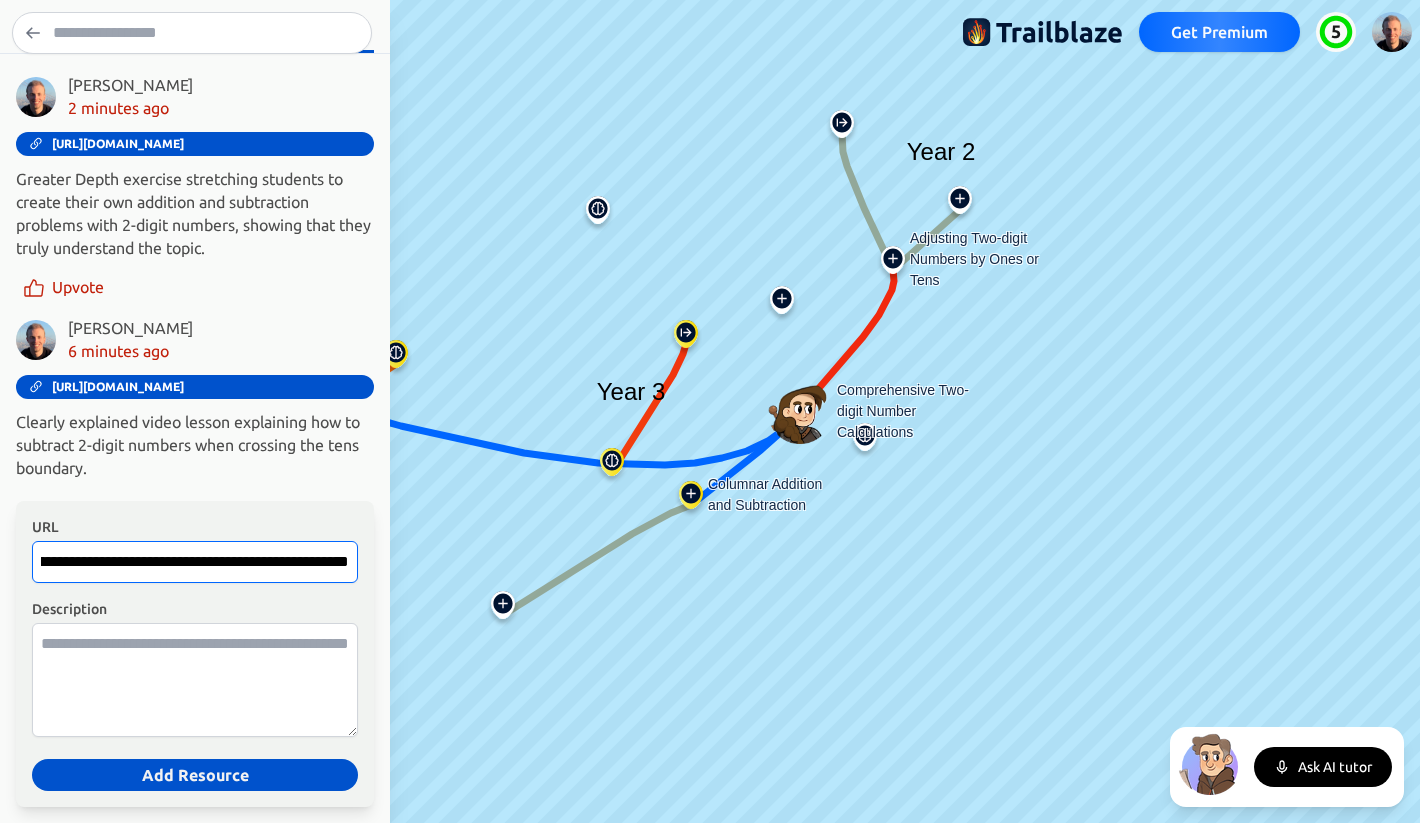 type on "**********" 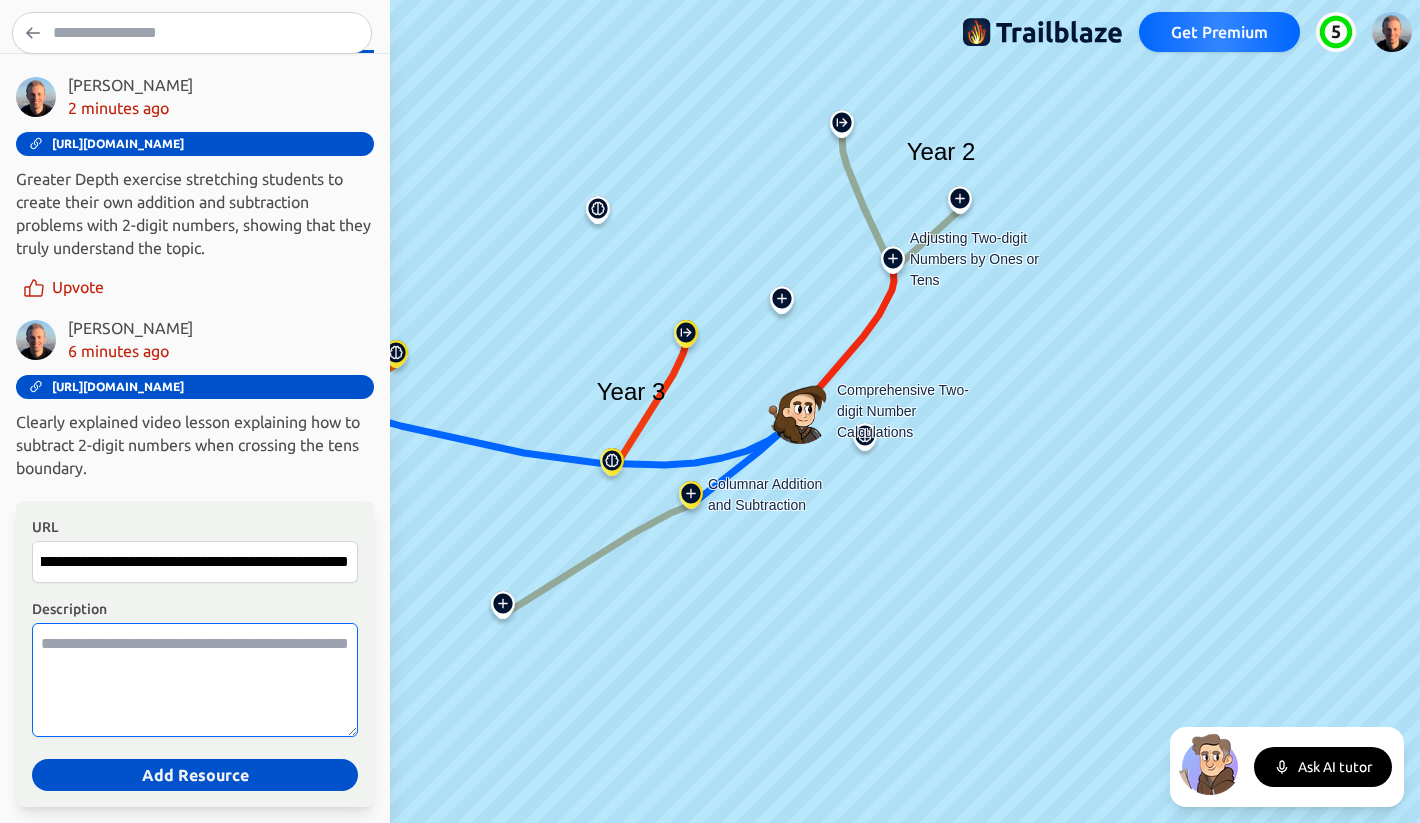 scroll, scrollTop: 0, scrollLeft: 0, axis: both 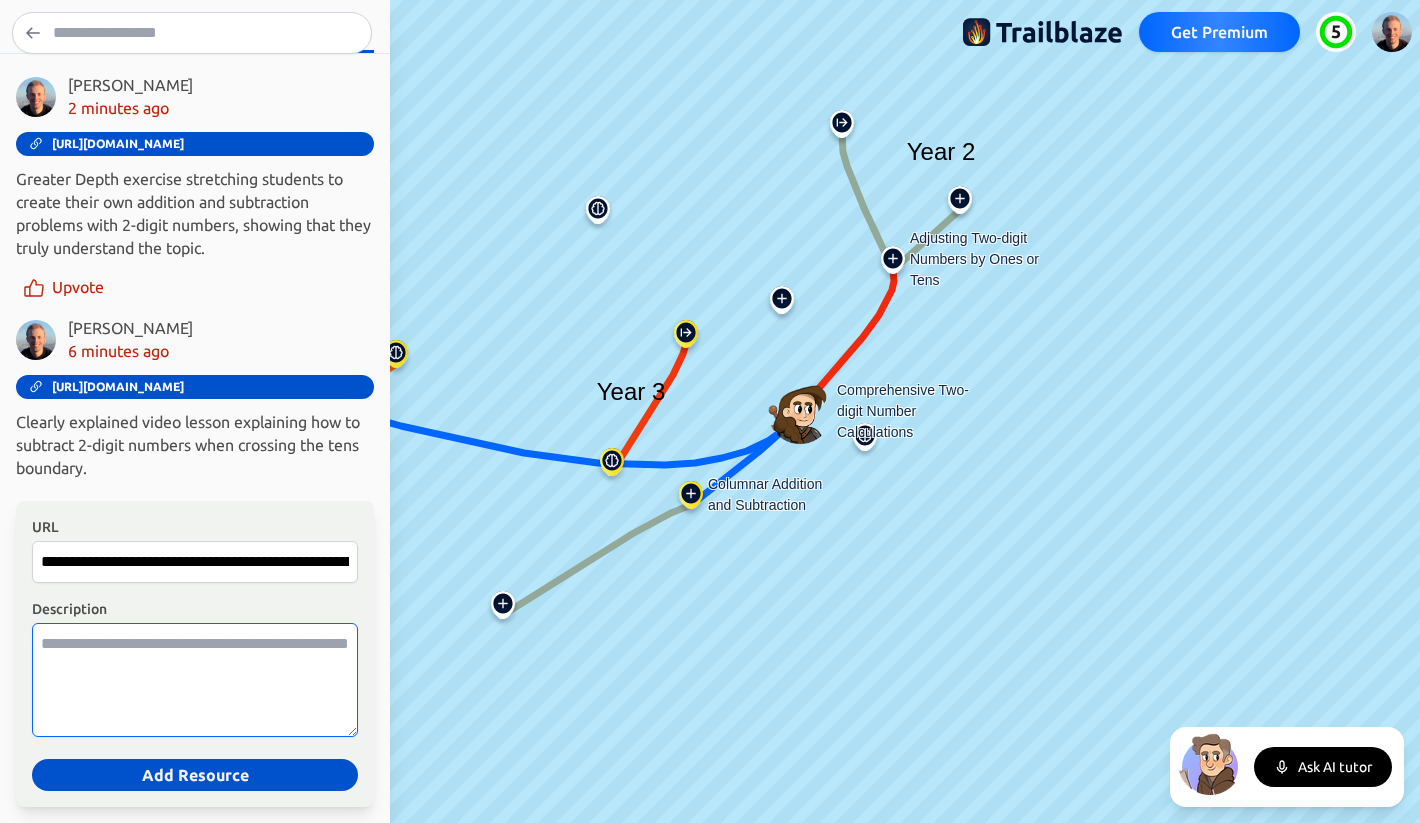 click on "Description" at bounding box center [195, 680] 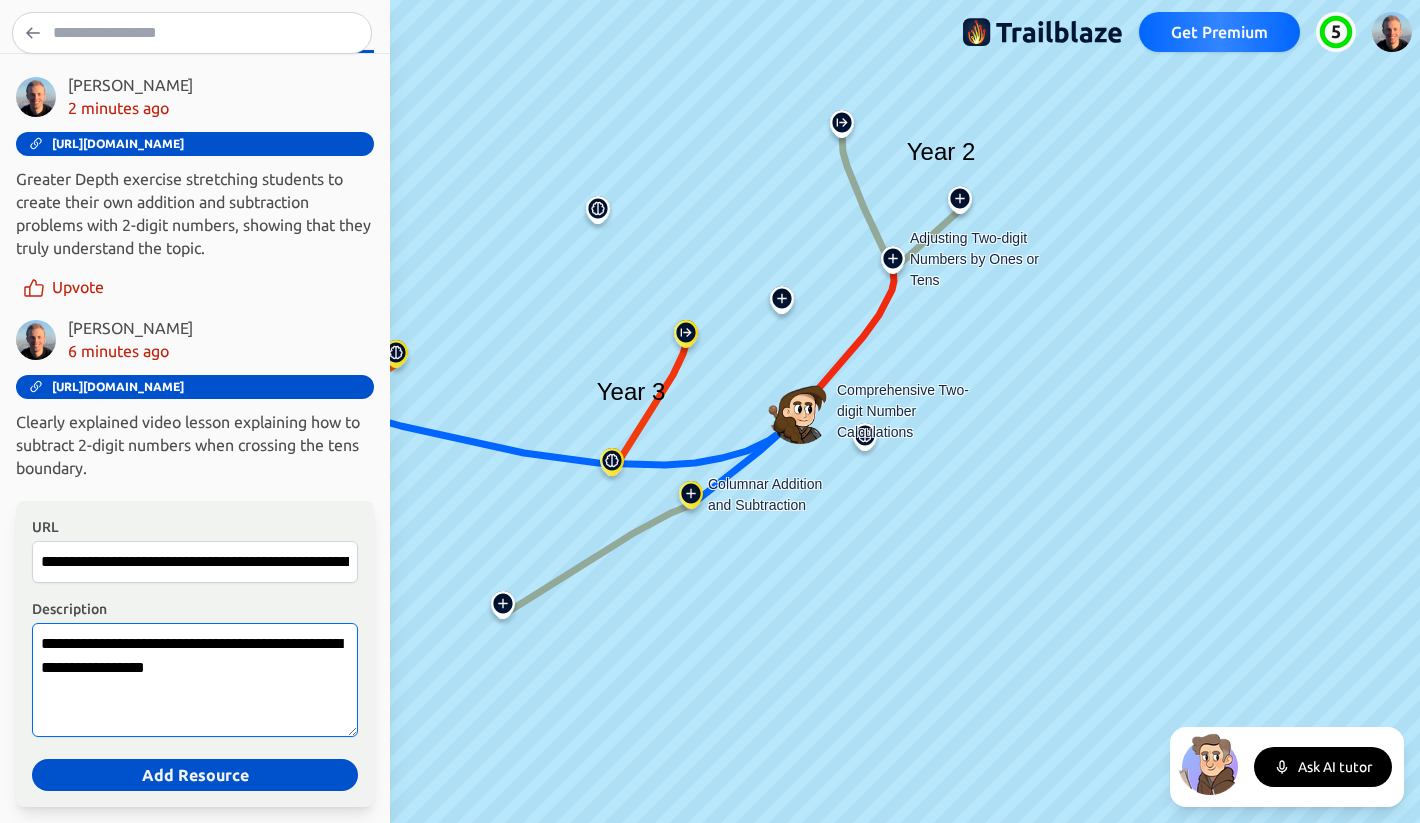 click on "**********" at bounding box center (195, 680) 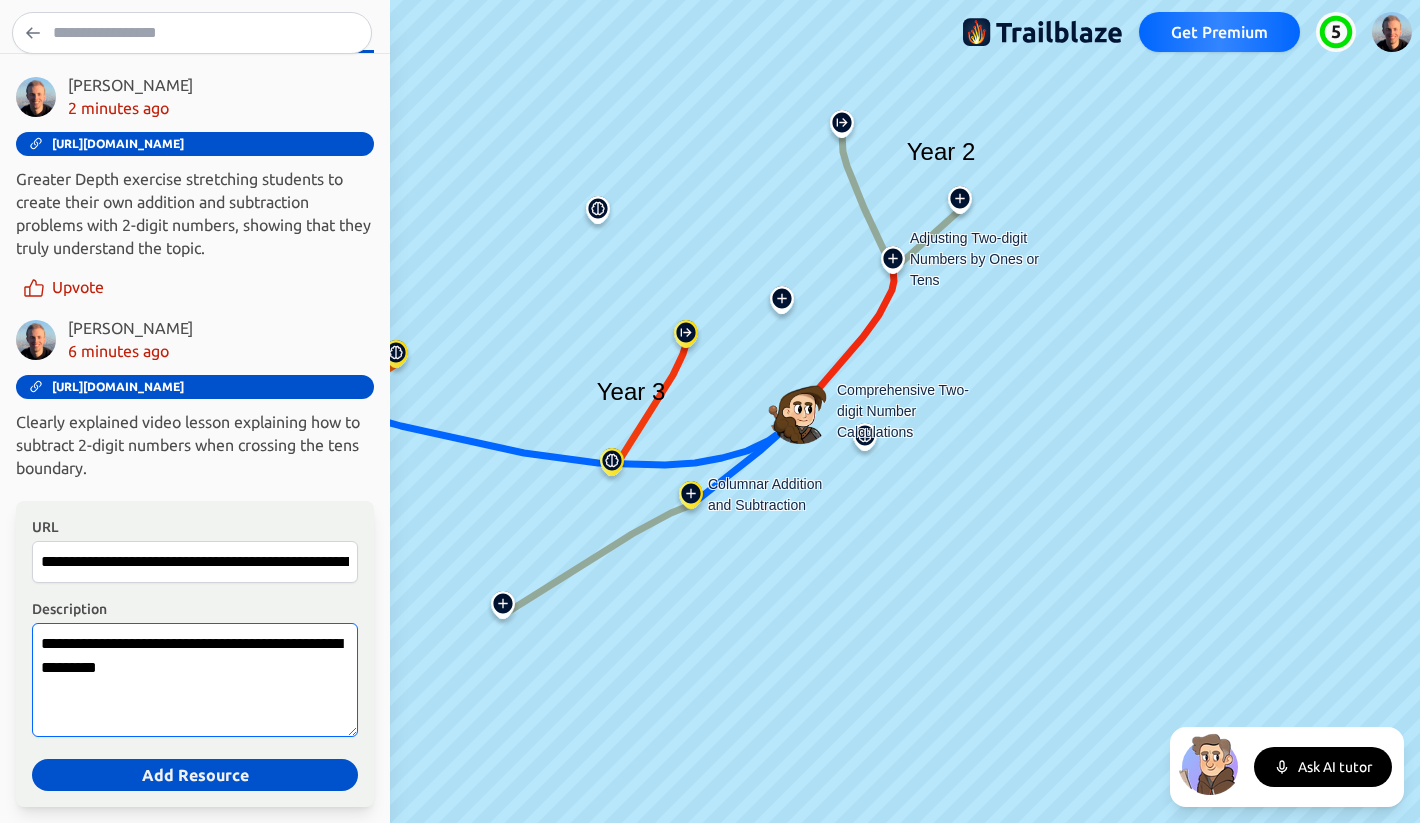 click on "**********" at bounding box center [195, 680] 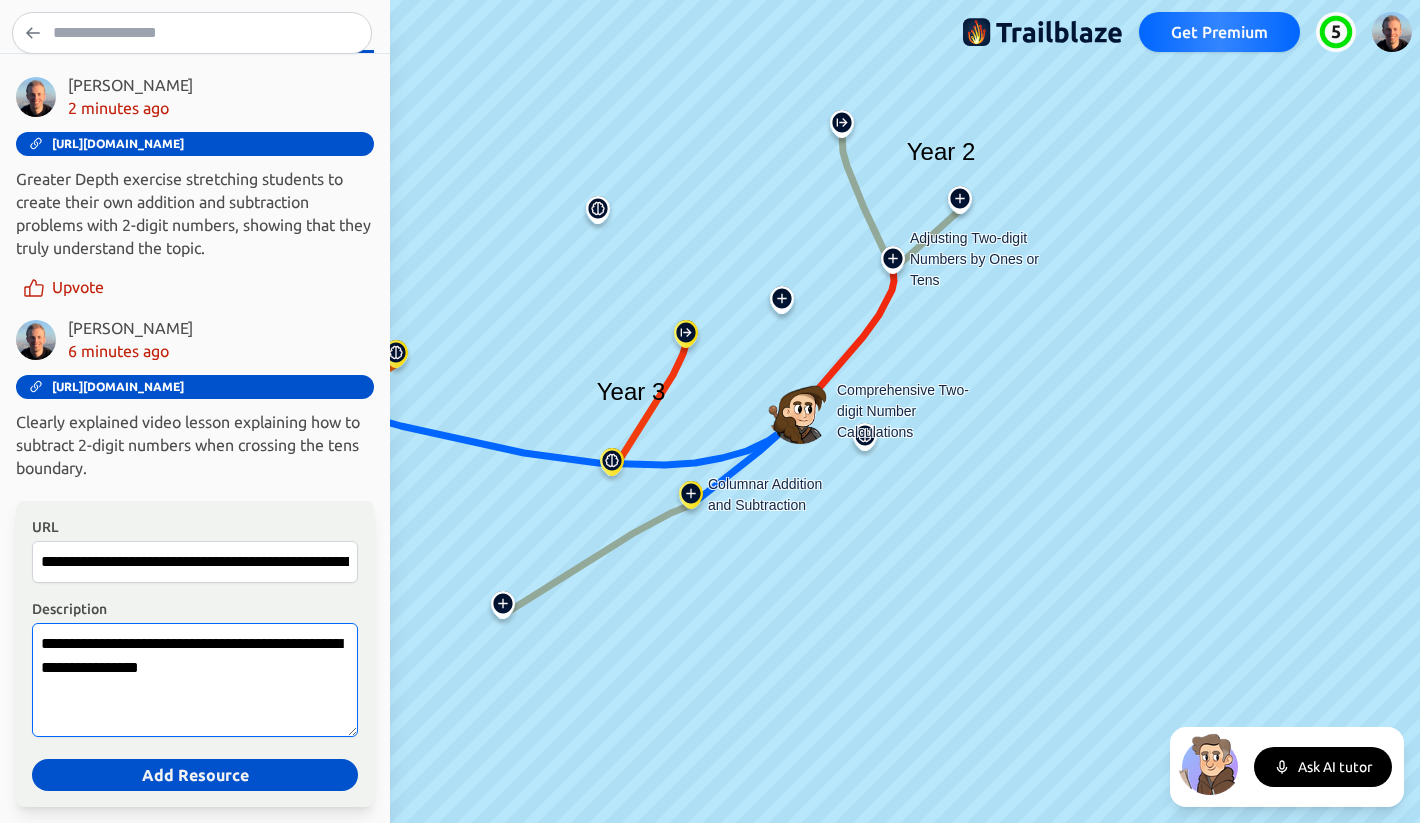 click on "**********" at bounding box center [195, 680] 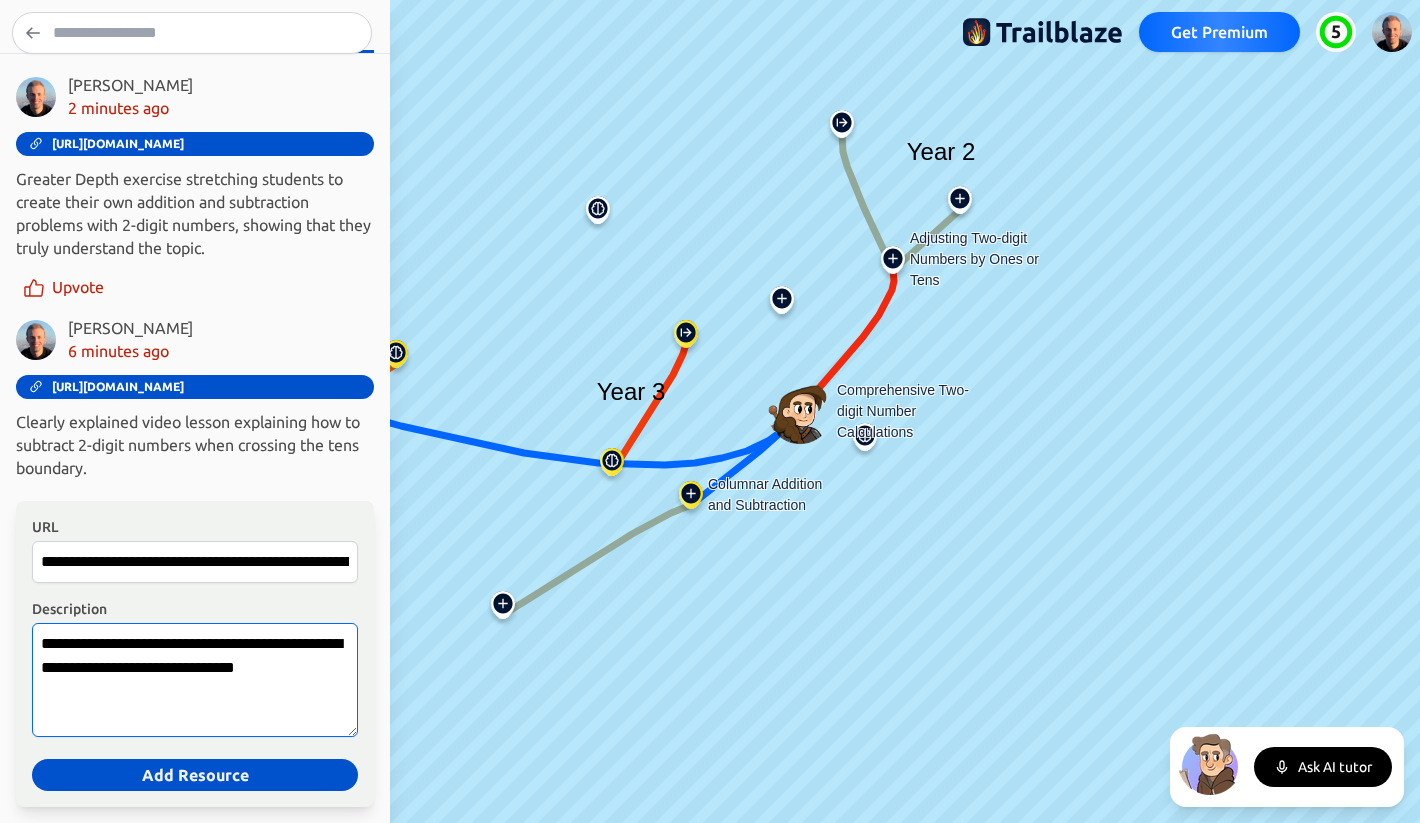 click on "**********" at bounding box center (195, 680) 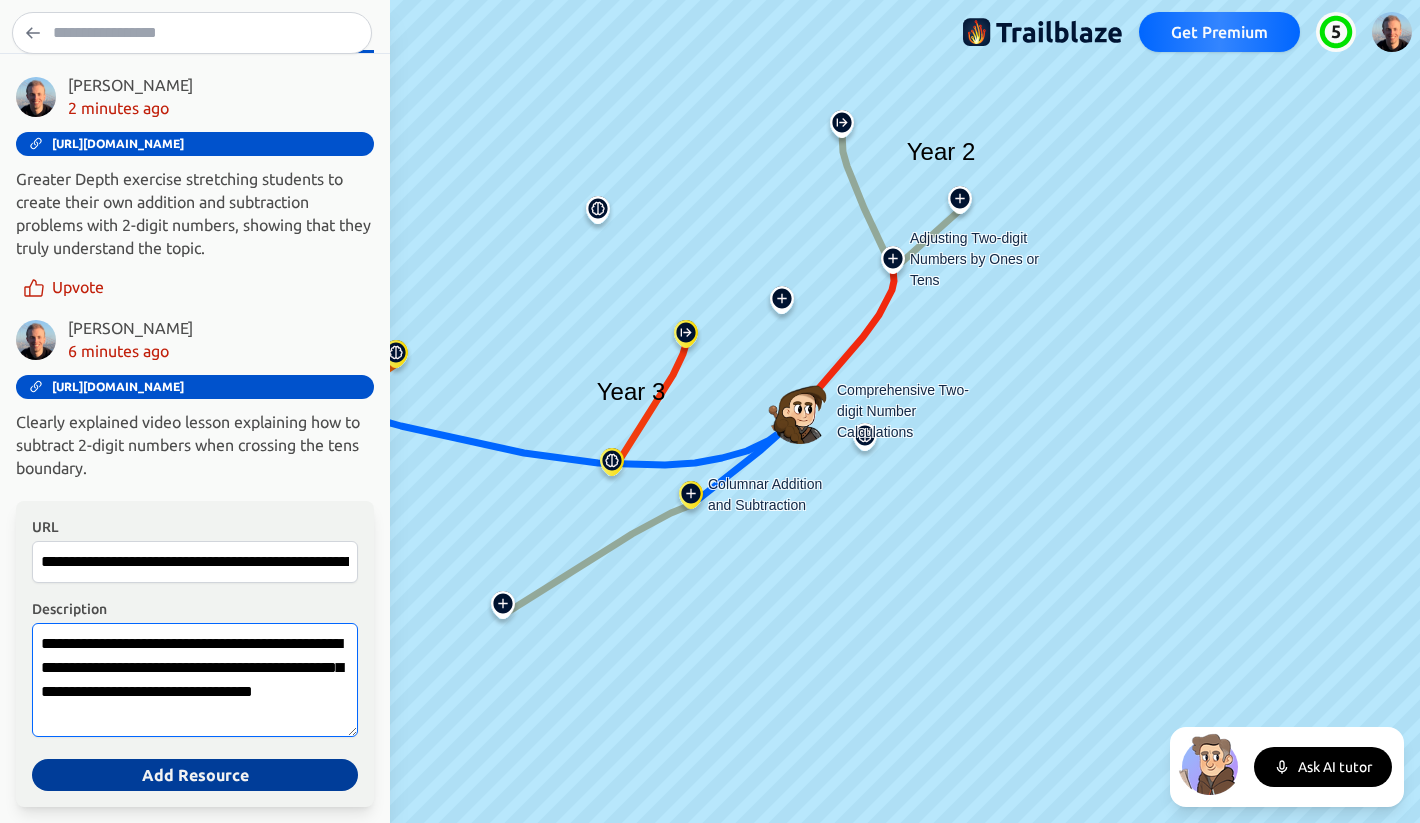 type on "**********" 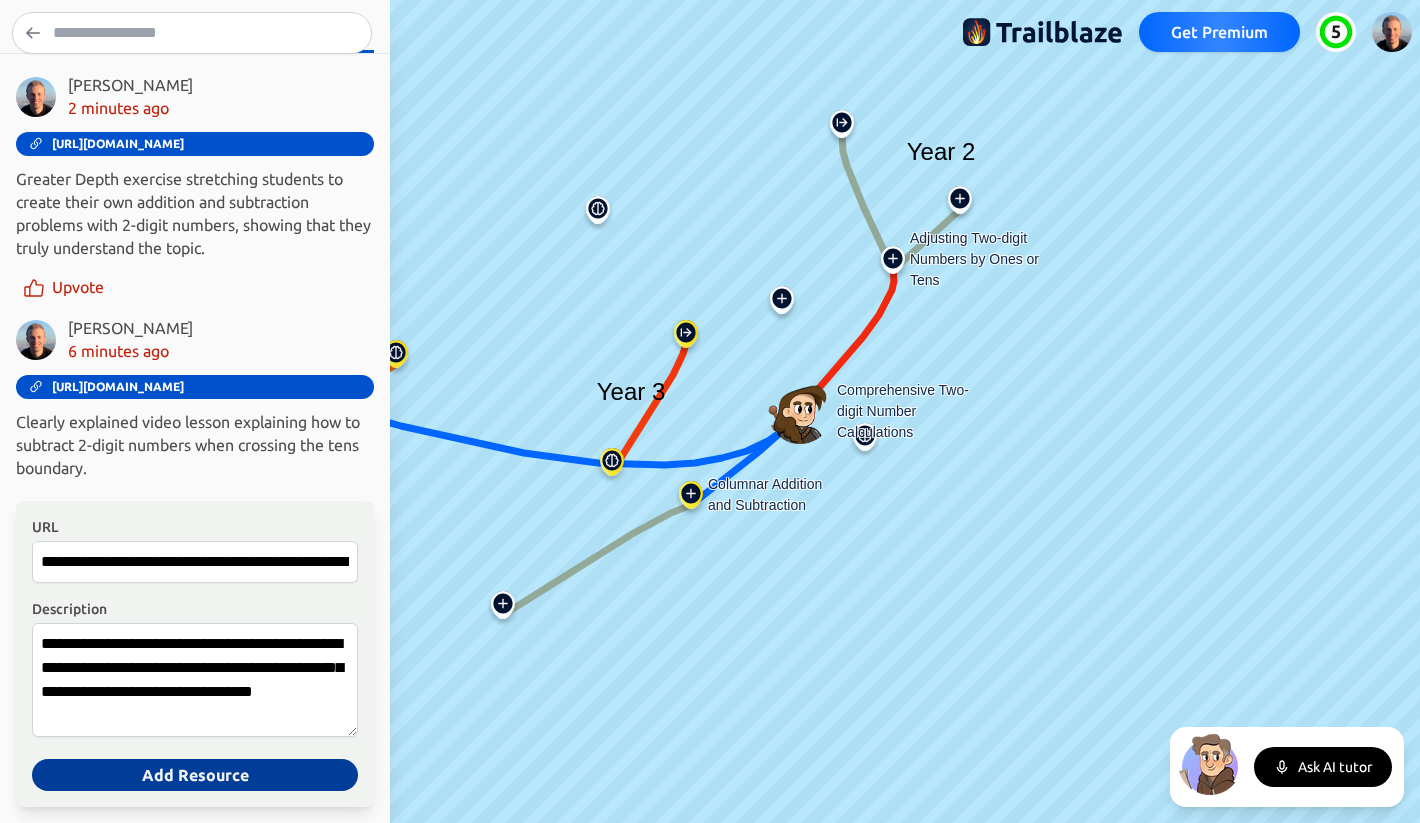 click on "Add Resource" at bounding box center (195, 775) 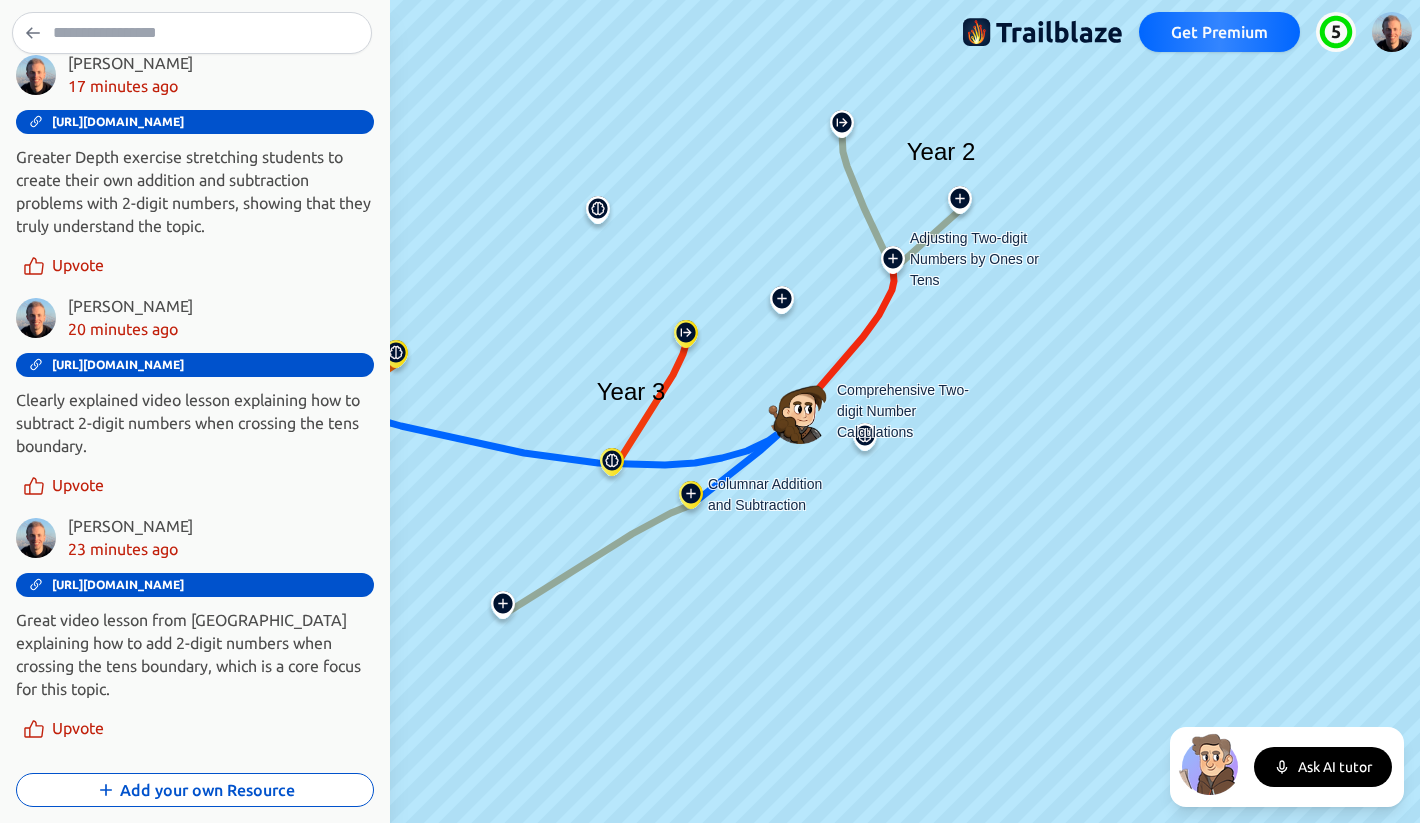 scroll, scrollTop: 647, scrollLeft: 0, axis: vertical 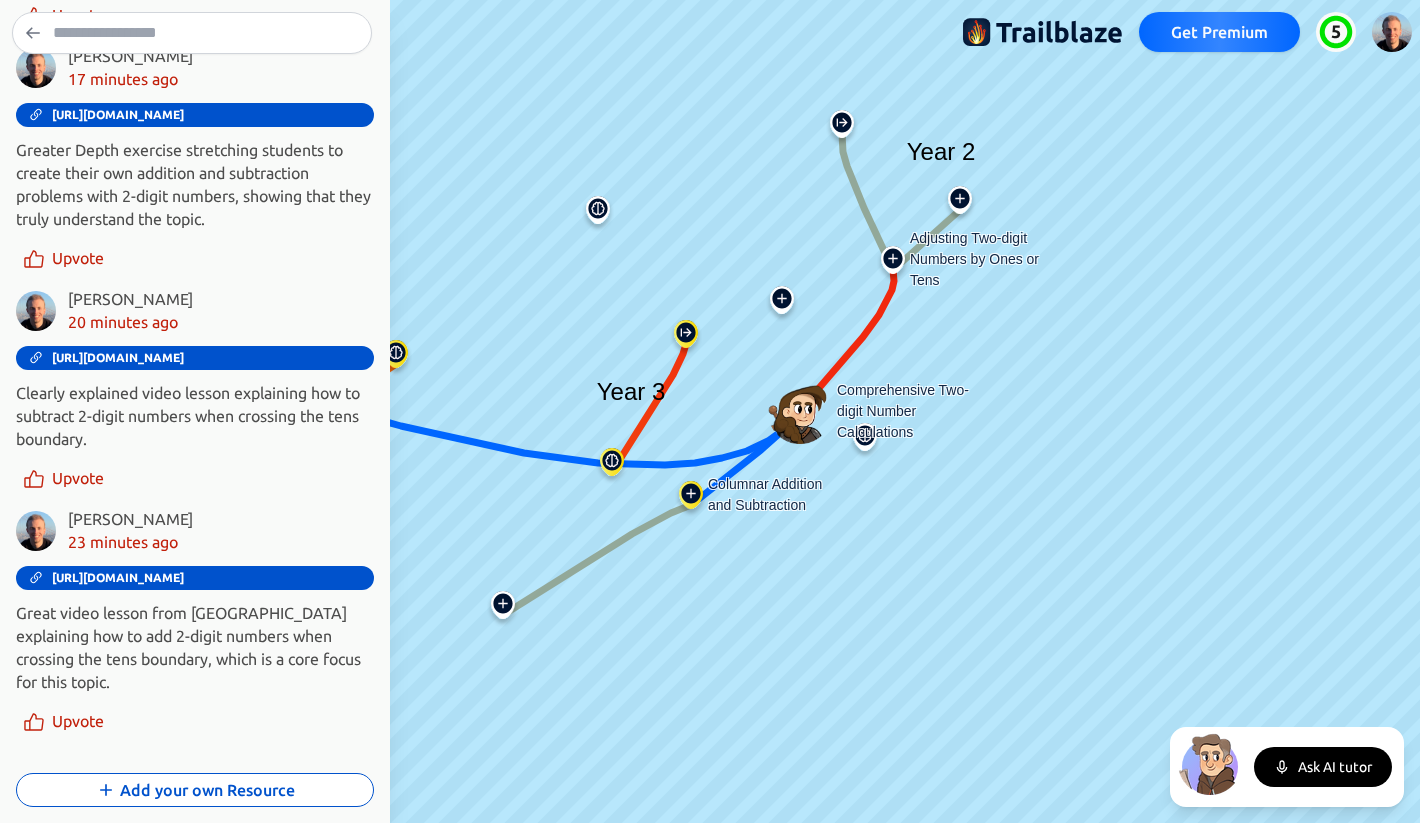 click on "Add your own Resource" at bounding box center [195, 790] 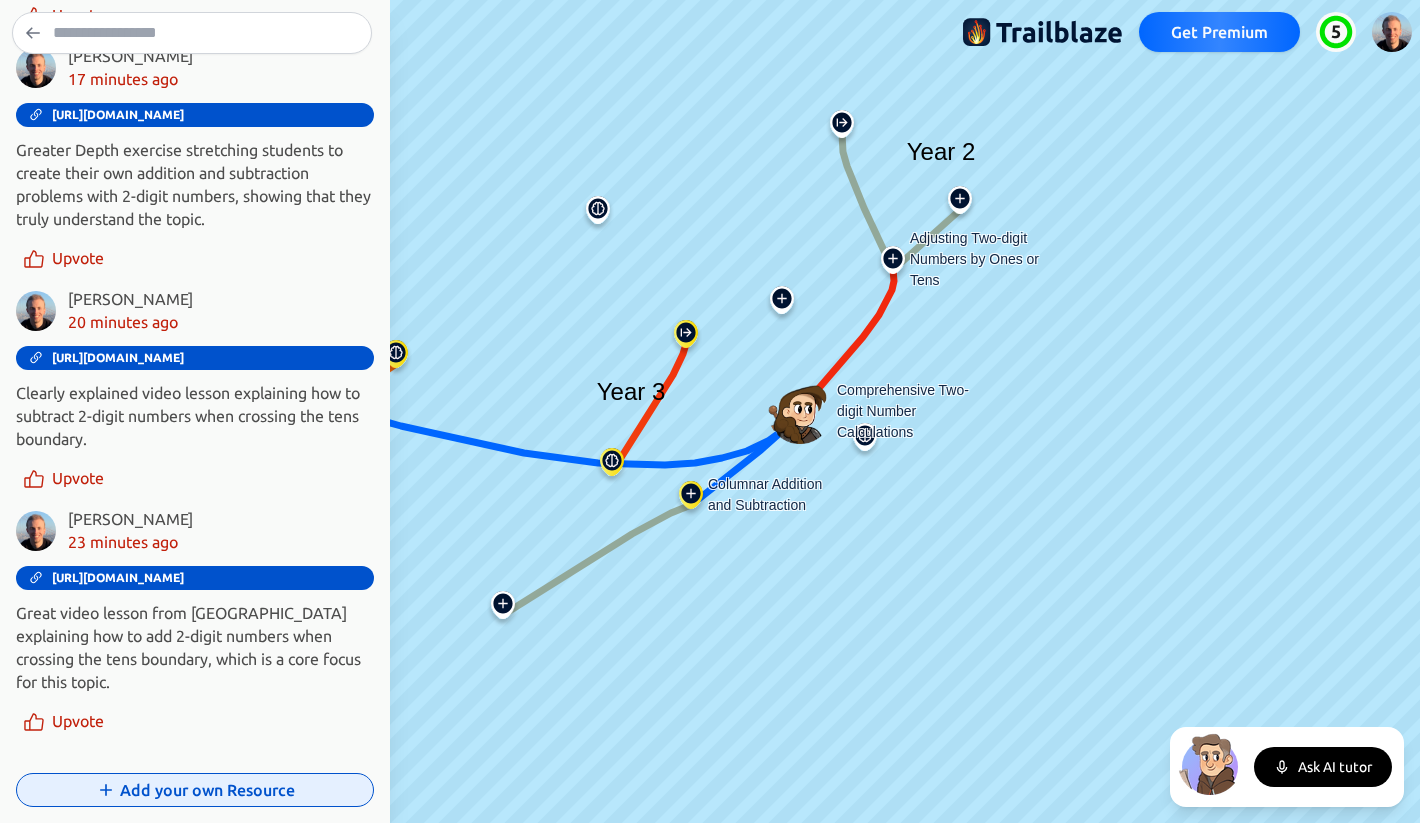 click on "Add your own Resource" at bounding box center [195, 790] 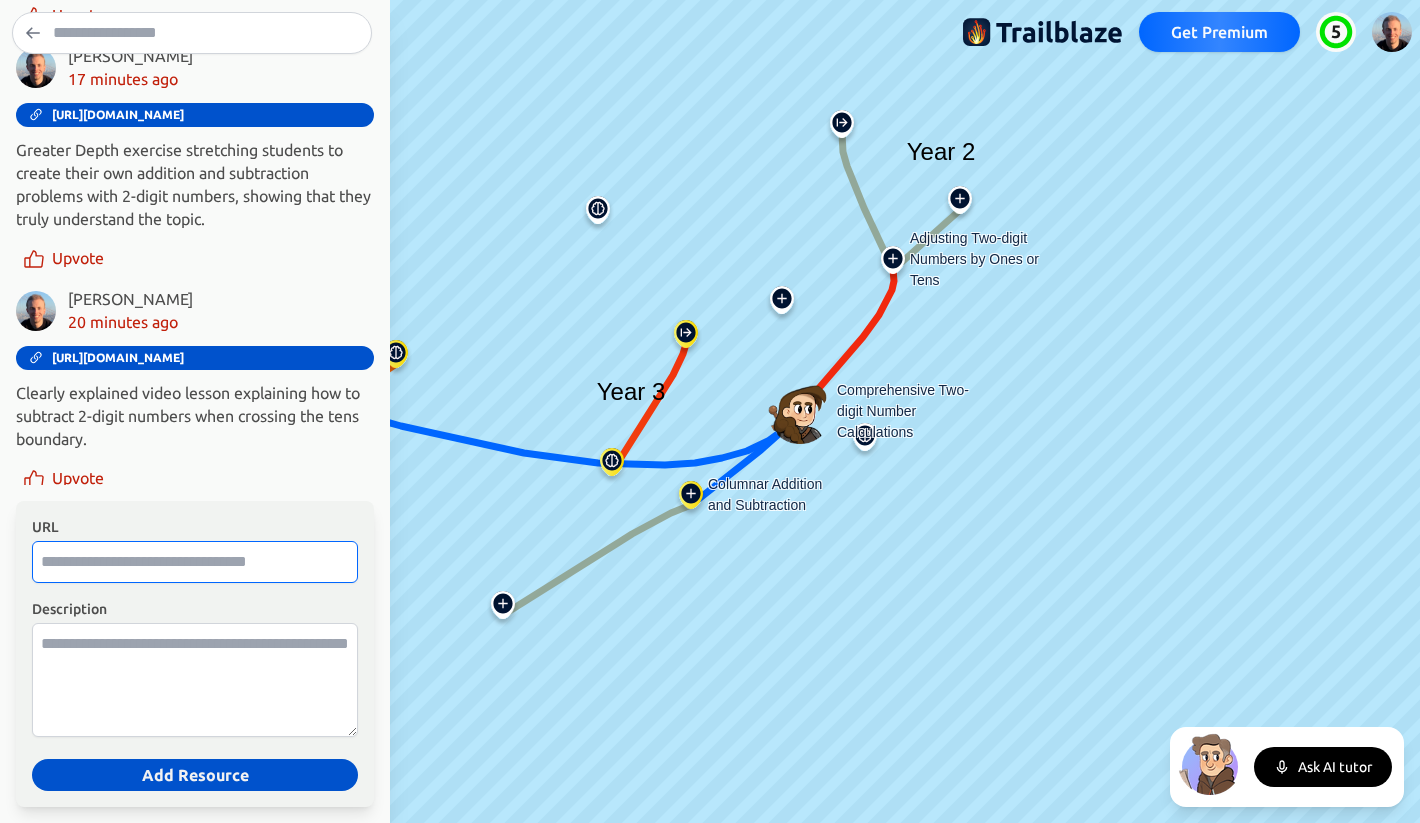 click on "URL" at bounding box center (195, 562) 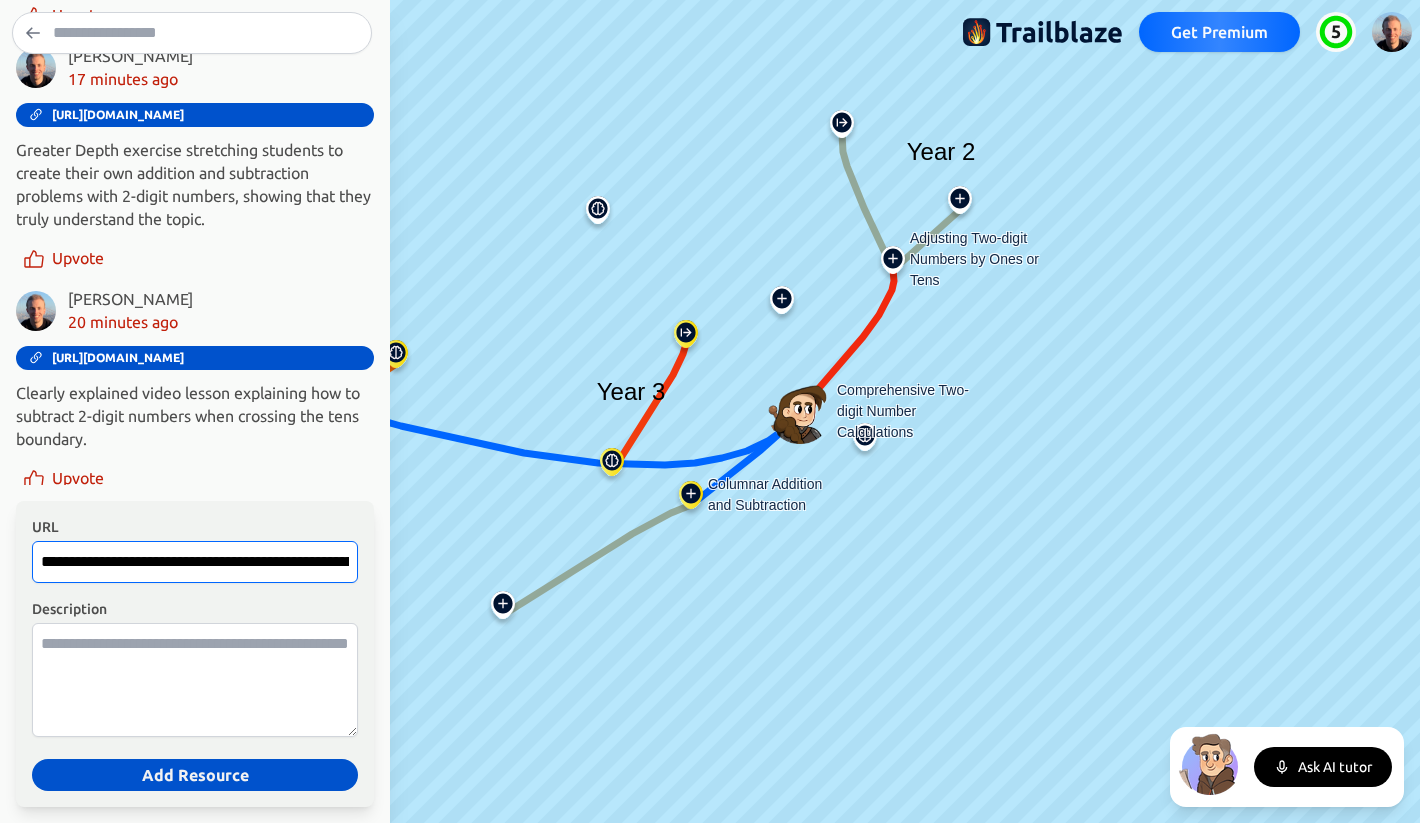 scroll, scrollTop: 0, scrollLeft: 709, axis: horizontal 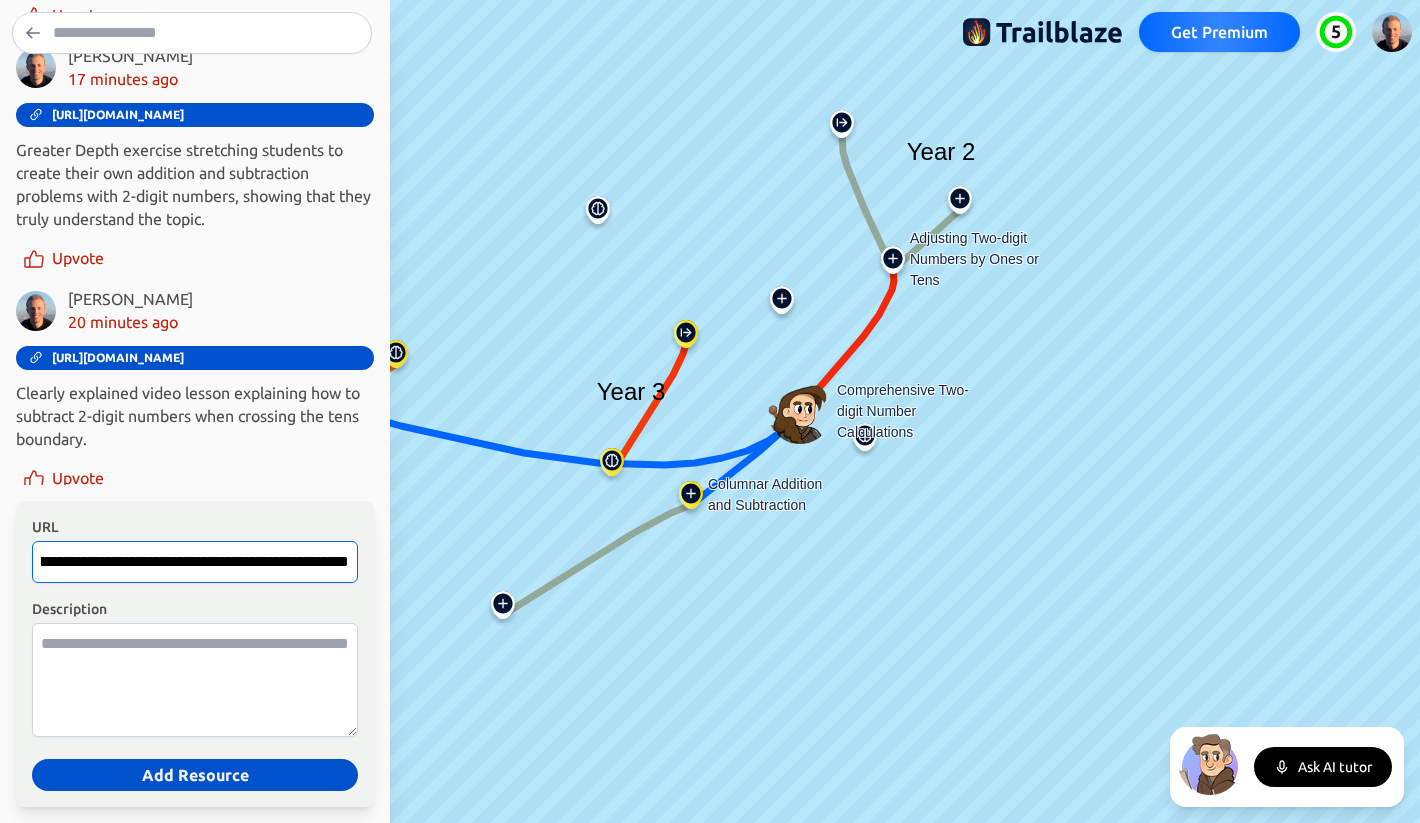 type on "**********" 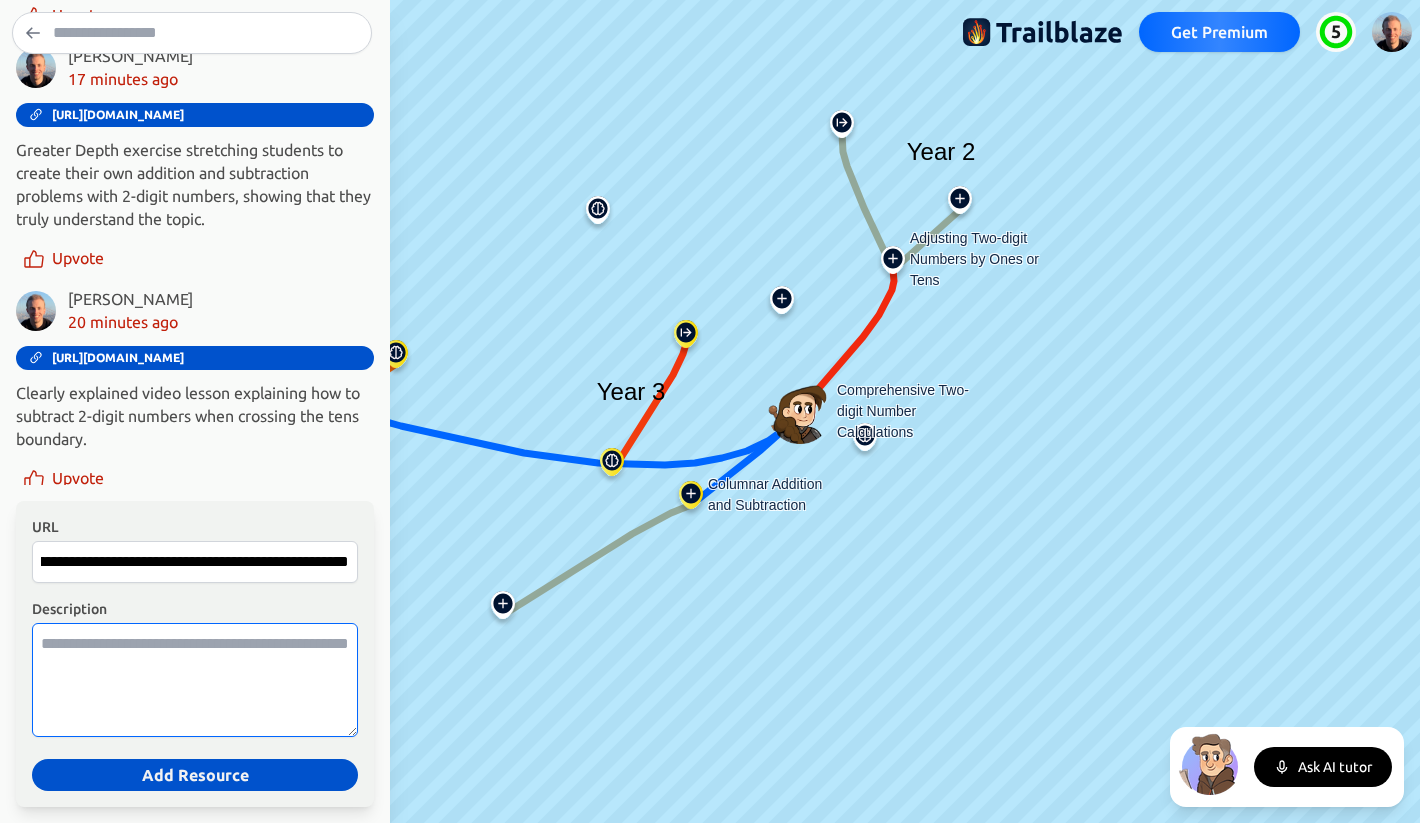 scroll, scrollTop: 0, scrollLeft: 0, axis: both 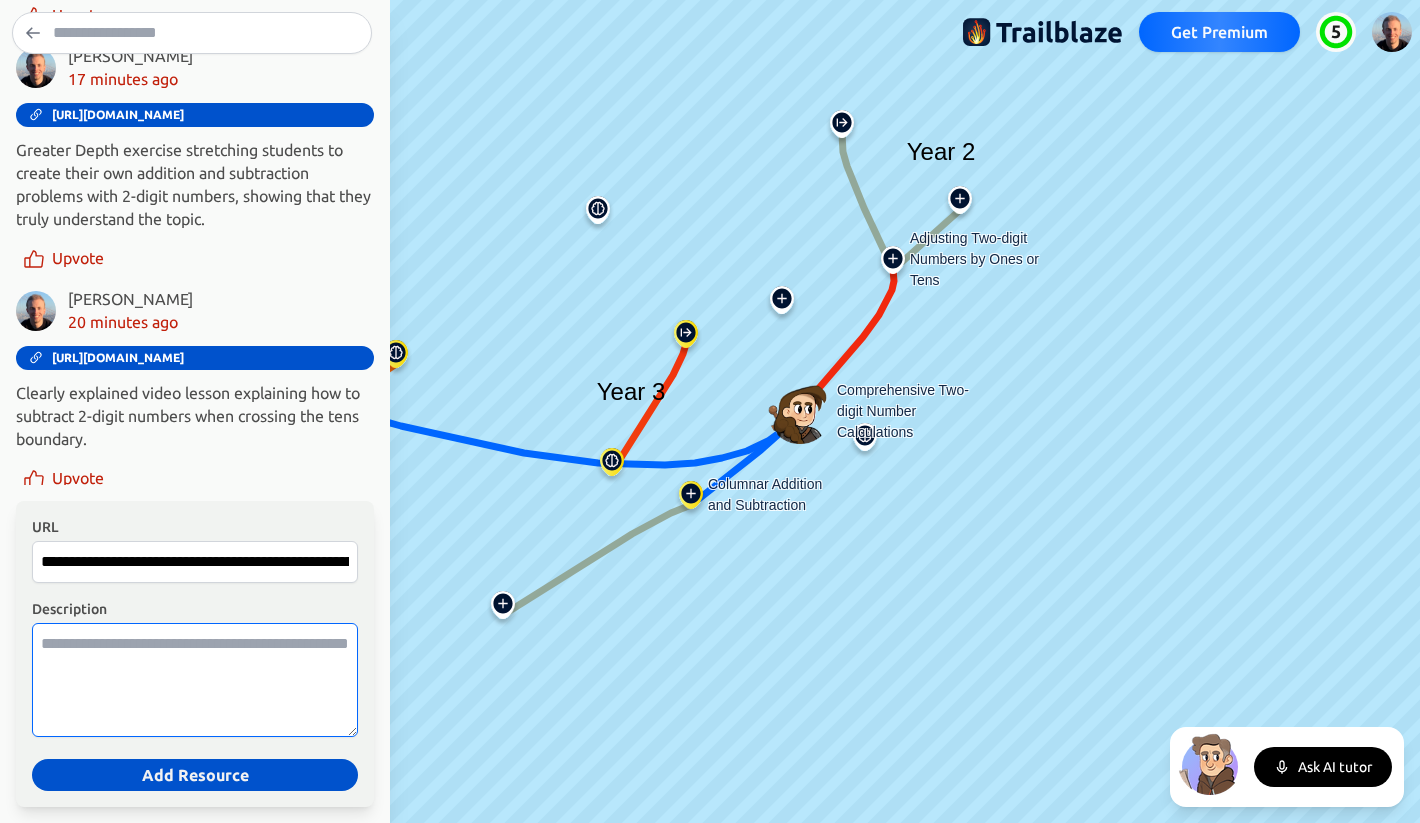 click on "Description" at bounding box center [195, 680] 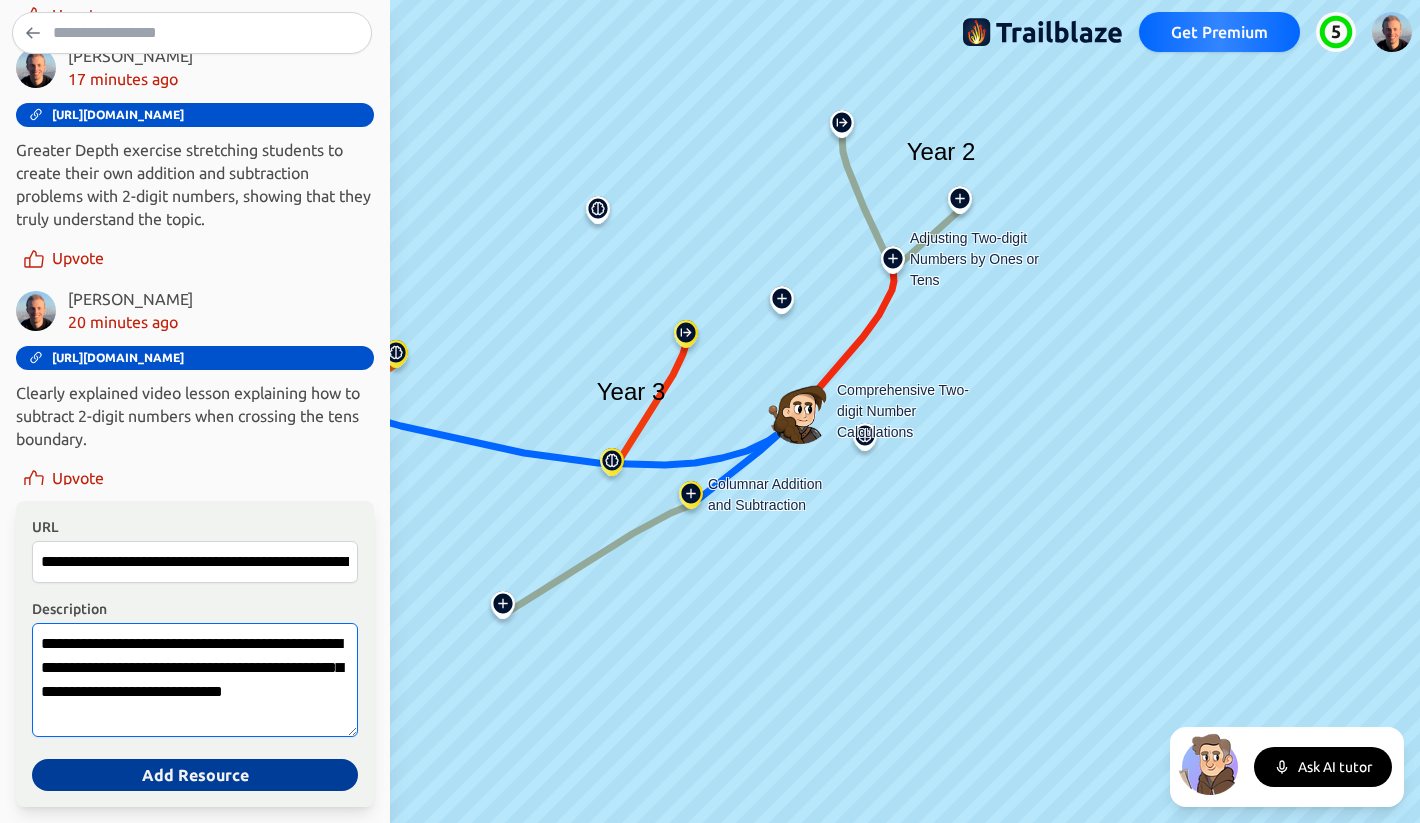 type on "**********" 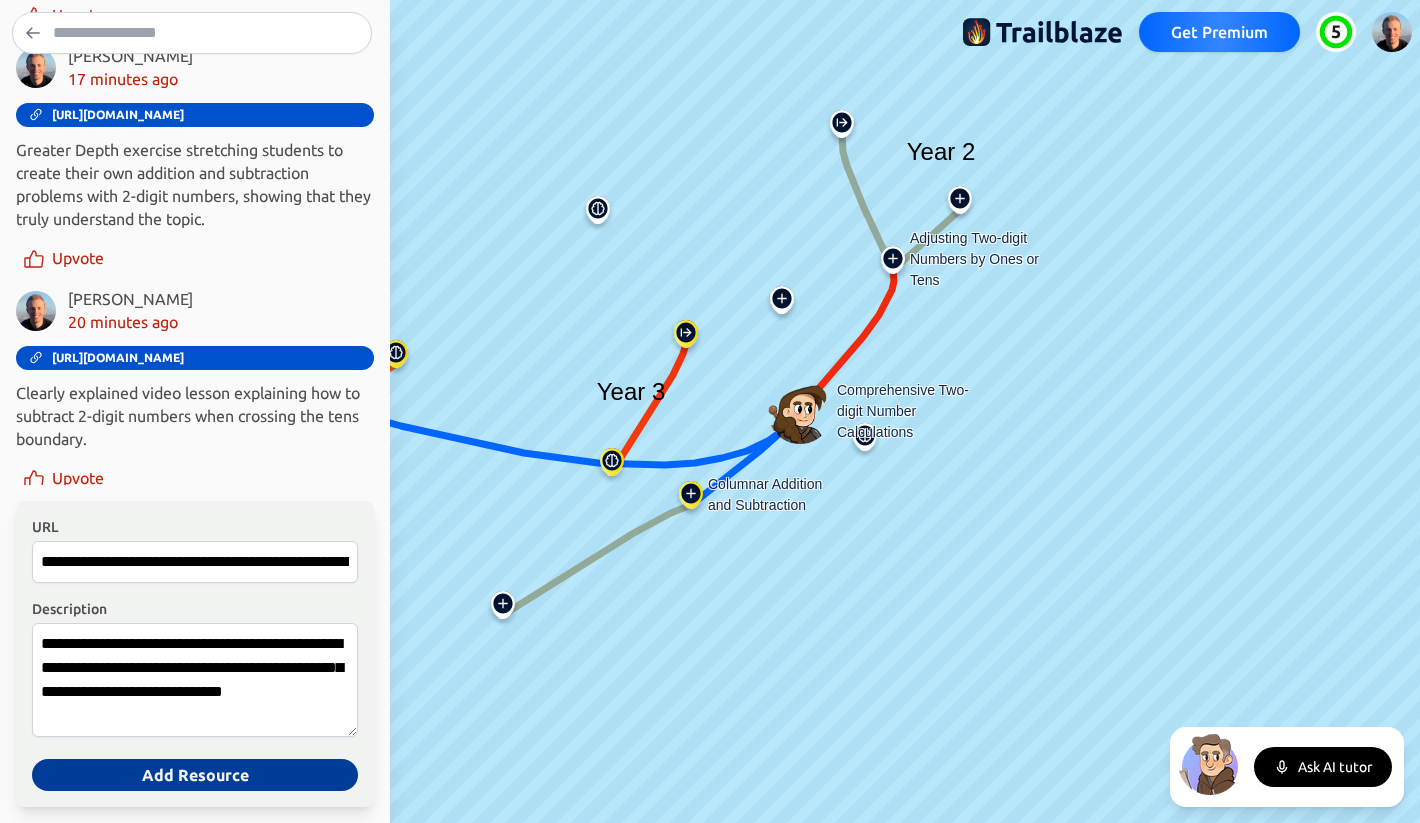 click on "Add Resource" at bounding box center [195, 775] 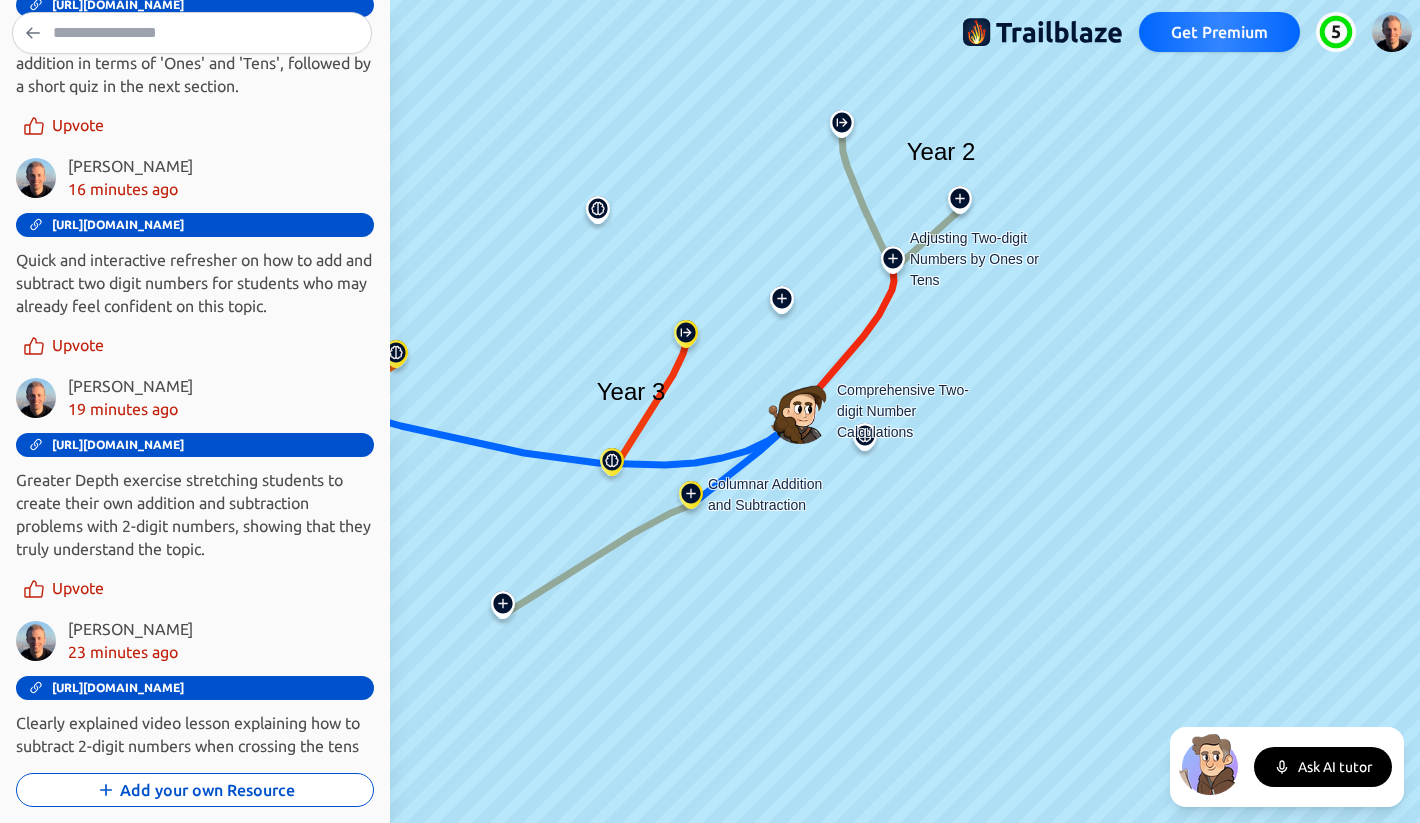 scroll, scrollTop: 0, scrollLeft: 0, axis: both 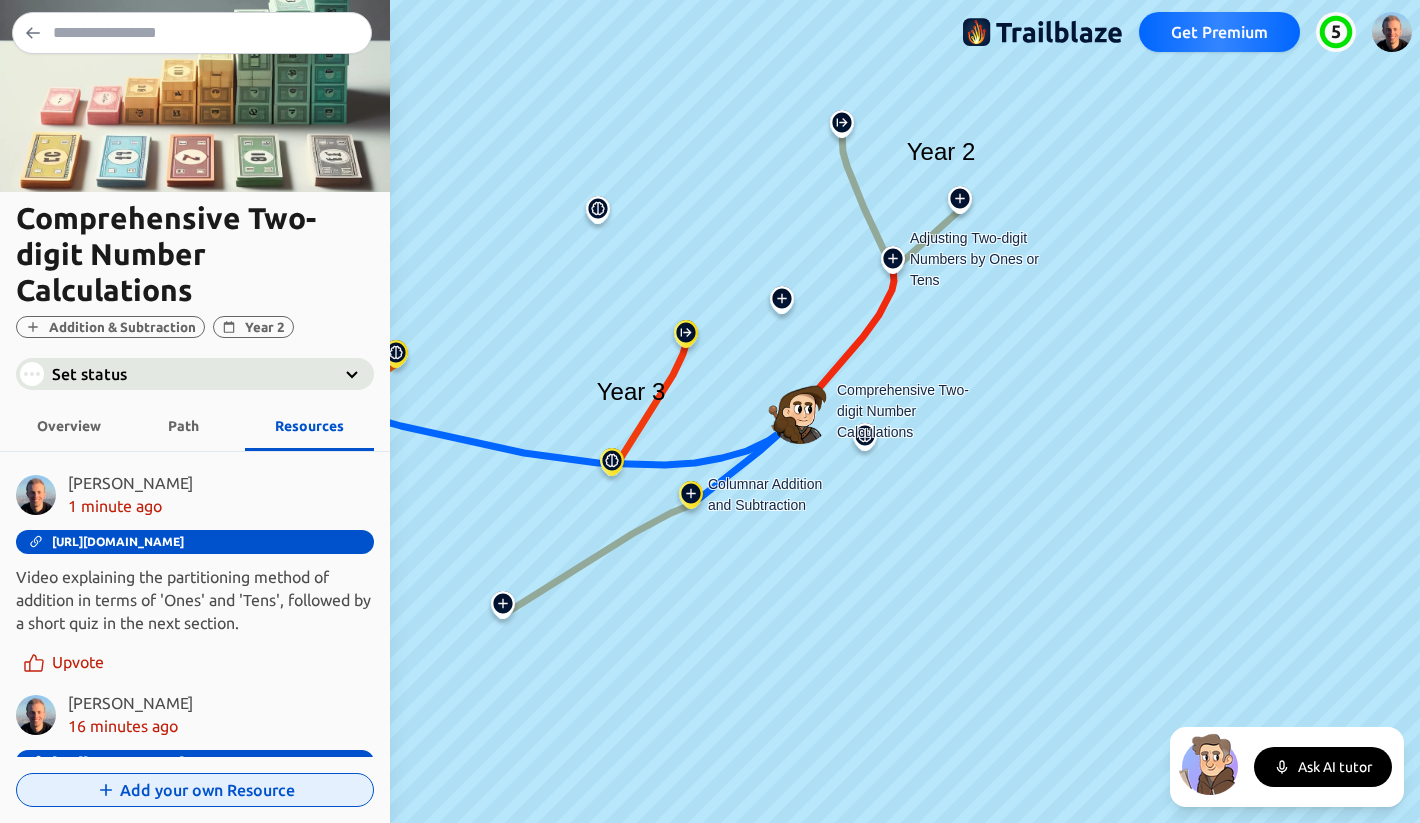 click on "Add your own Resource" at bounding box center (195, 790) 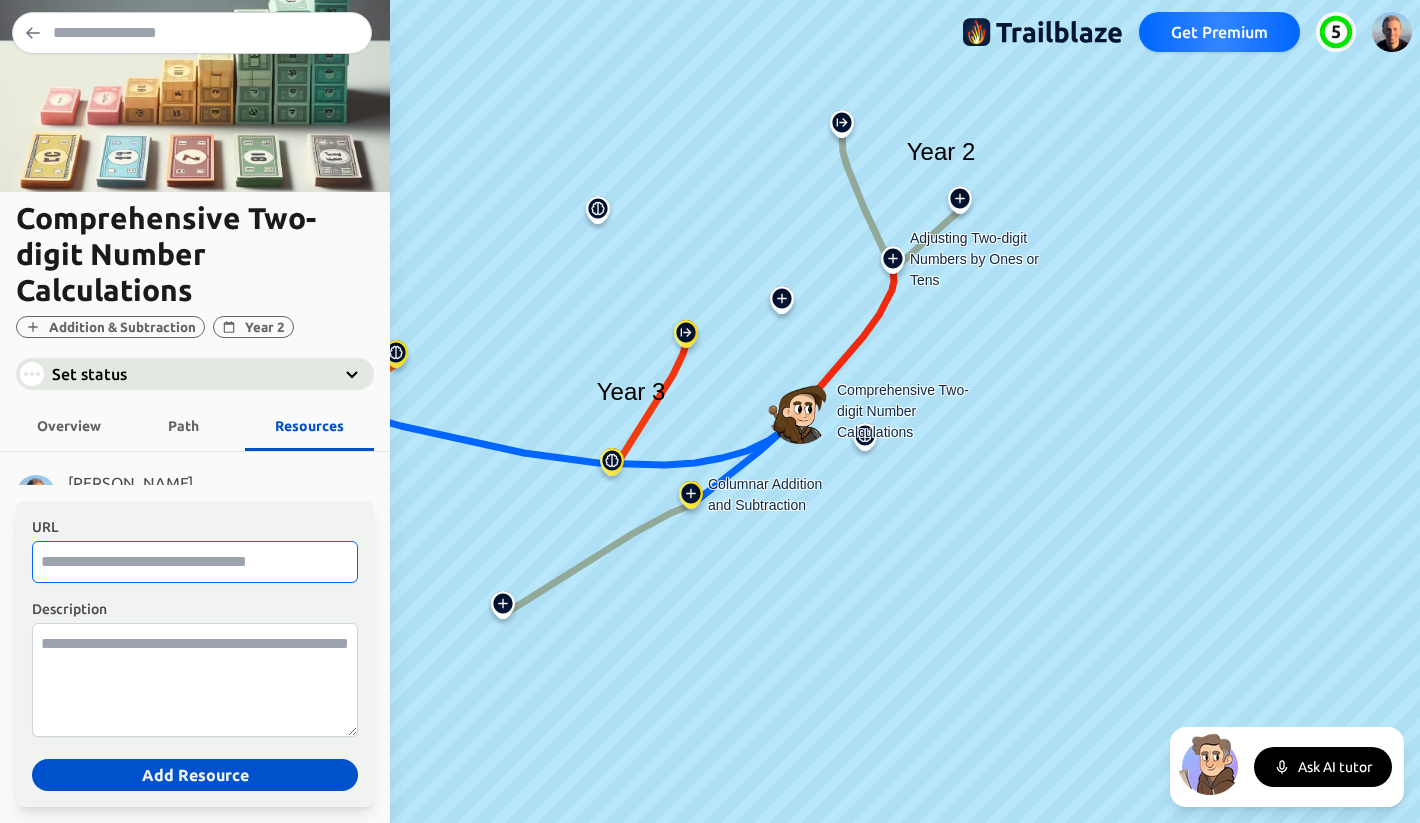 click on "URL" at bounding box center [195, 562] 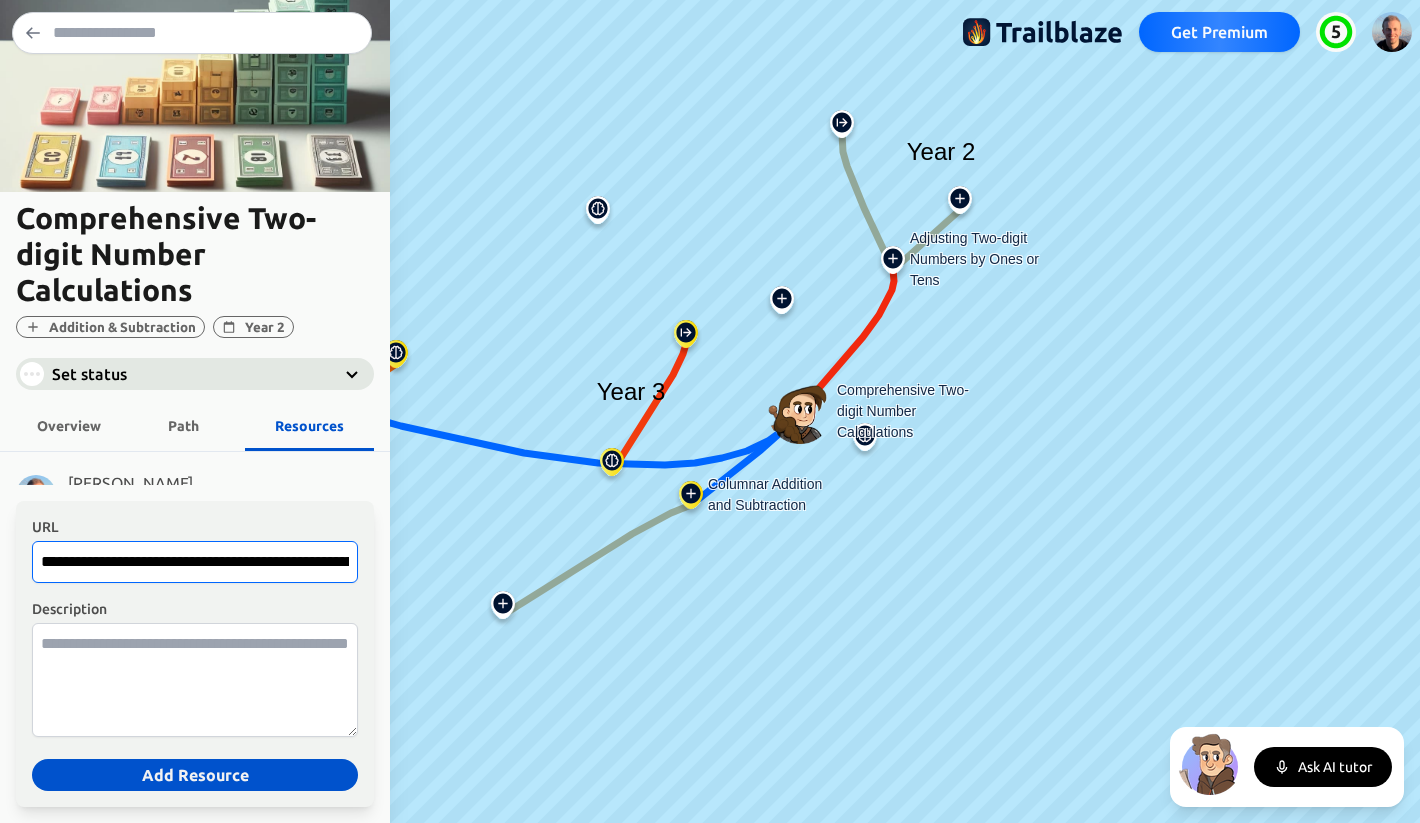 scroll, scrollTop: 0, scrollLeft: 733, axis: horizontal 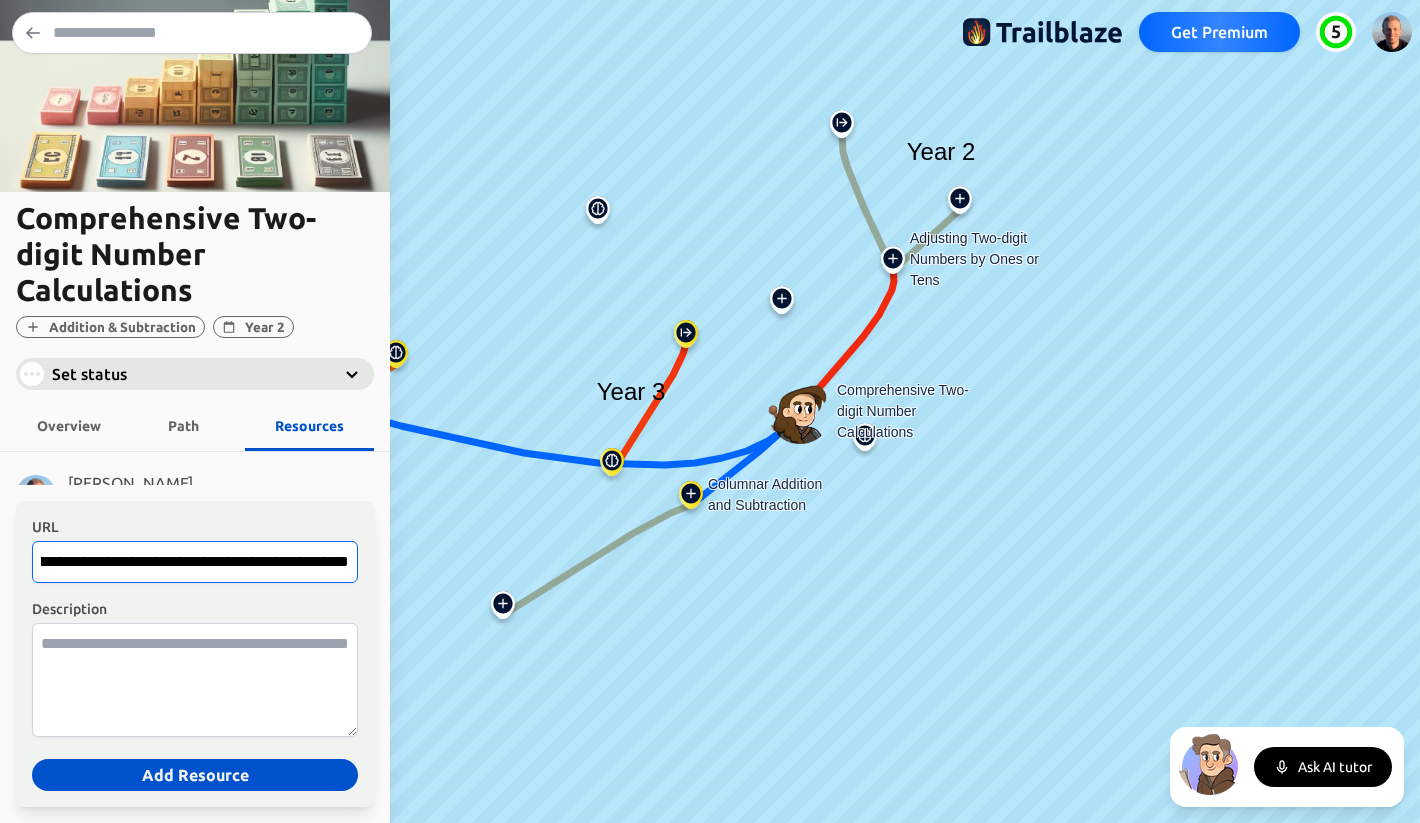 type on "**********" 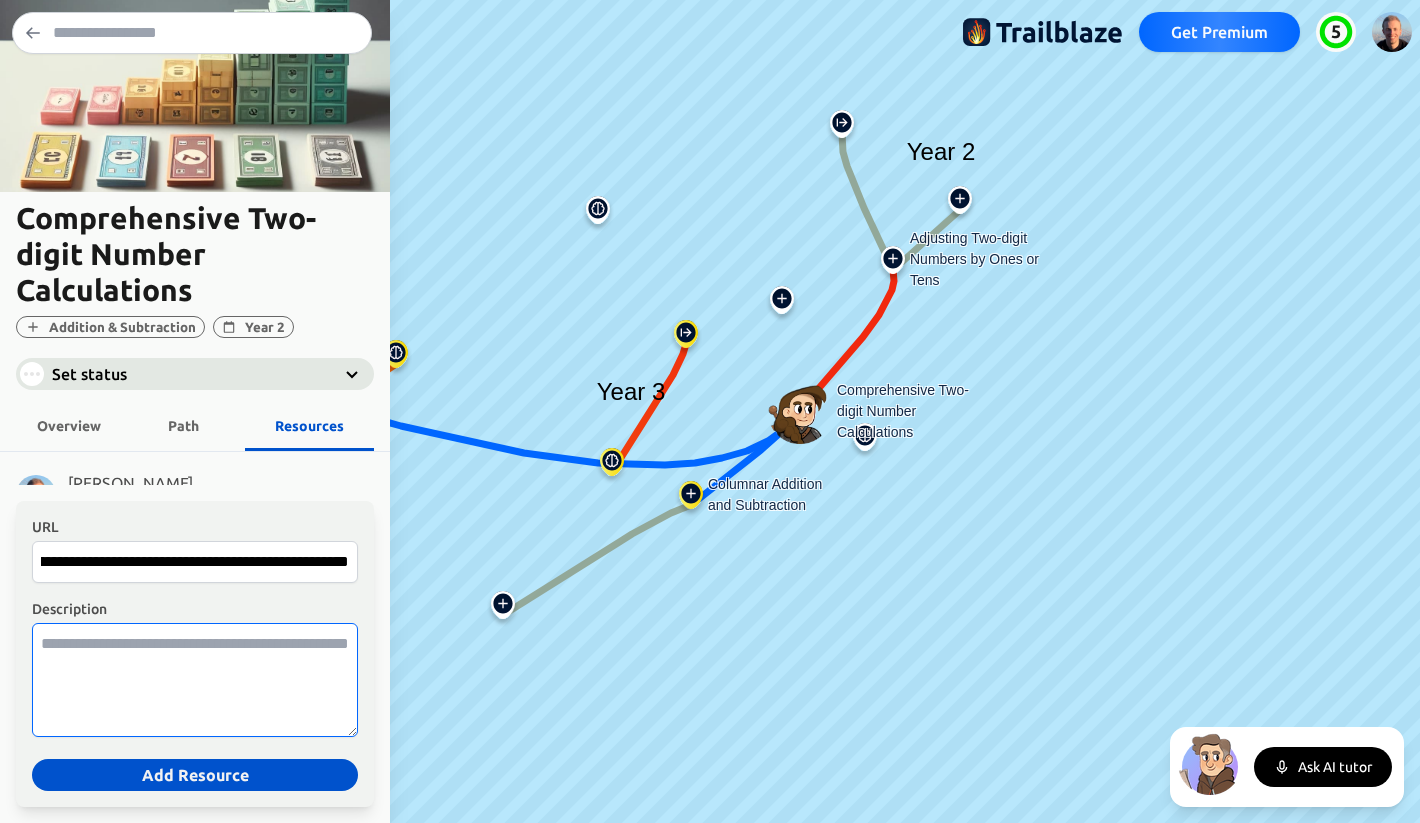 click on "Description" at bounding box center (195, 680) 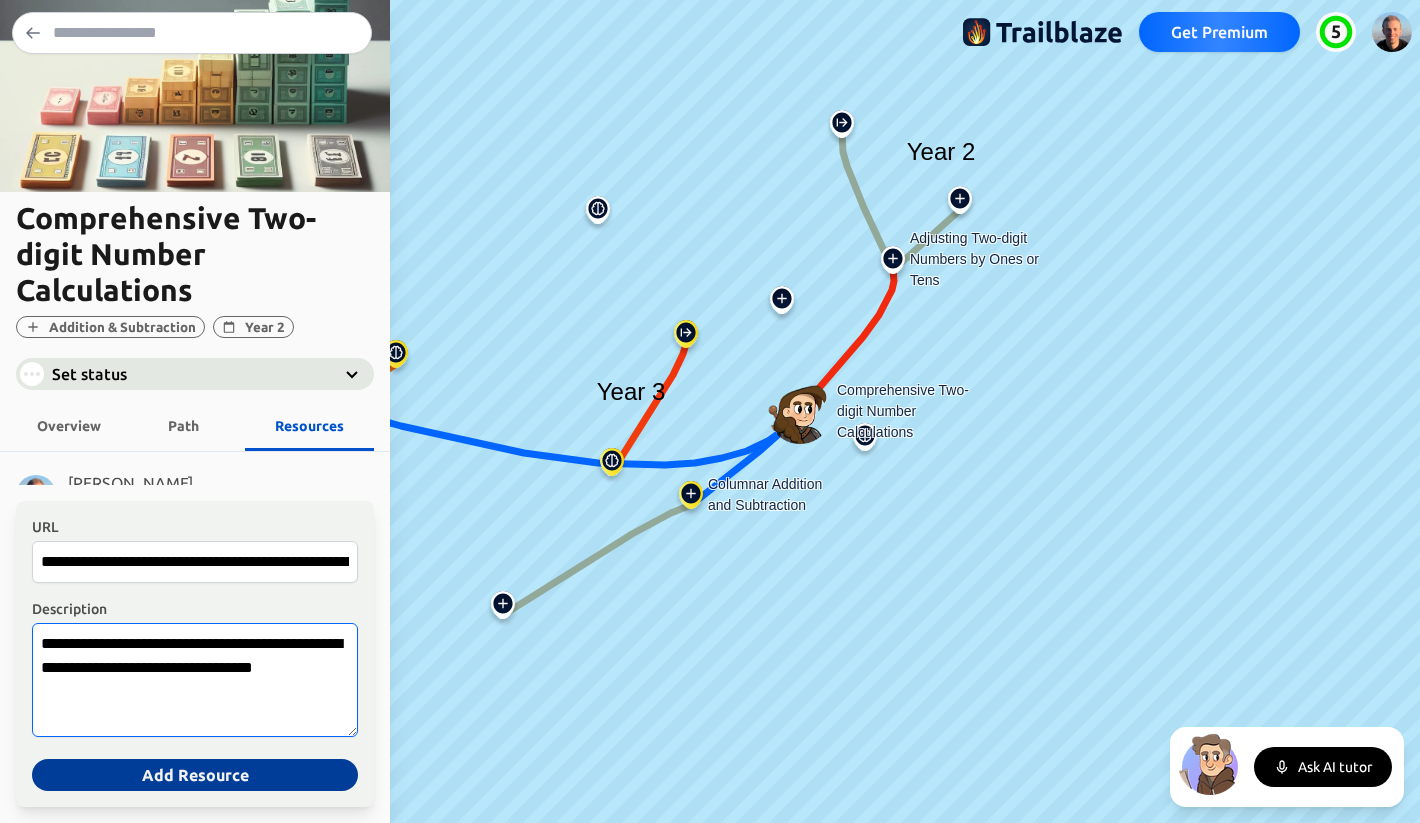 type on "**********" 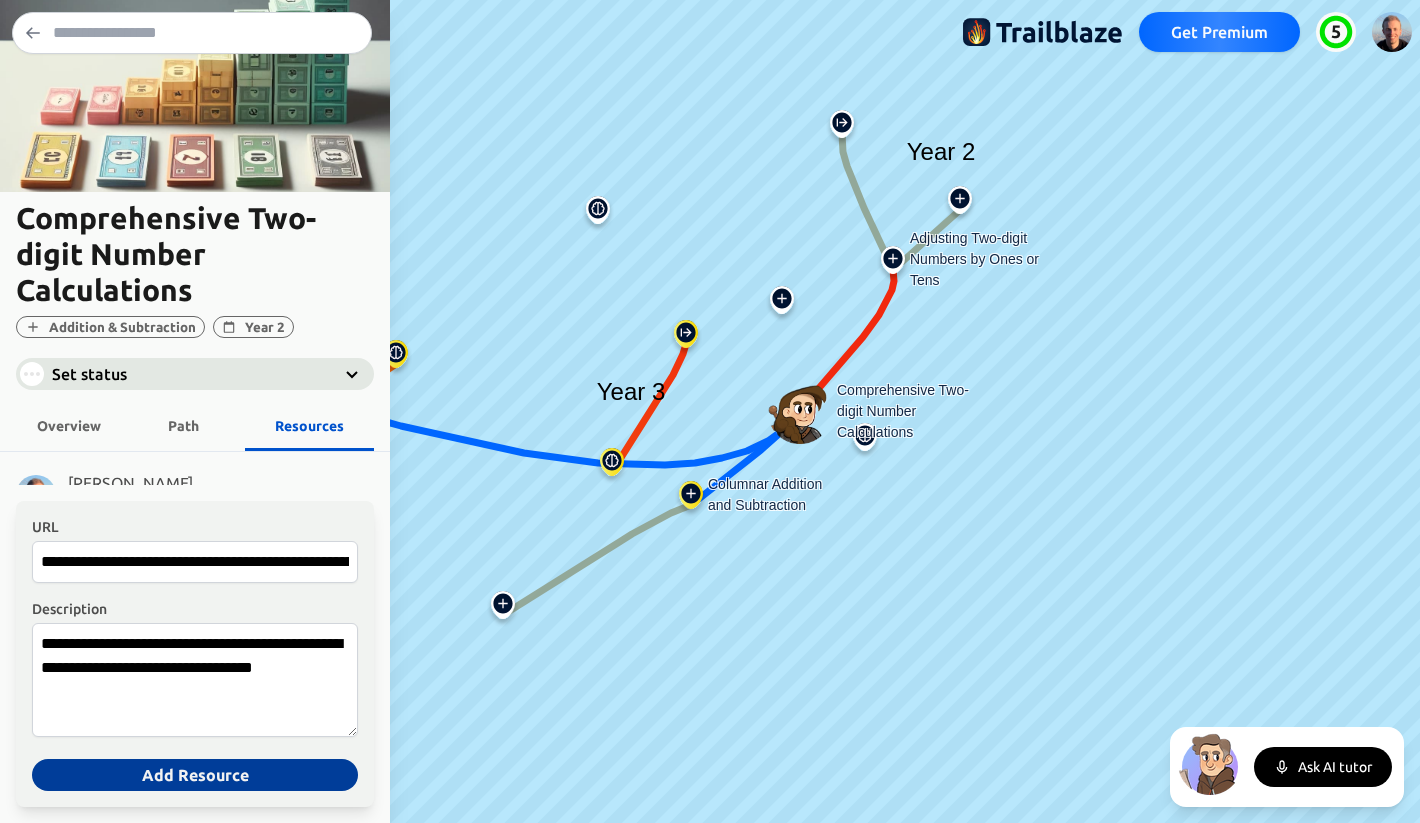 click on "Add Resource" at bounding box center (195, 775) 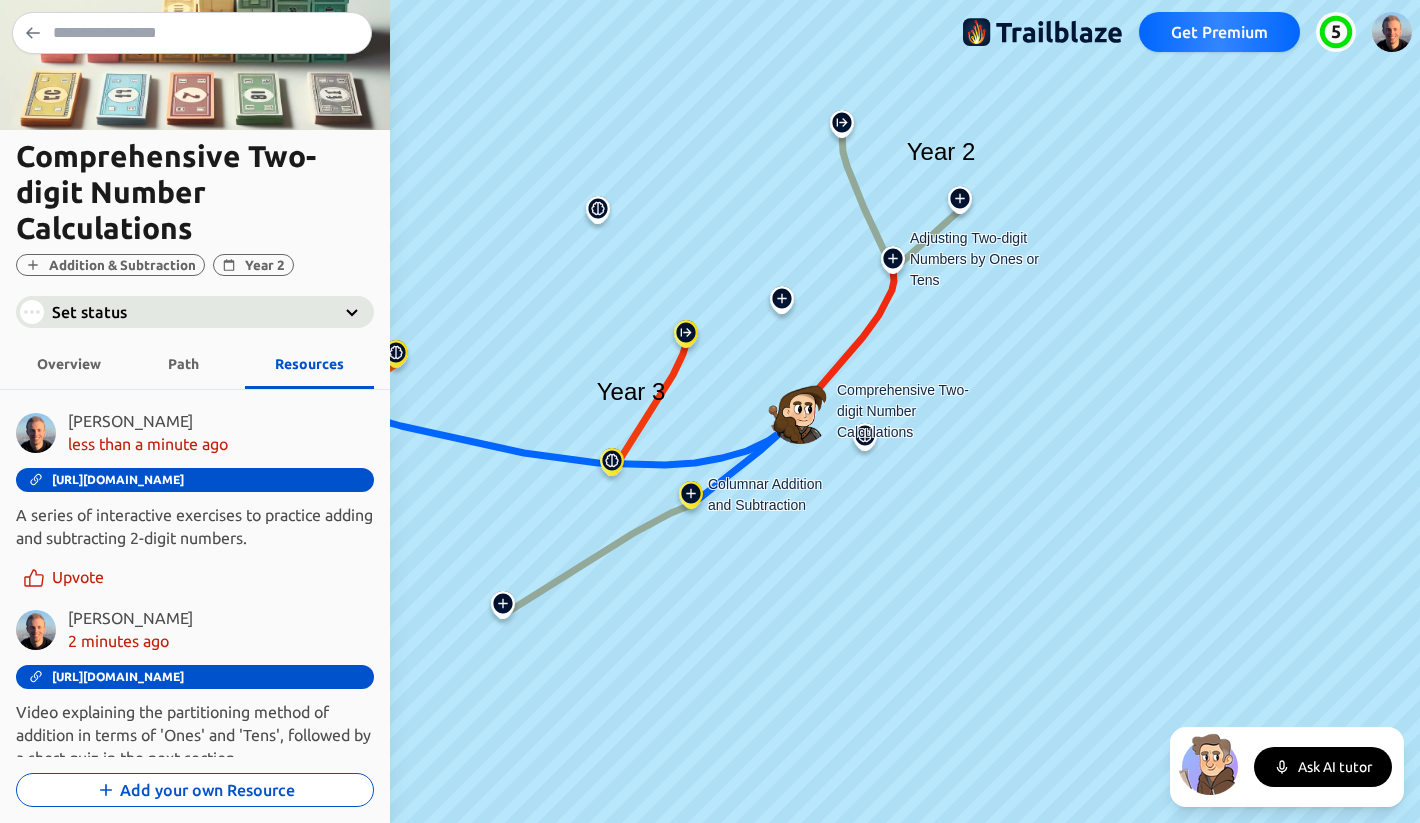 scroll, scrollTop: 0, scrollLeft: 0, axis: both 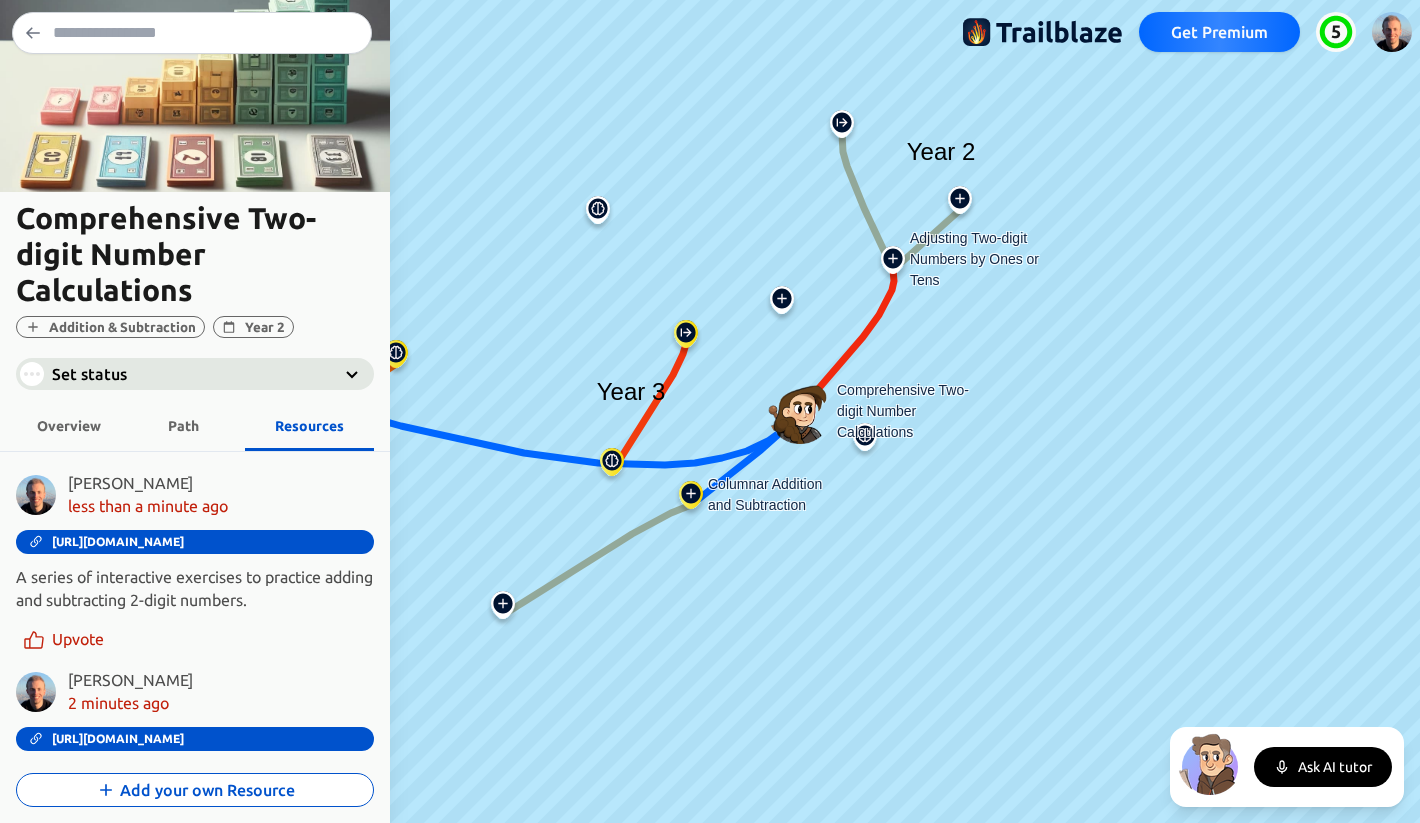 click on "Overview" at bounding box center [69, 426] 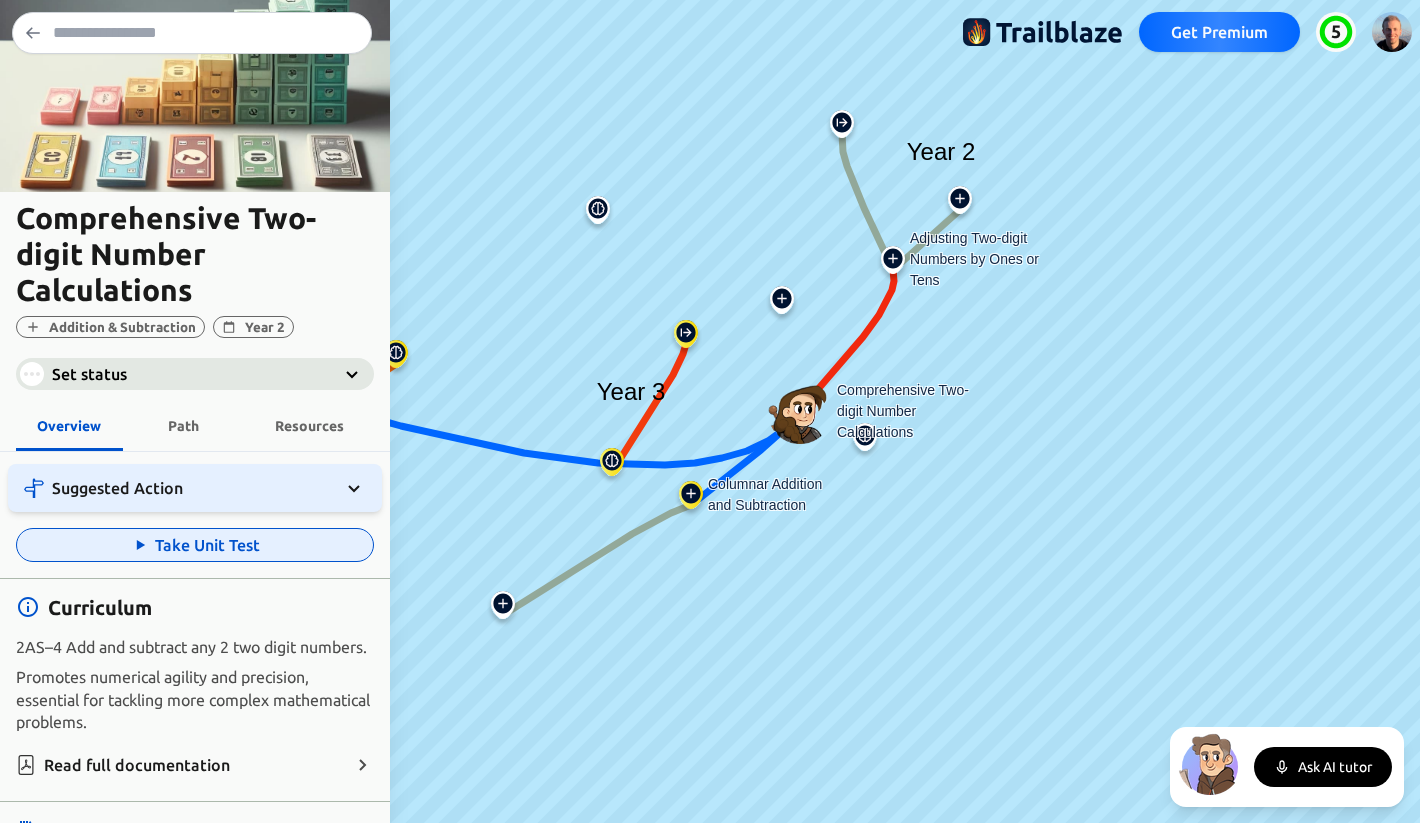 click on "Take Unit Test" at bounding box center (195, 545) 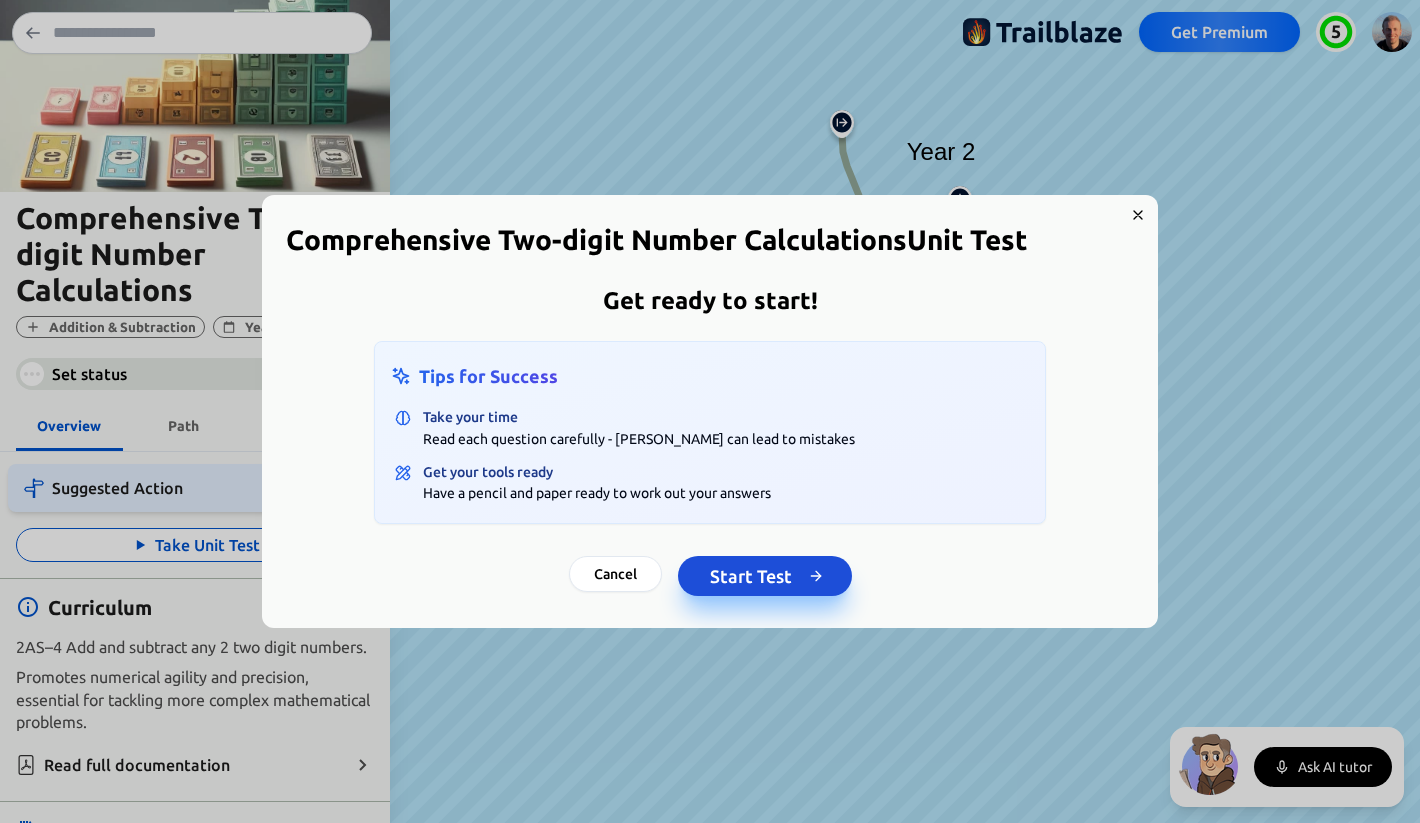 click on "Start Test" at bounding box center [765, 576] 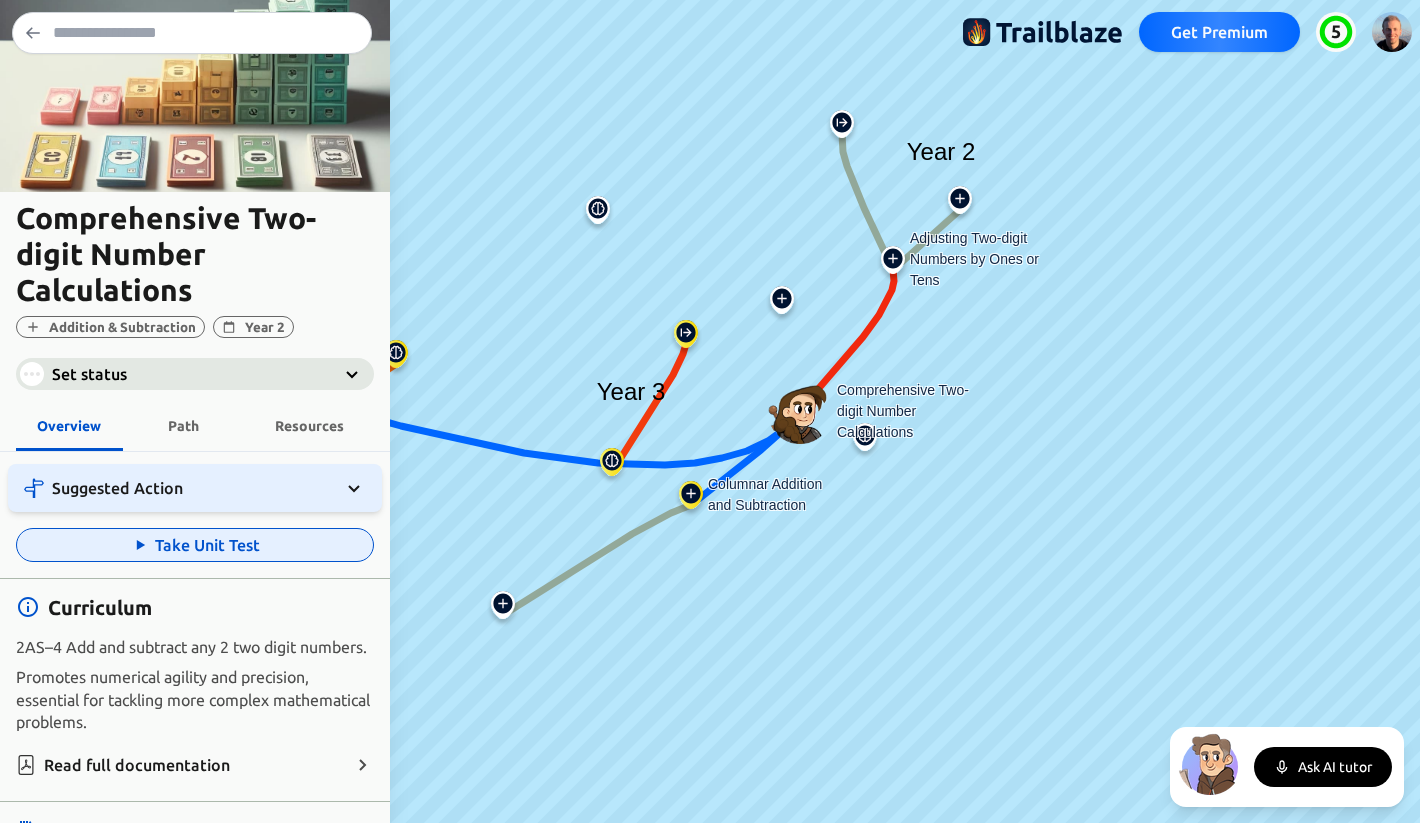 click on "Take Unit Test" at bounding box center (195, 545) 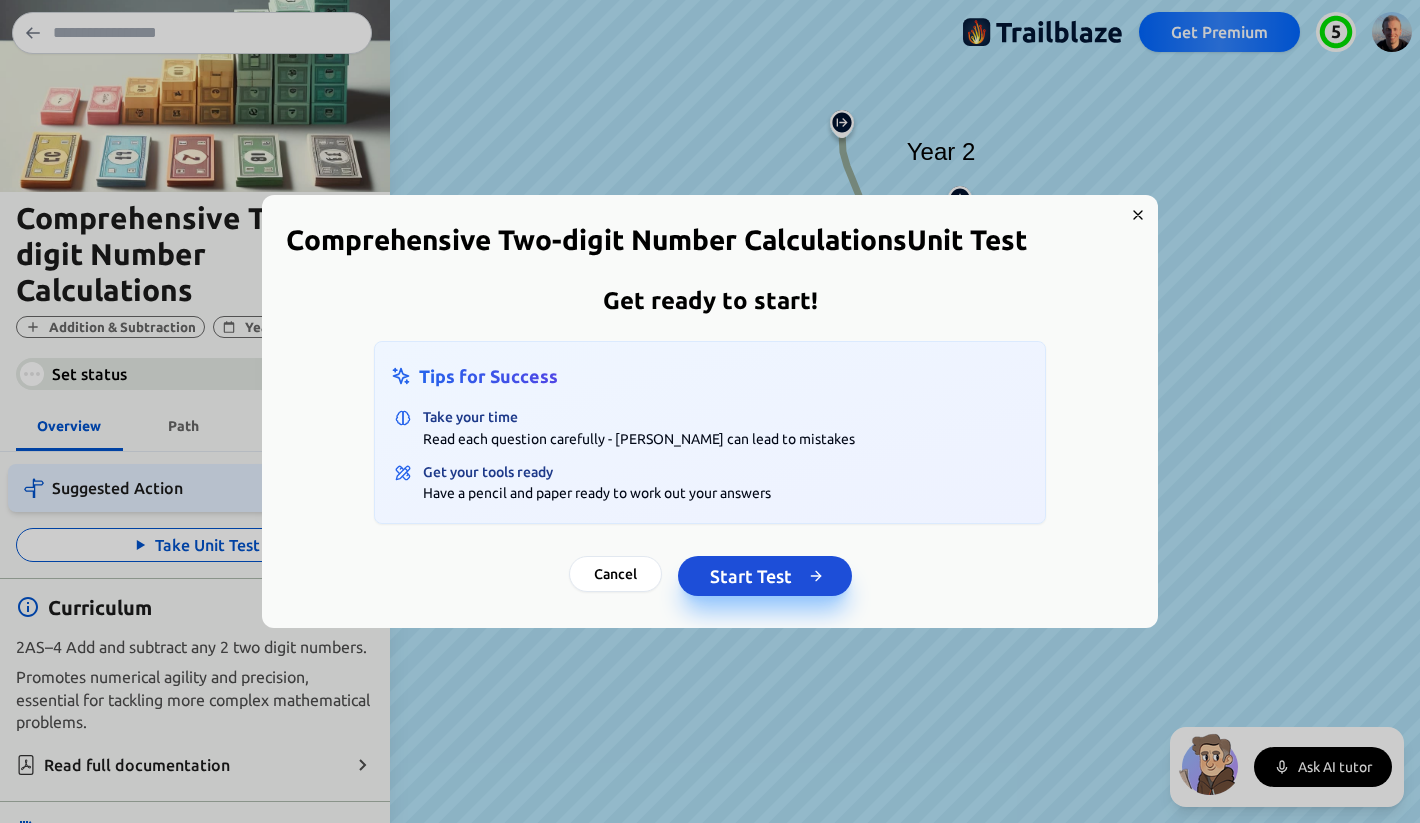 click on "Start Test" at bounding box center (765, 576) 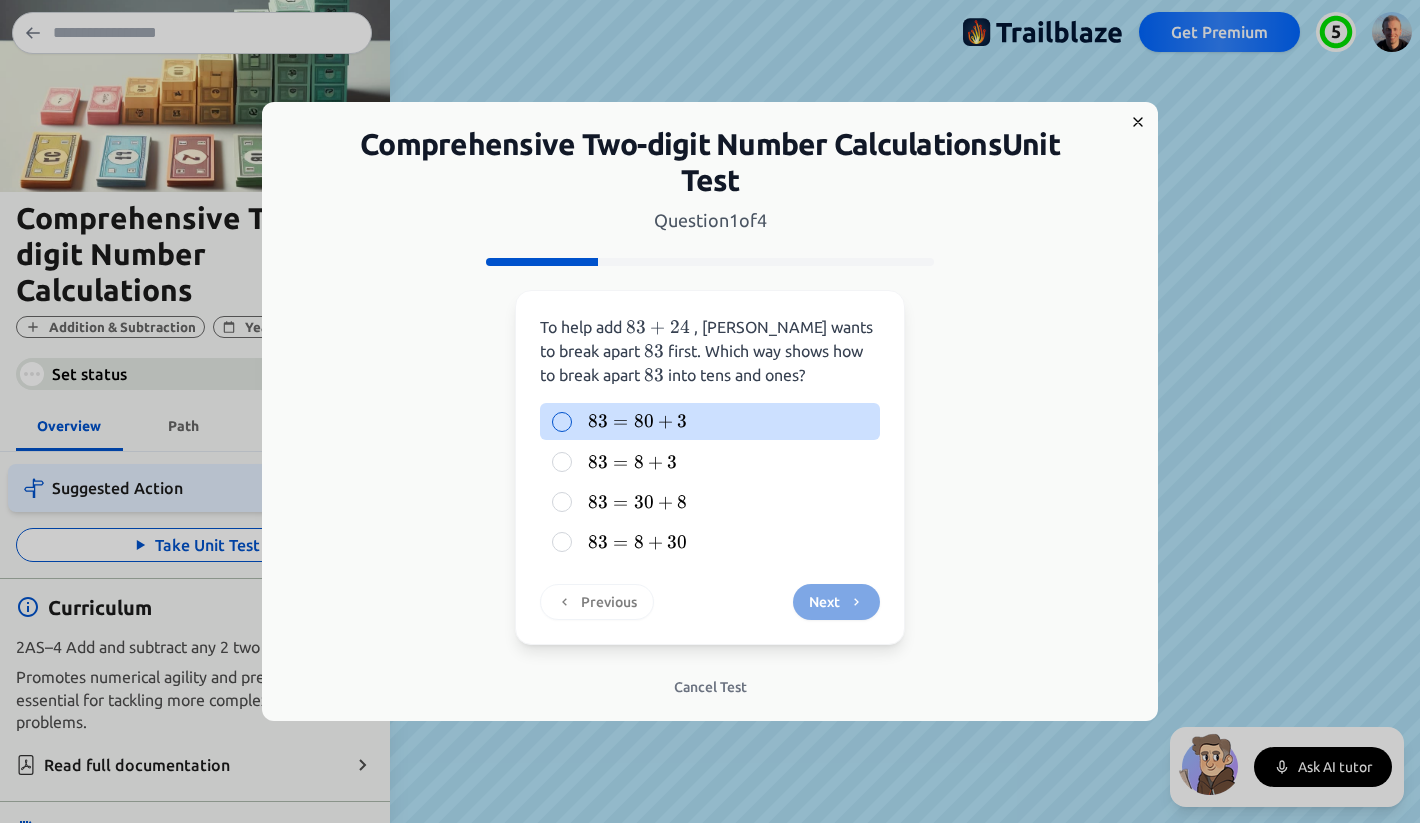 click at bounding box center [562, 422] 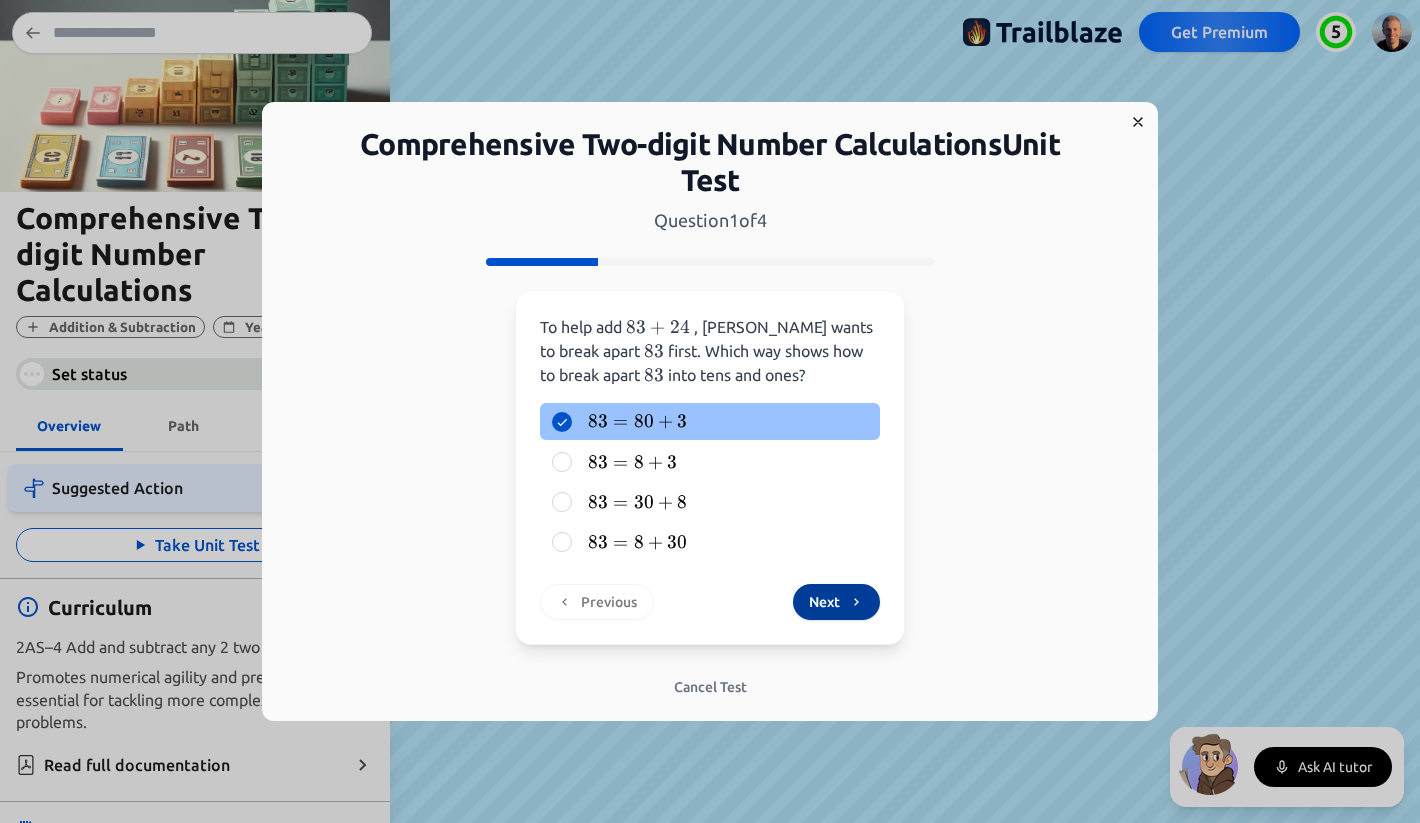 click on "Next" at bounding box center [836, 602] 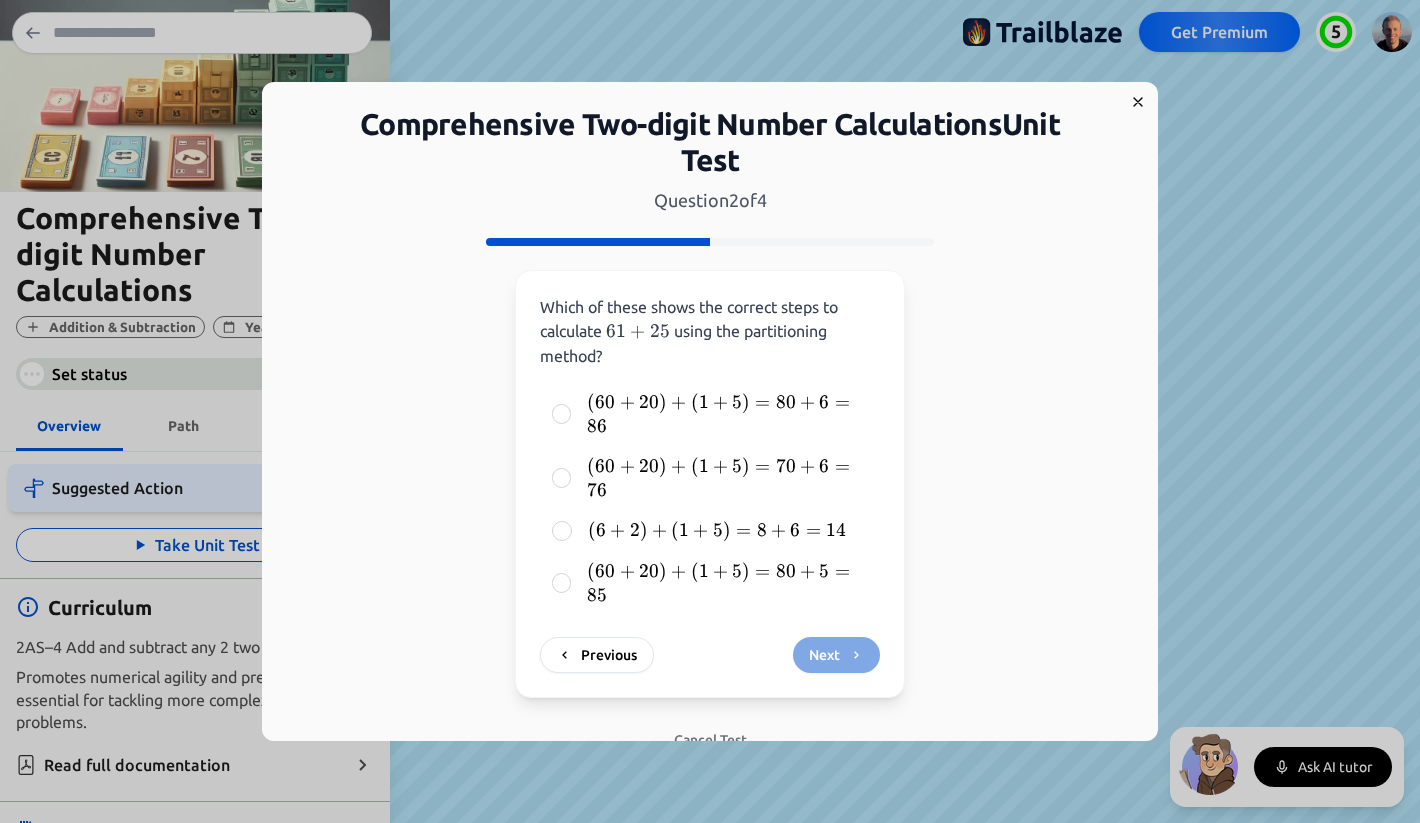 click on "( 60 + 20 ) + ( 1 + 5 ) = 80 + 6 = 86 (60 + 20) + (1 + 5) = 80 + 6 = 86 ( 60 + 20 ) + ( 1 + 5 ) = 80 + 6 = 86 ( 60 + 20 ) + ( 1 + 5 ) = 70 + 6 = 76 (60 + 20) + (1 + 5) = 70 + 6 = 76 ( 60 + 20 ) + ( 1 + 5 ) = 70 + 6 = 76 ( 6 + 2 ) + ( 1 + 5 ) = 8 + 6 = 14 (6 + 2) + (1 + 5) = 8 + 6 = 14 ( 6 + 2 ) + ( 1 + 5 ) = 8 + 6 = 14 ( 60 + 20 ) + ( 1 + 5 ) = 80 + 5 = 85 (60 + 20) + (1 + 5) = 80 + 5 = 85 ( 60 + 20 ) + ( 1 + 5 ) = 80 + 5 = 85" at bounding box center [710, 499] 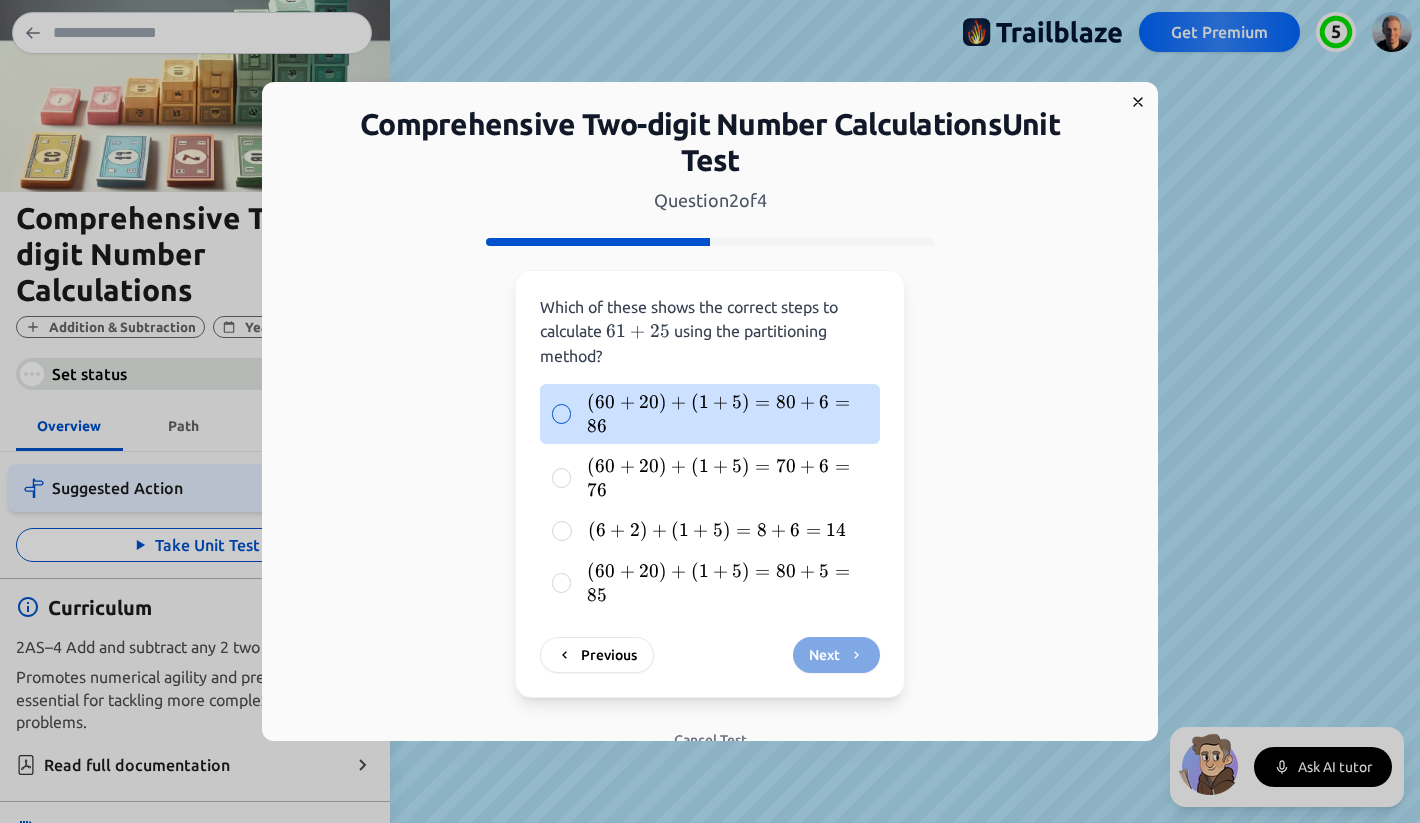 click on "+" at bounding box center (720, 402) 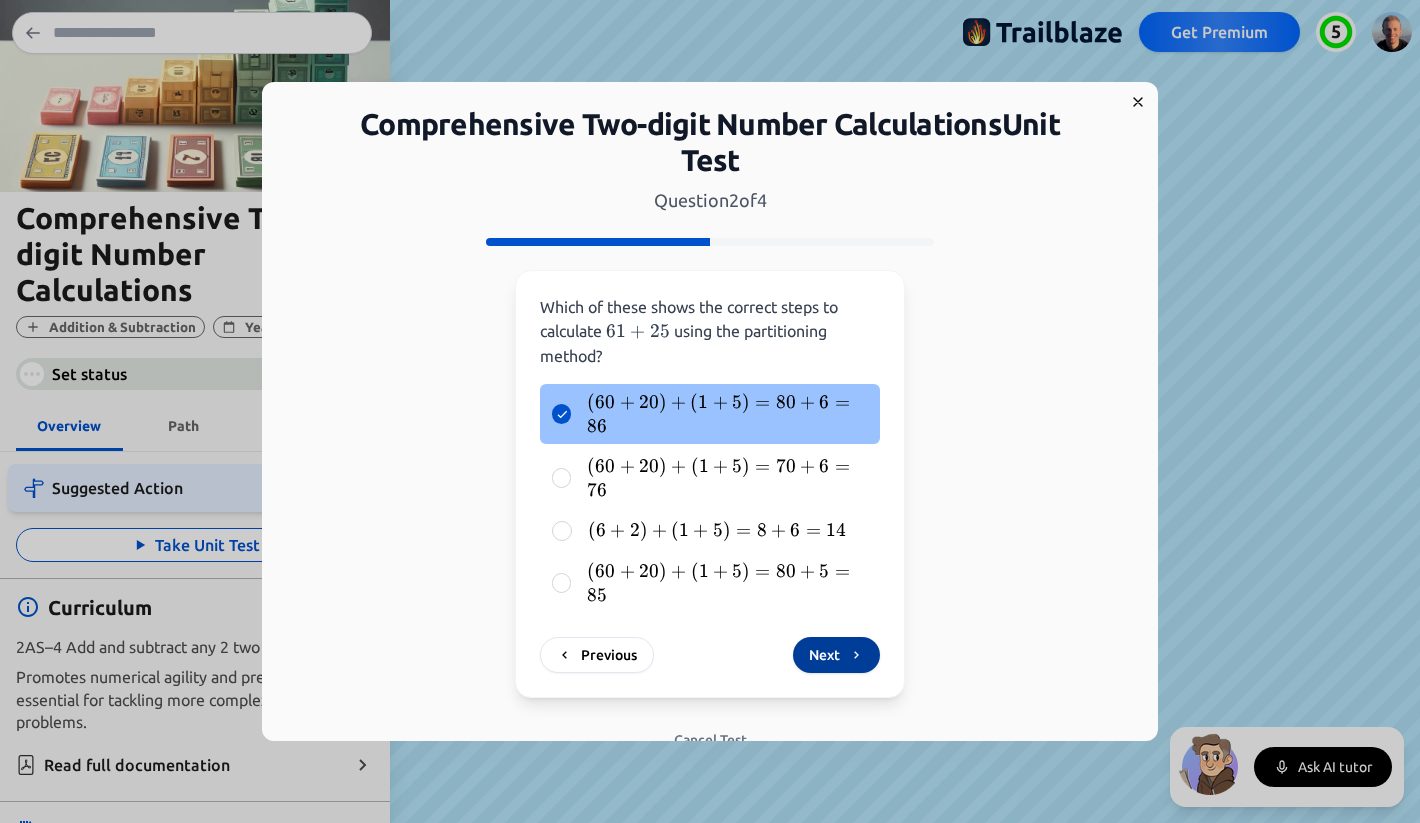 click on "Next" at bounding box center (836, 655) 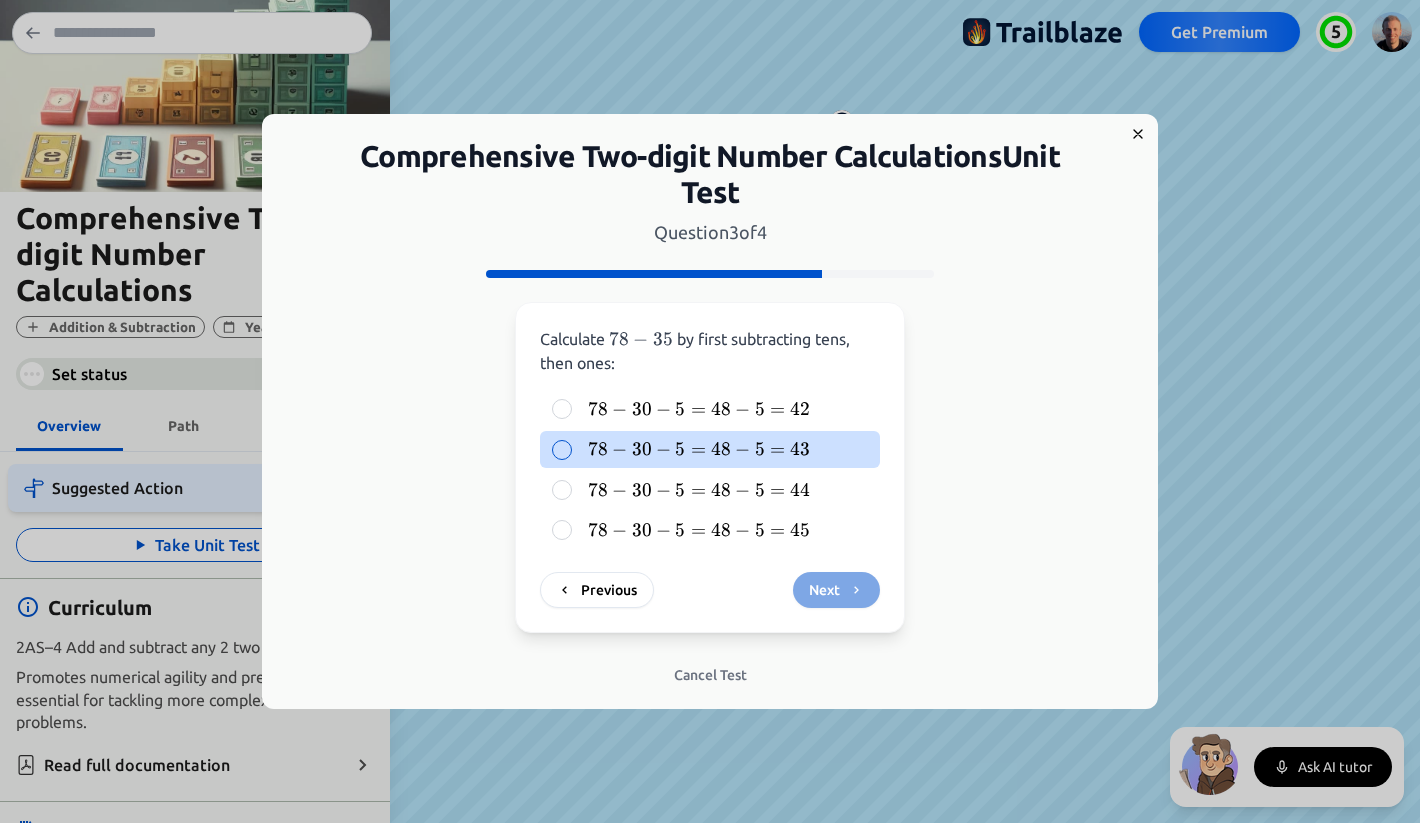 click on "5" at bounding box center [680, 449] 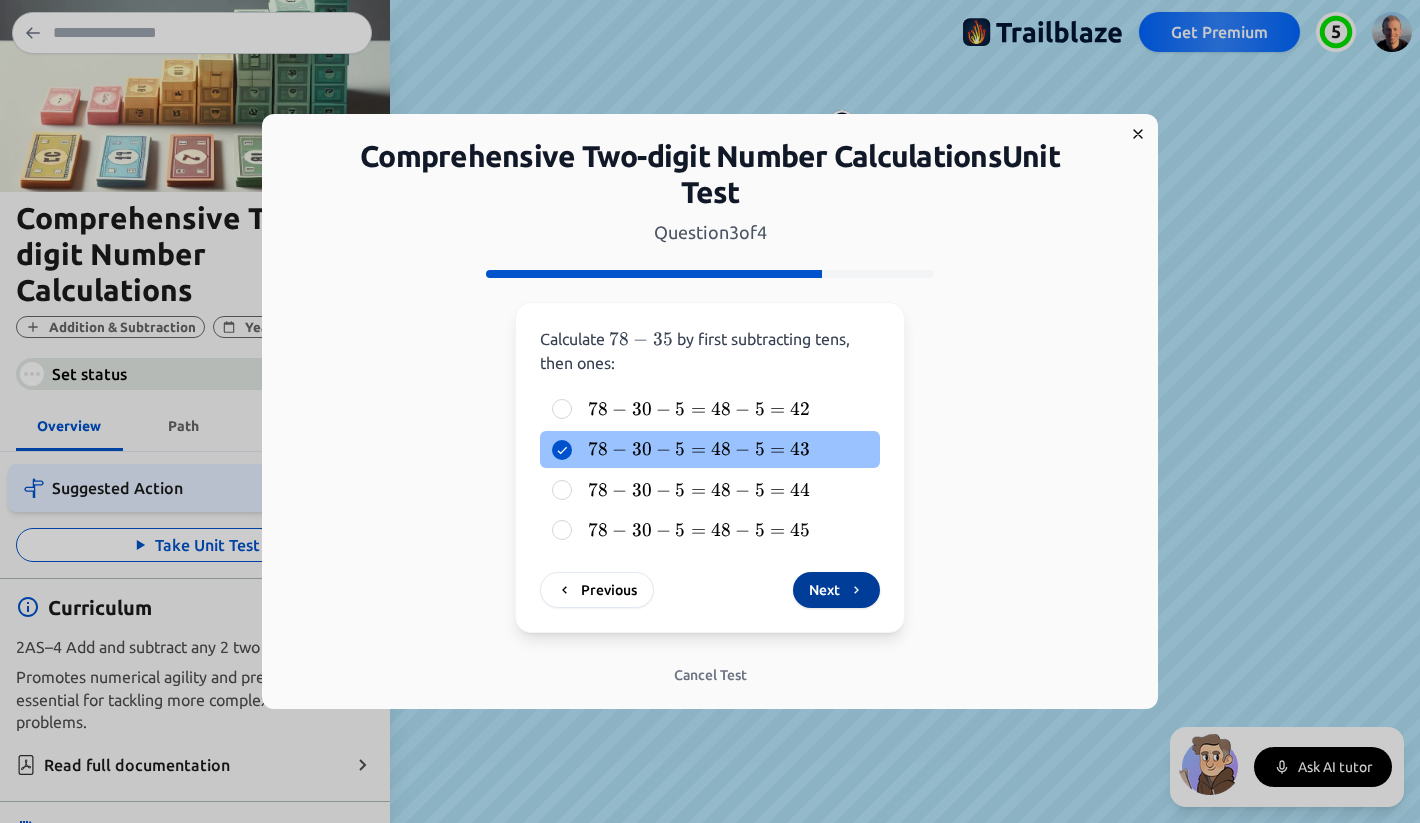 click on "Next" at bounding box center (836, 590) 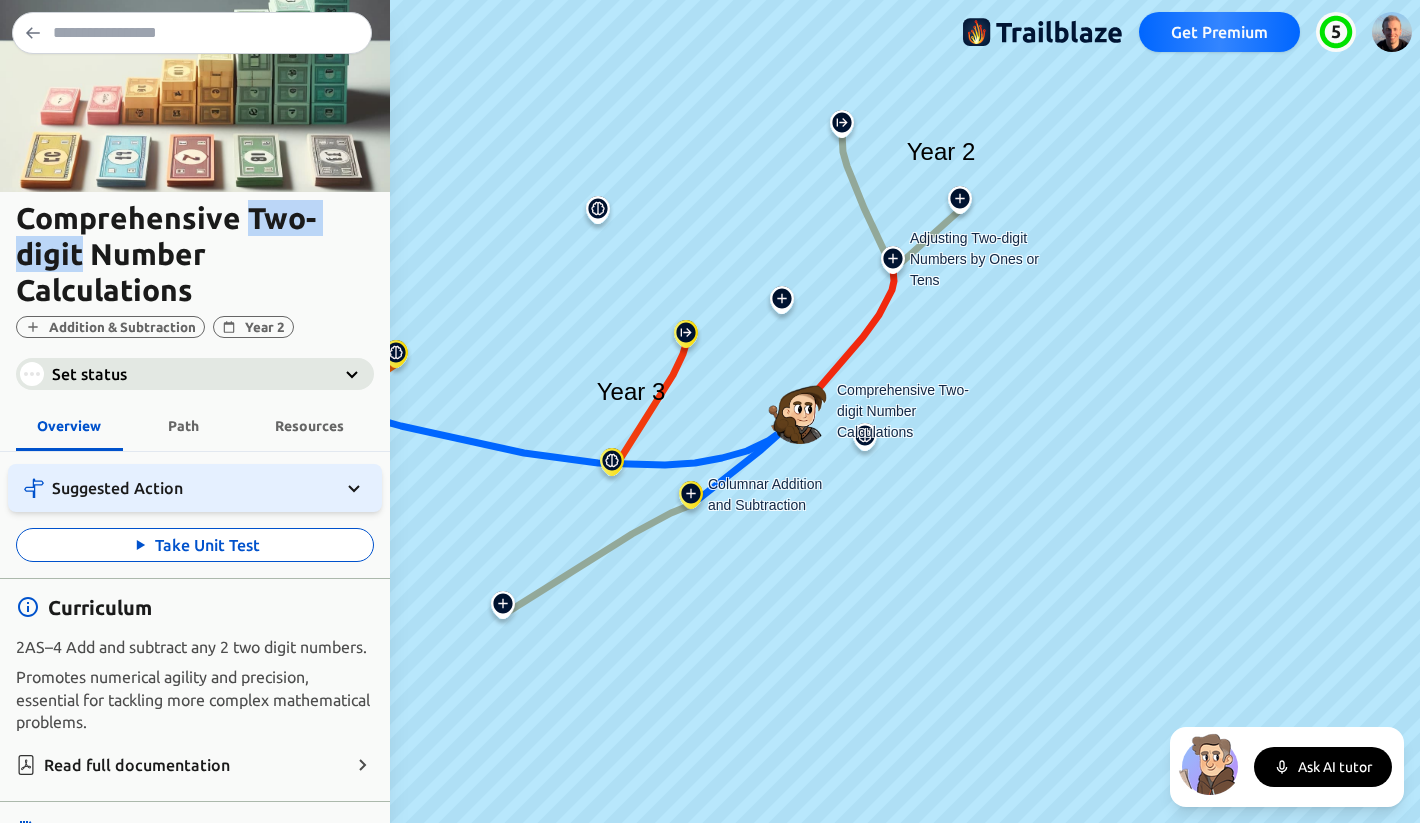 drag, startPoint x: 248, startPoint y: 219, endPoint x: 82, endPoint y: 258, distance: 170.51979 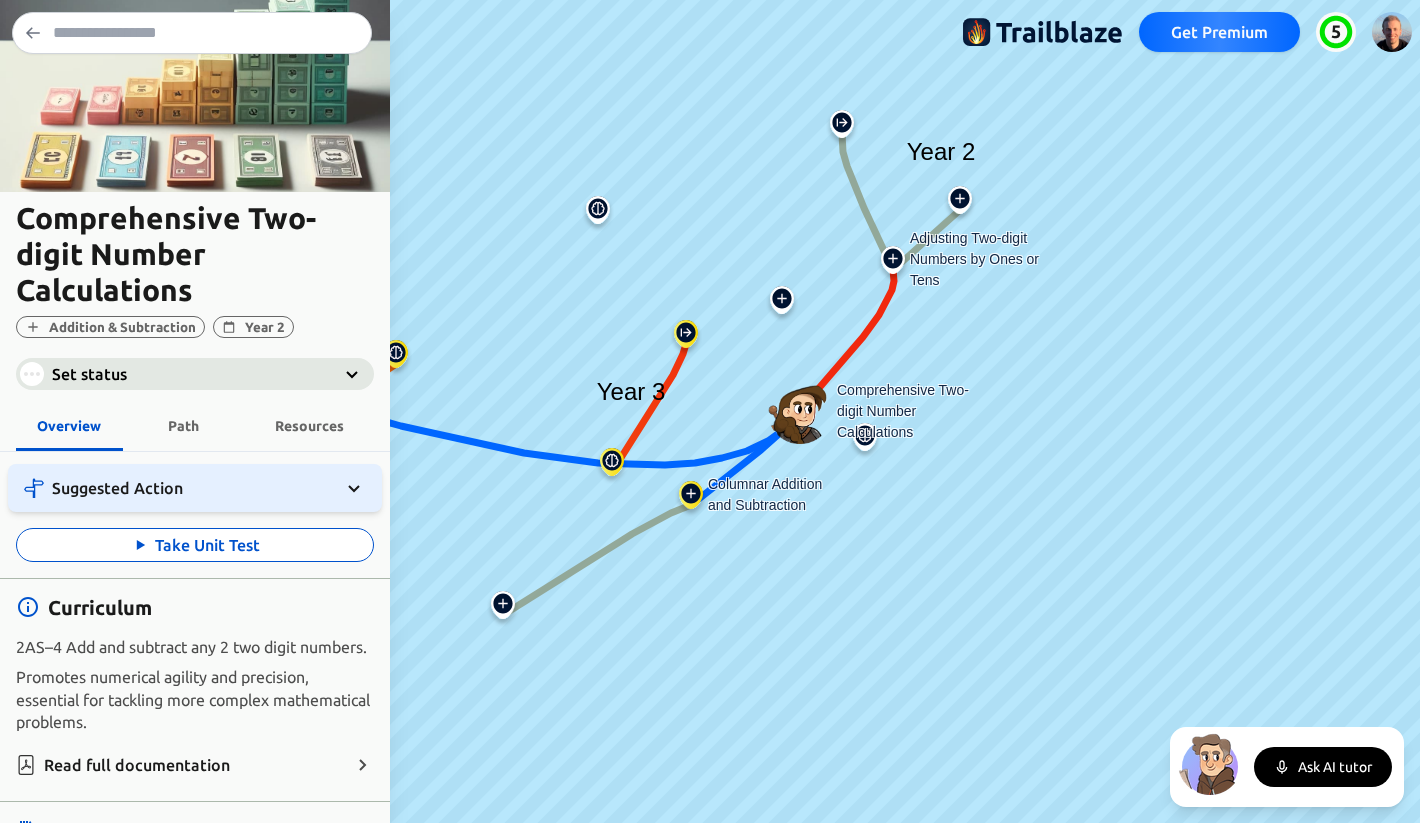 click on "Comprehensive Two-digit Number Calculations" at bounding box center [195, 254] 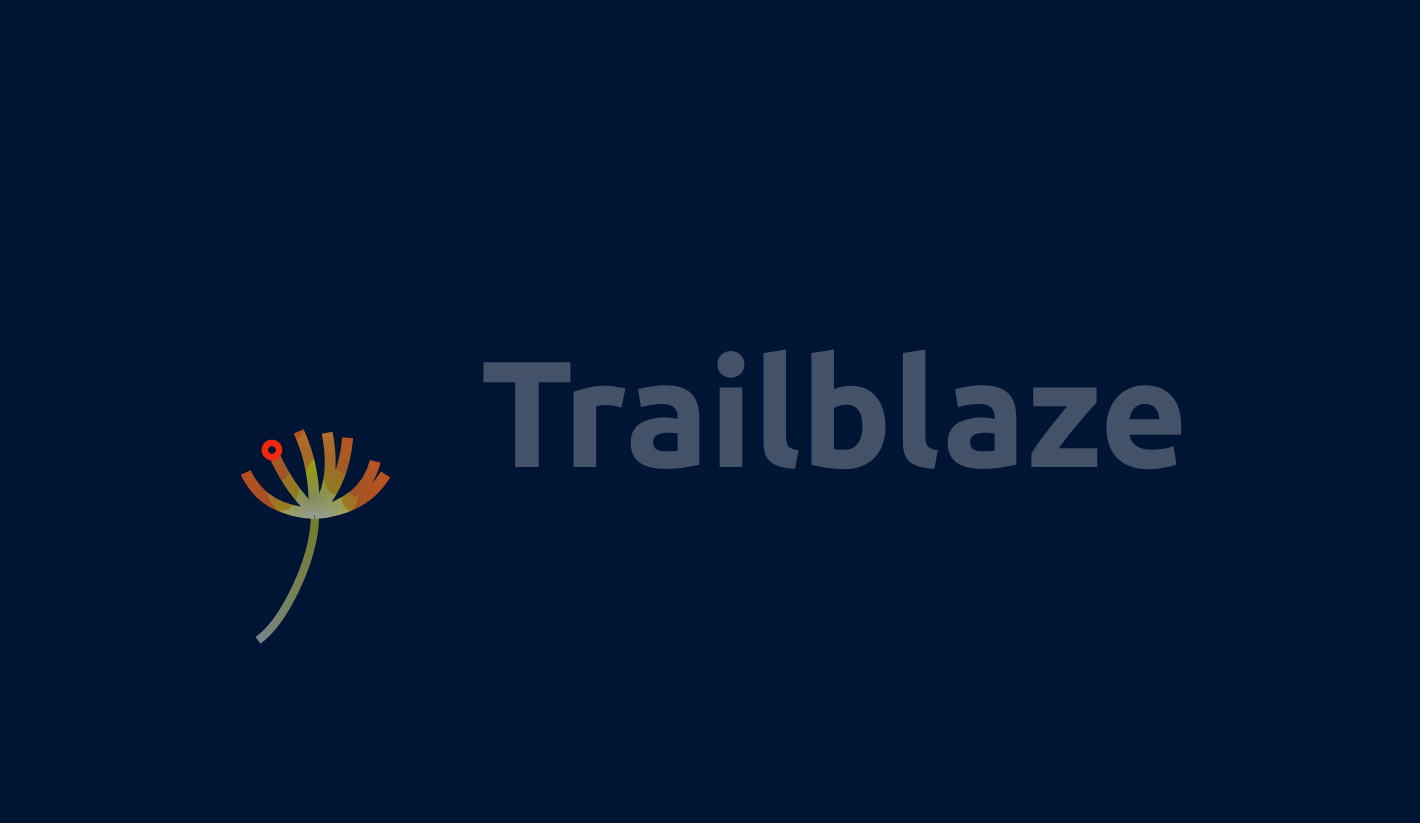 scroll, scrollTop: 0, scrollLeft: 0, axis: both 